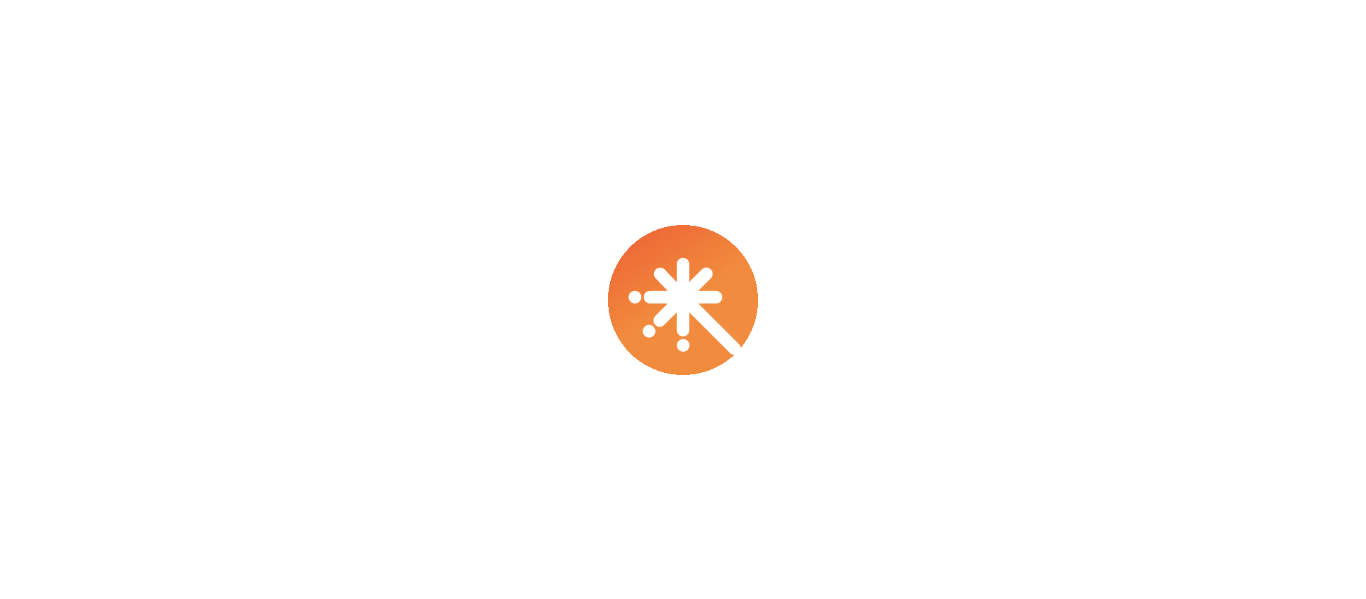 scroll, scrollTop: 0, scrollLeft: 0, axis: both 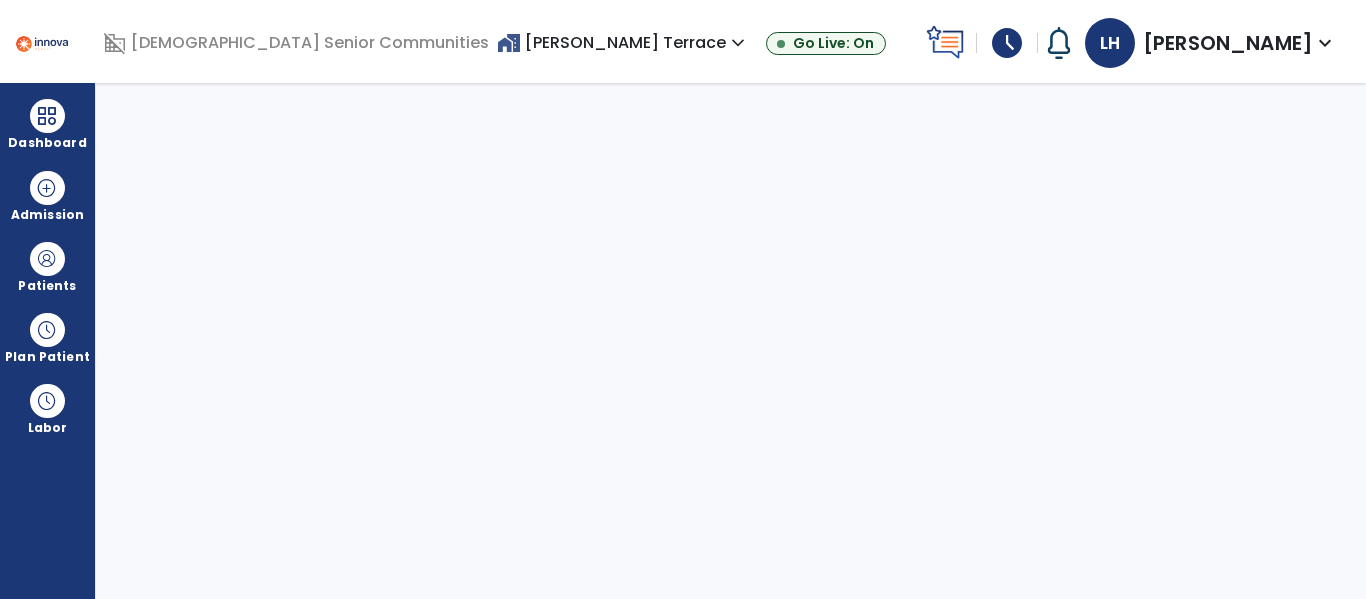 select on "****" 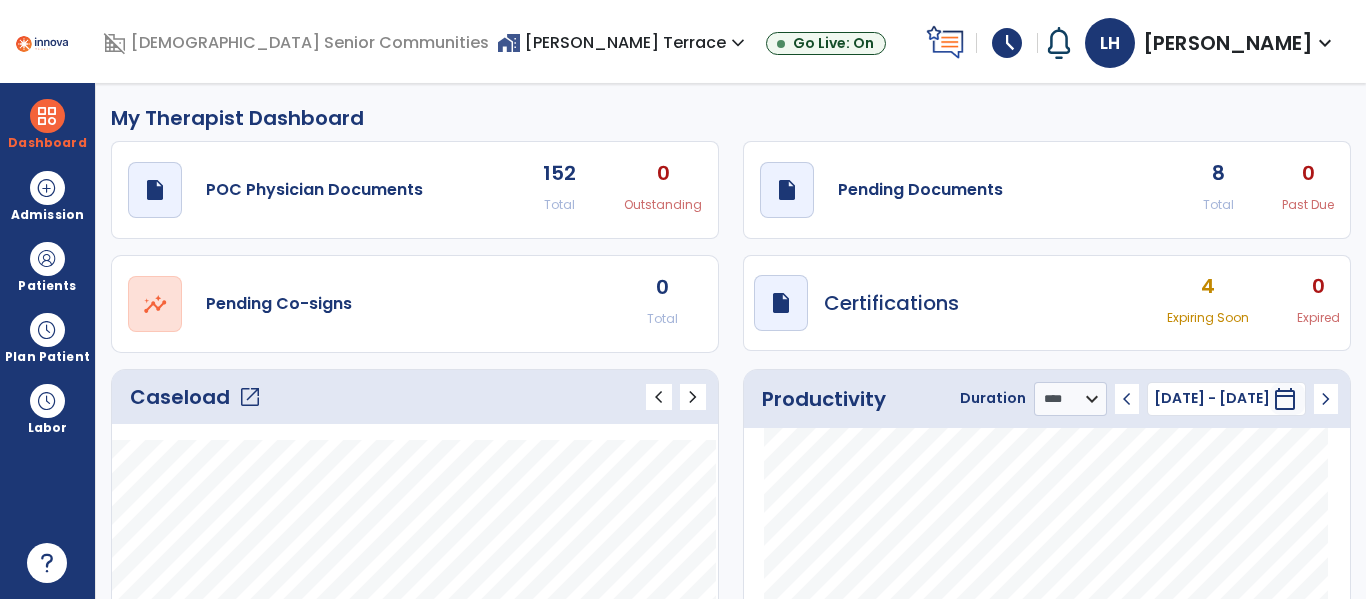 click on "8" 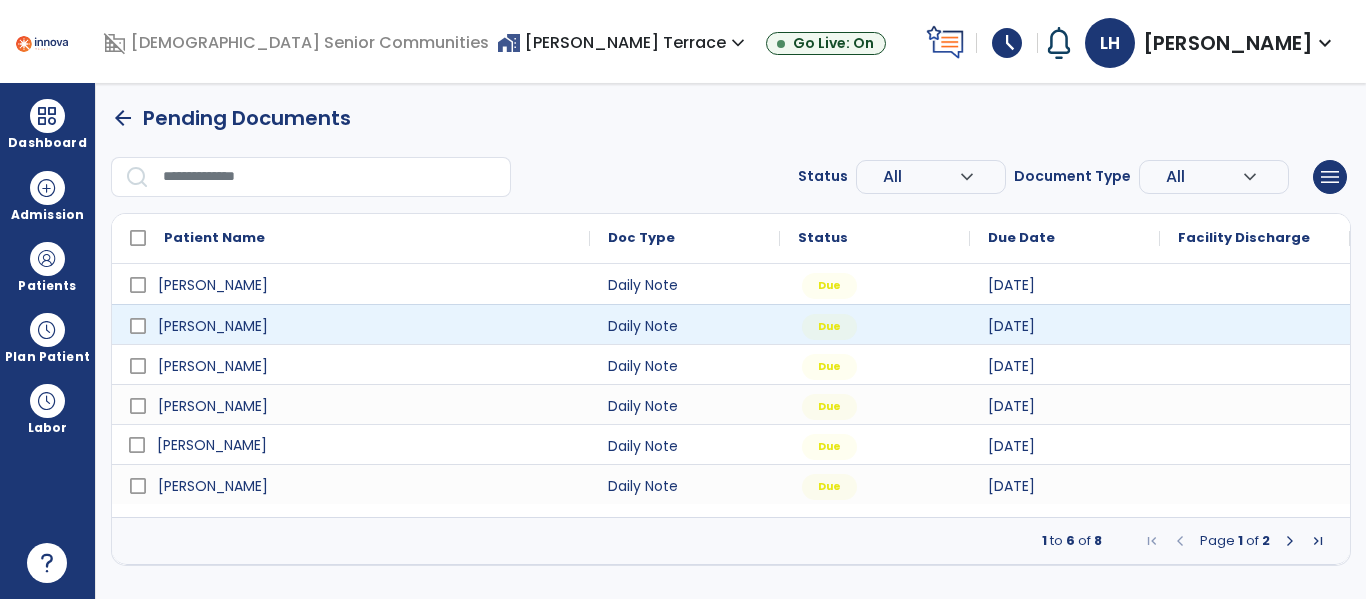 click on "[PERSON_NAME]" at bounding box center [212, 445] 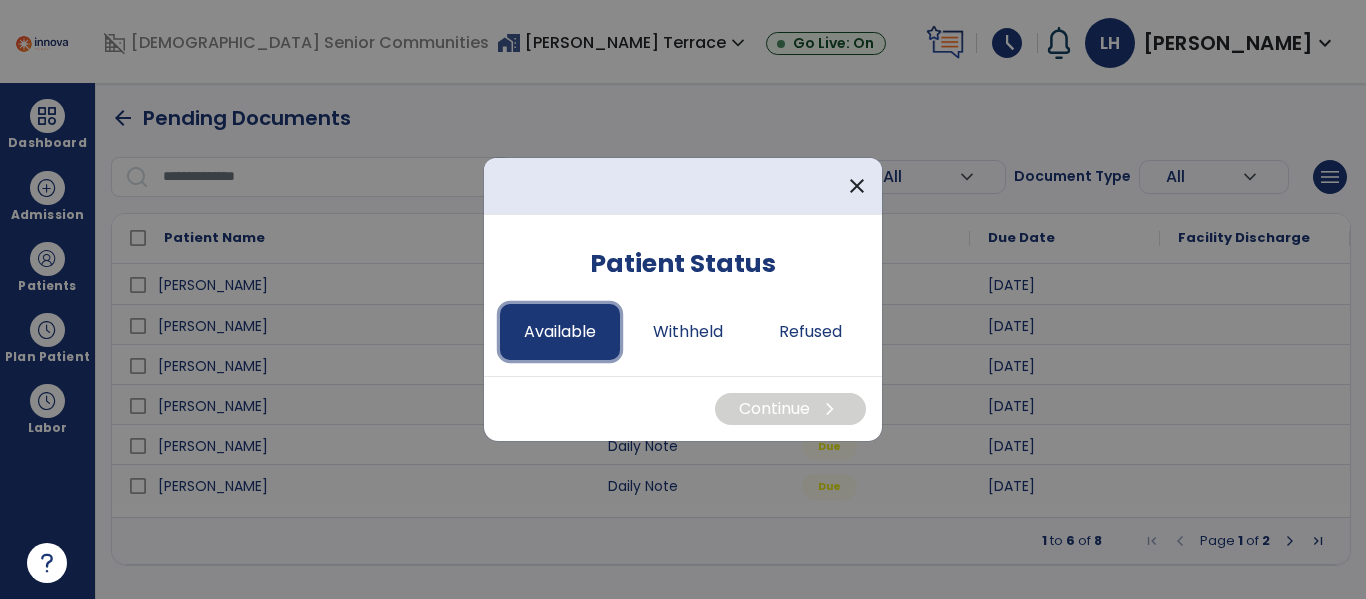 click on "Available" at bounding box center [560, 332] 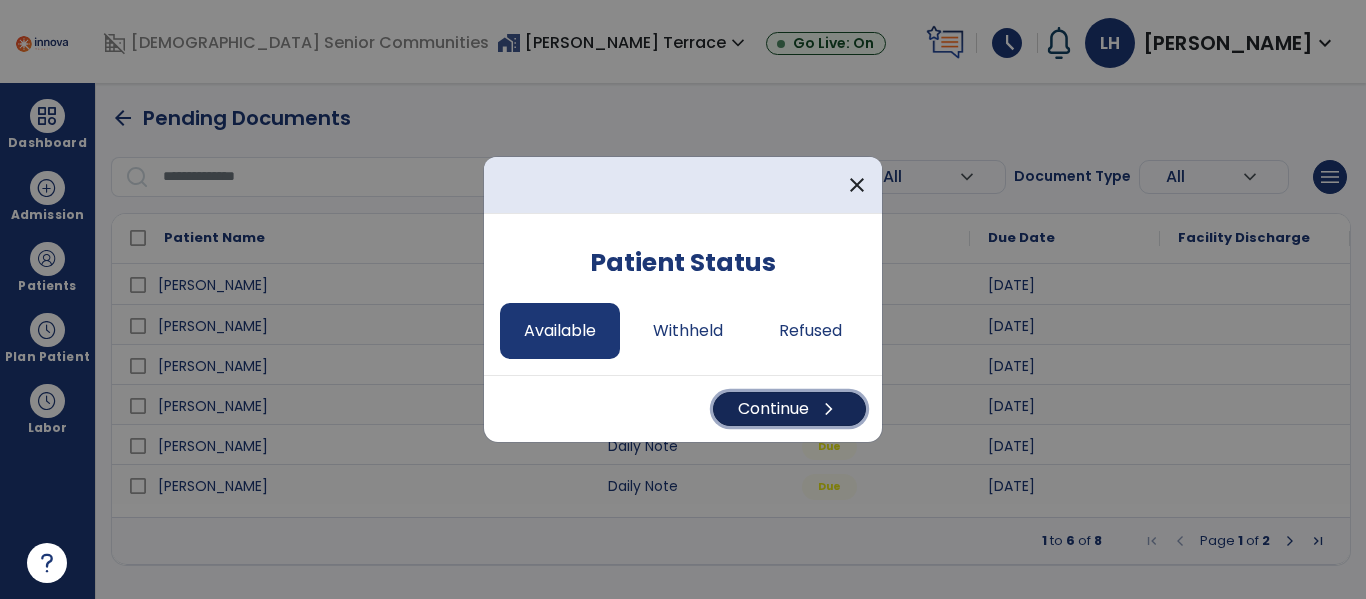 click on "Continue   chevron_right" at bounding box center [789, 409] 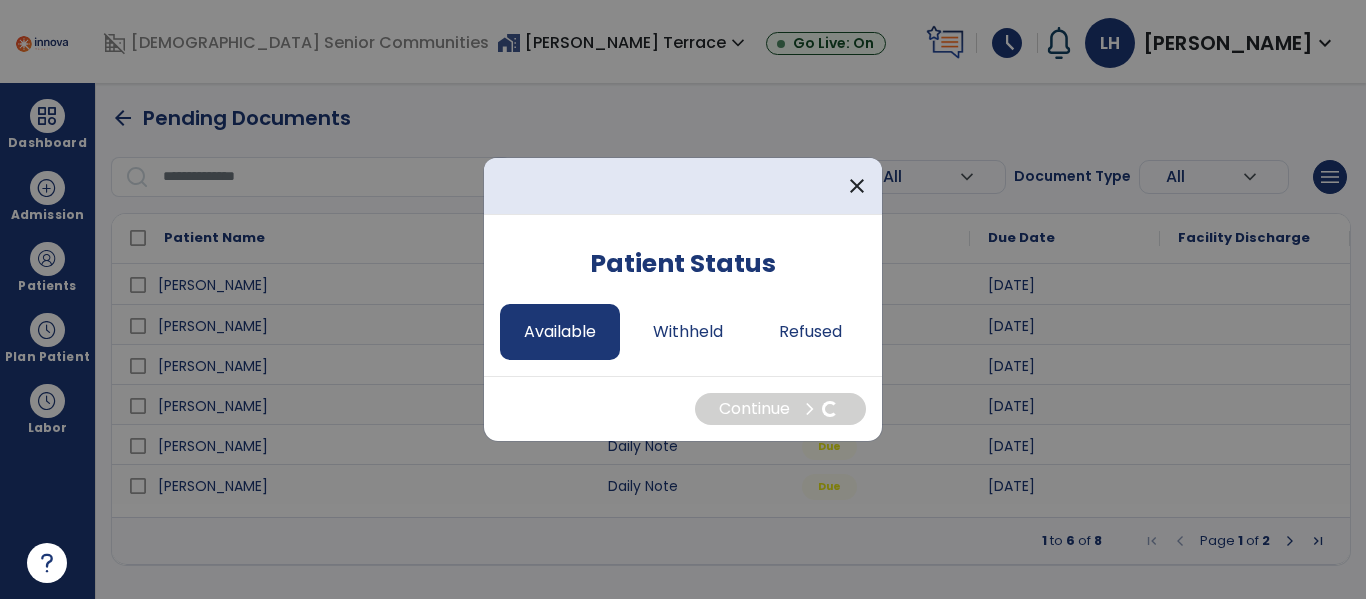 select on "*" 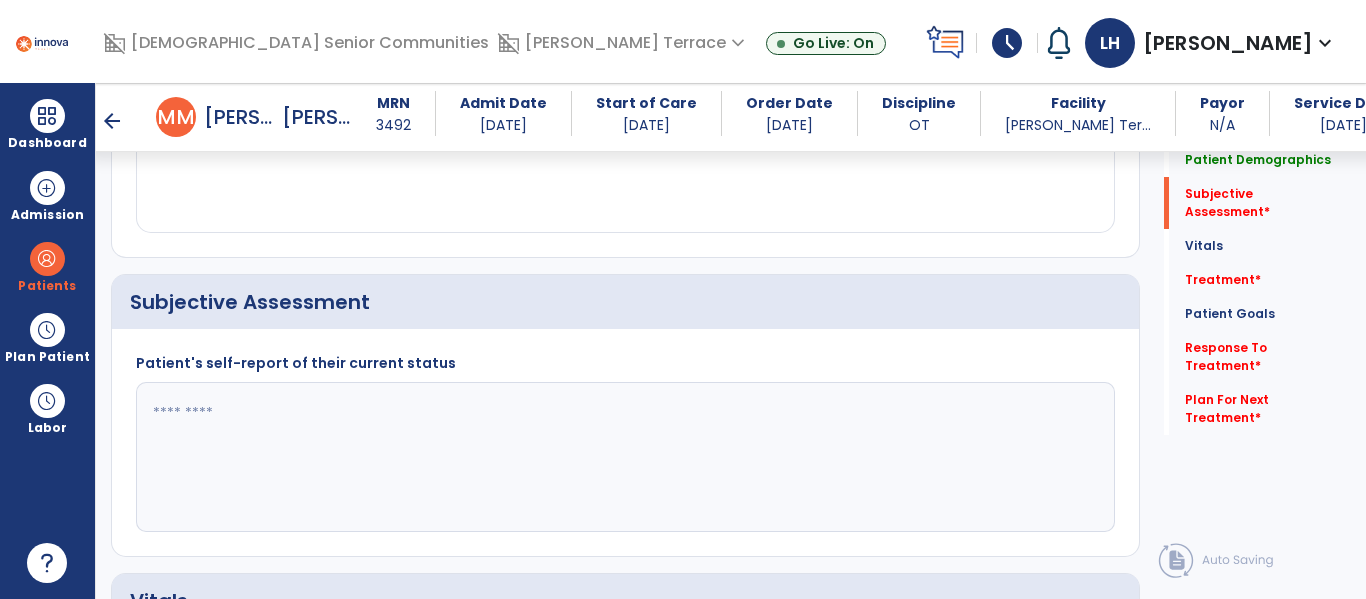 scroll, scrollTop: 361, scrollLeft: 0, axis: vertical 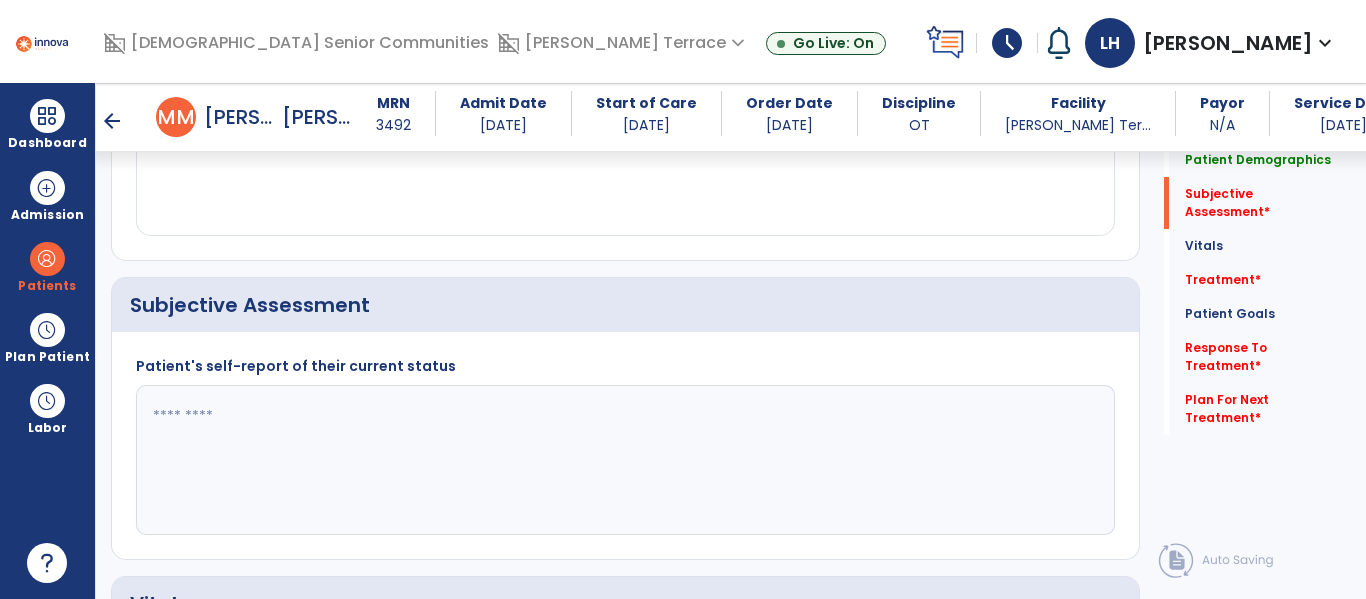 click 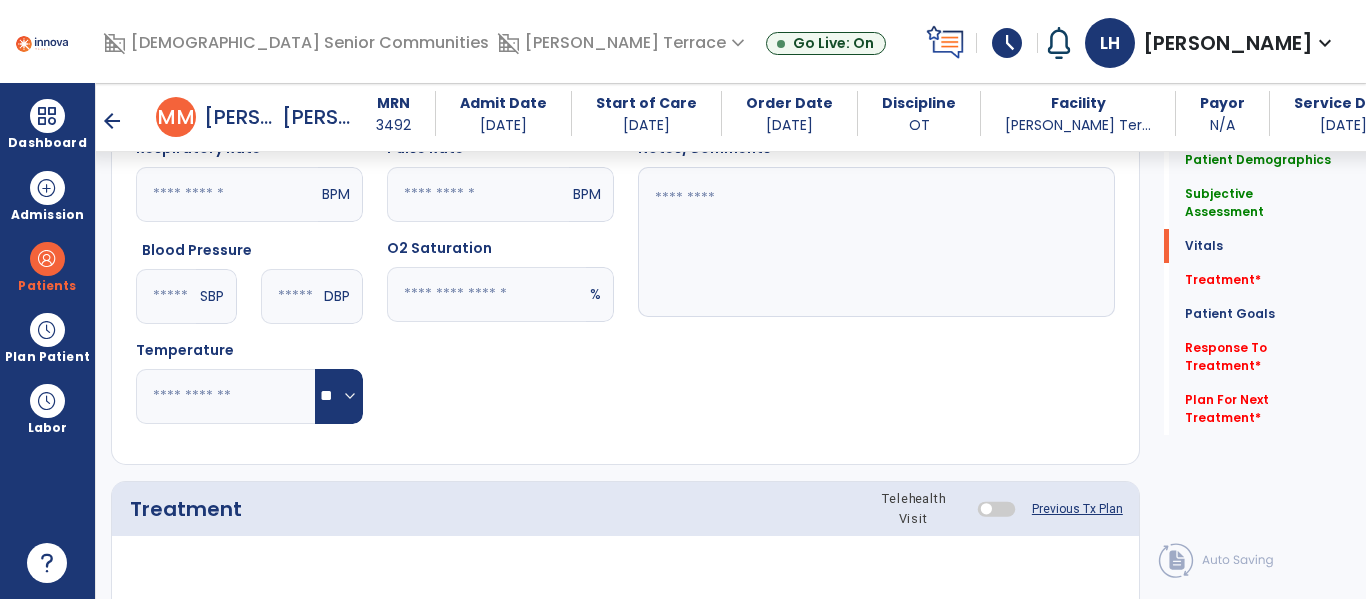 scroll, scrollTop: 880, scrollLeft: 0, axis: vertical 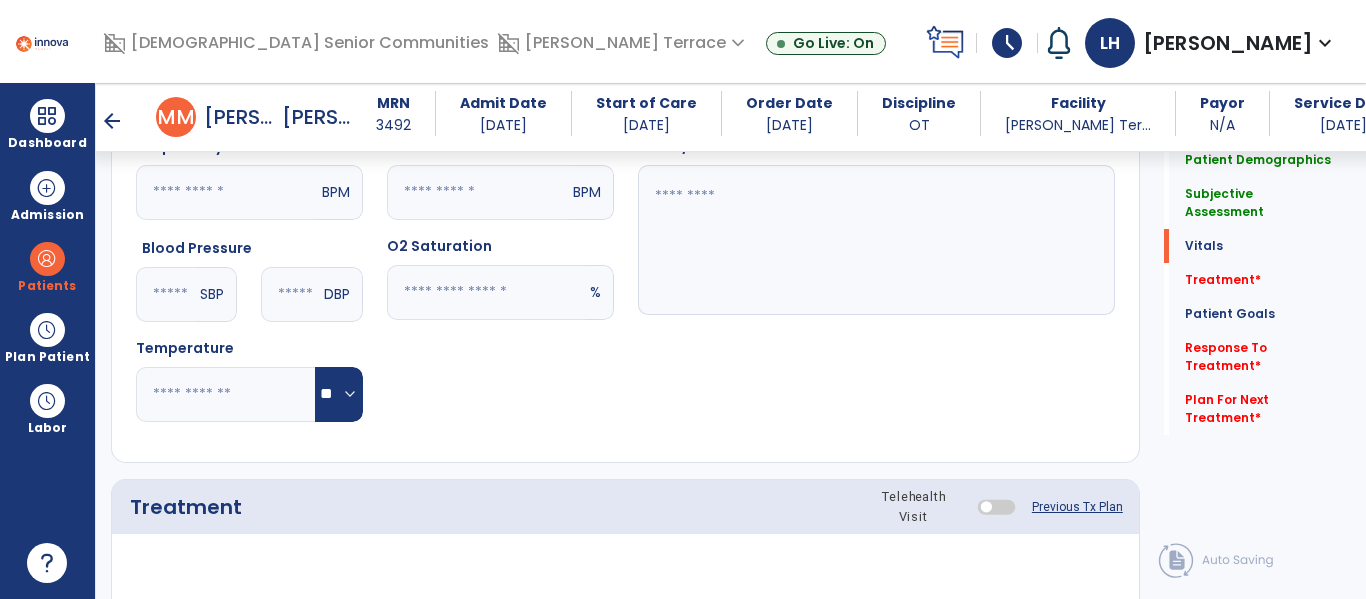 type on "**********" 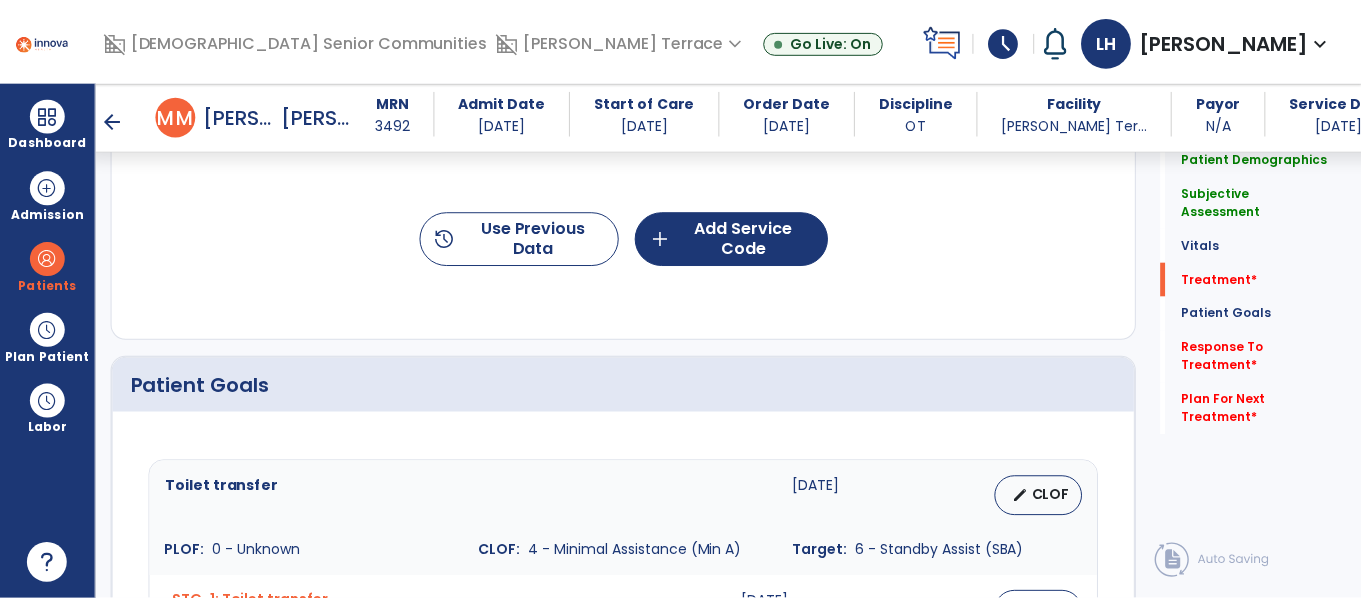 scroll, scrollTop: 1274, scrollLeft: 0, axis: vertical 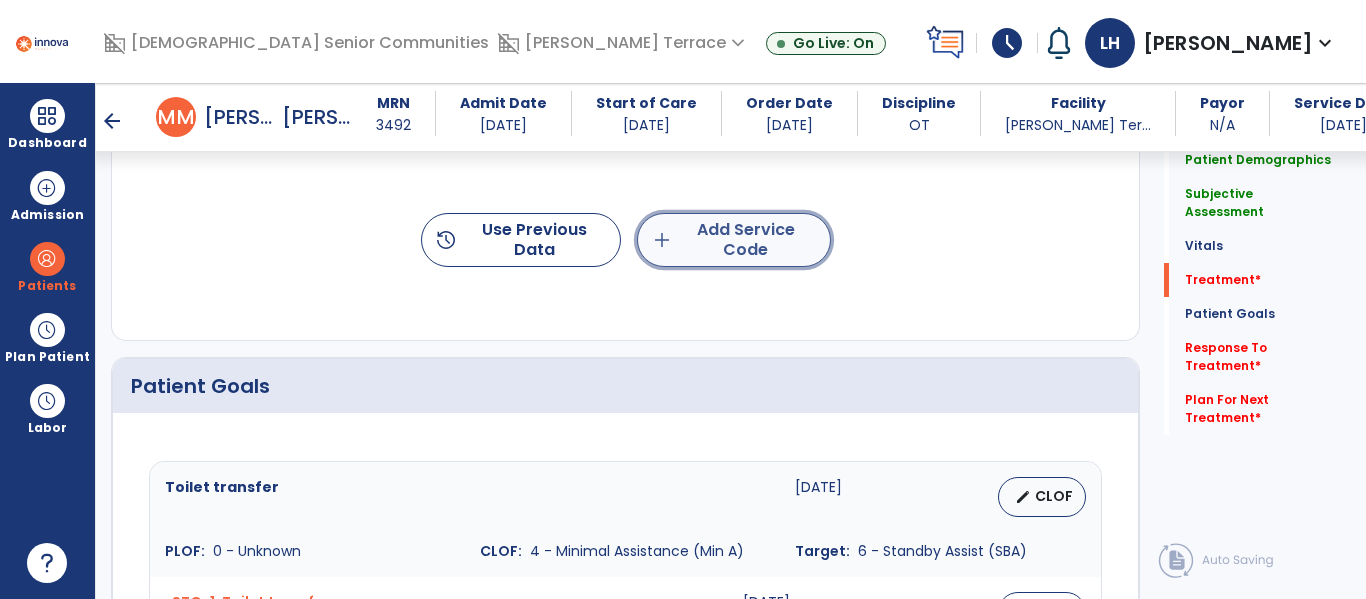 click on "add  Add Service Code" 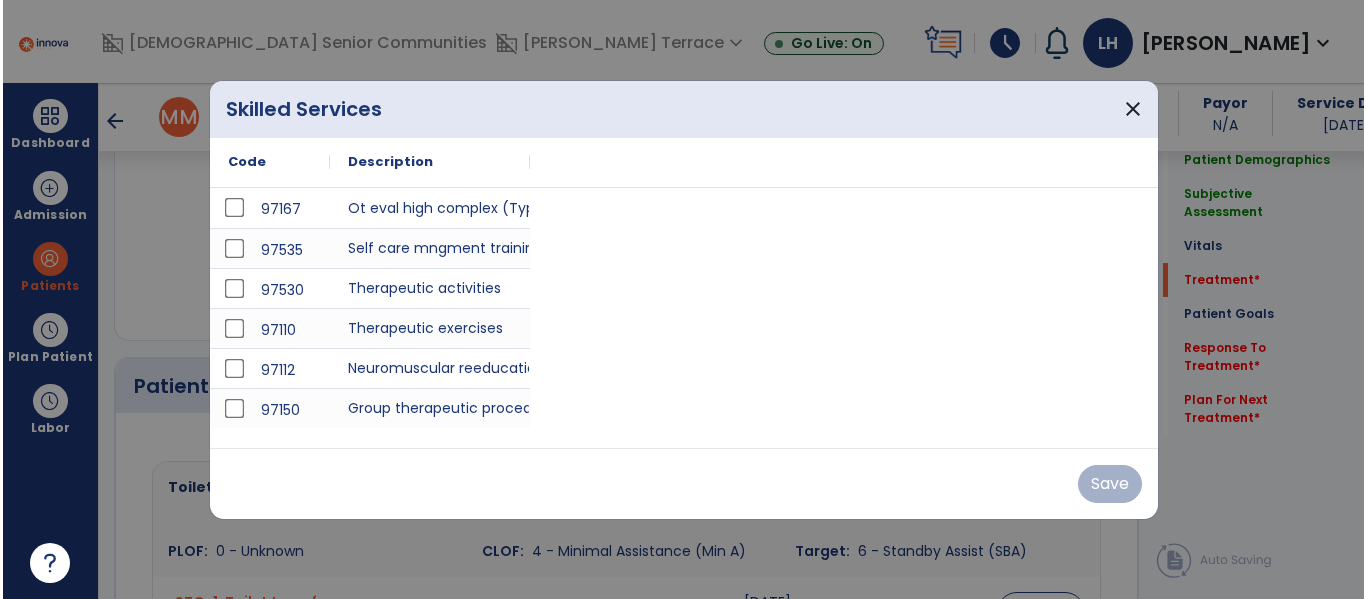 scroll, scrollTop: 1274, scrollLeft: 0, axis: vertical 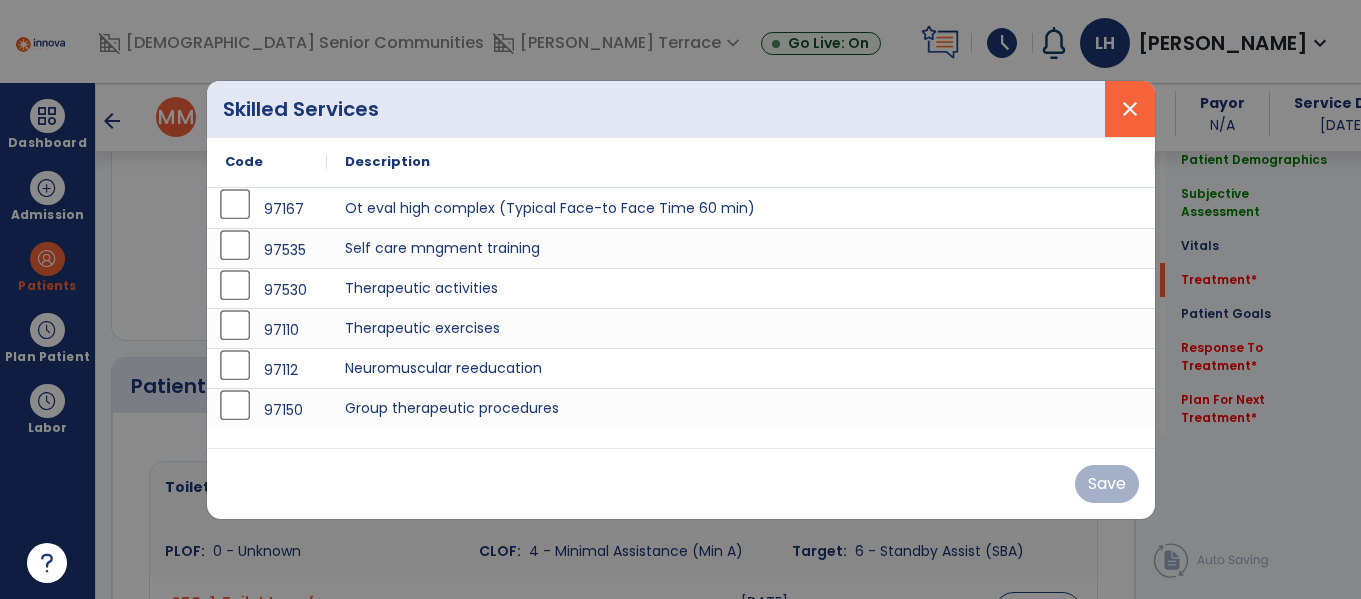 click on "close" at bounding box center [1130, 109] 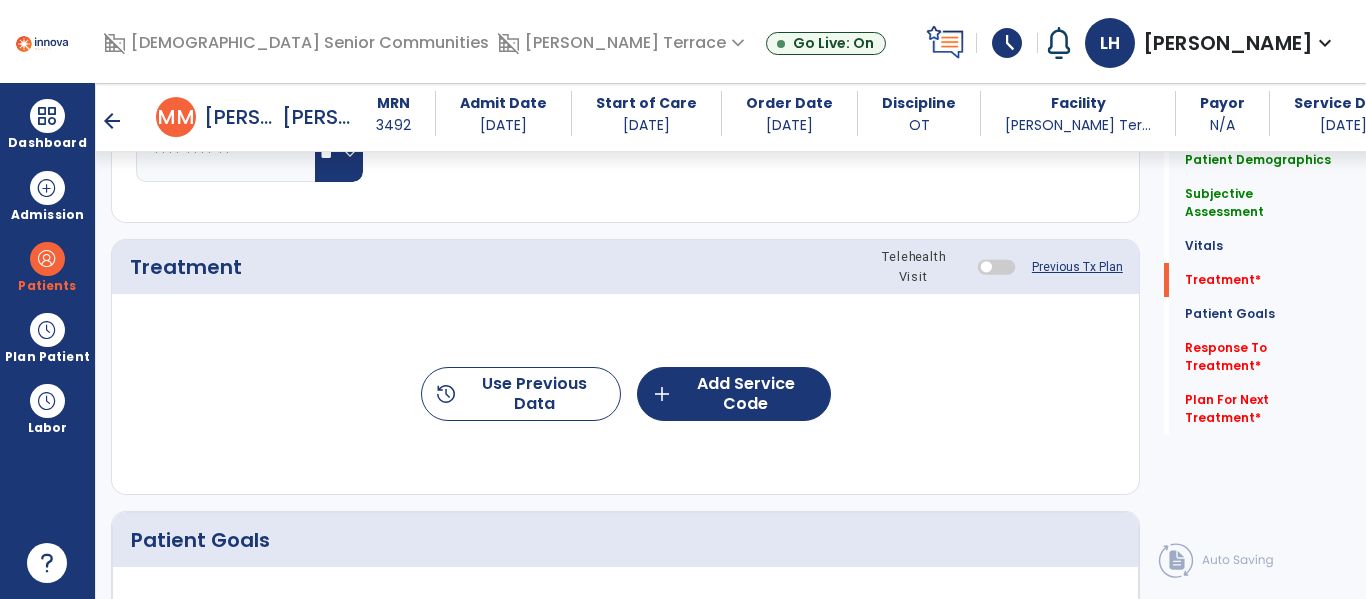 click on "Previous Tx Plan" 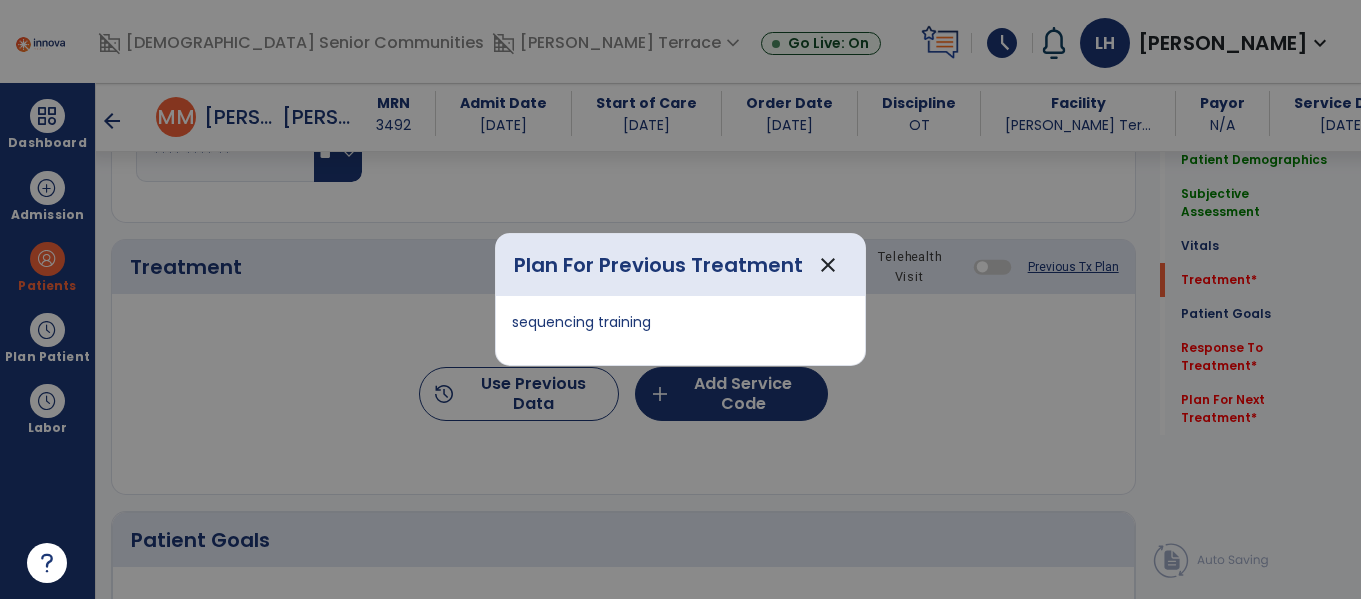 scroll, scrollTop: 1120, scrollLeft: 0, axis: vertical 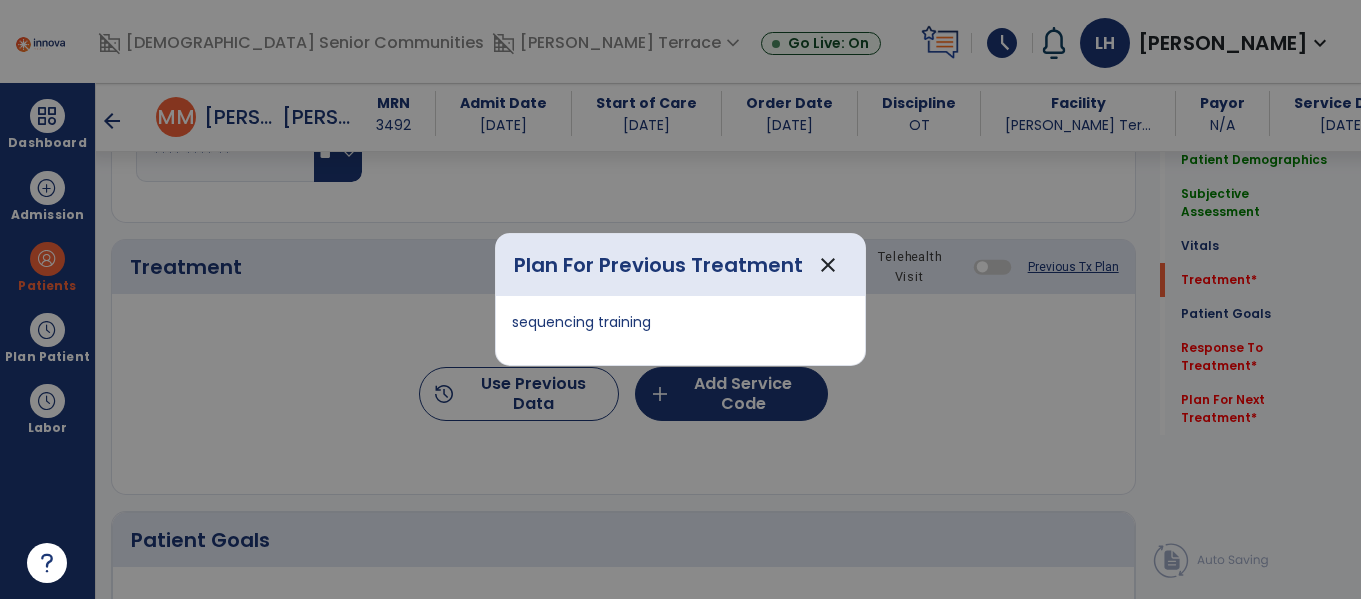click on "close" at bounding box center [828, 265] 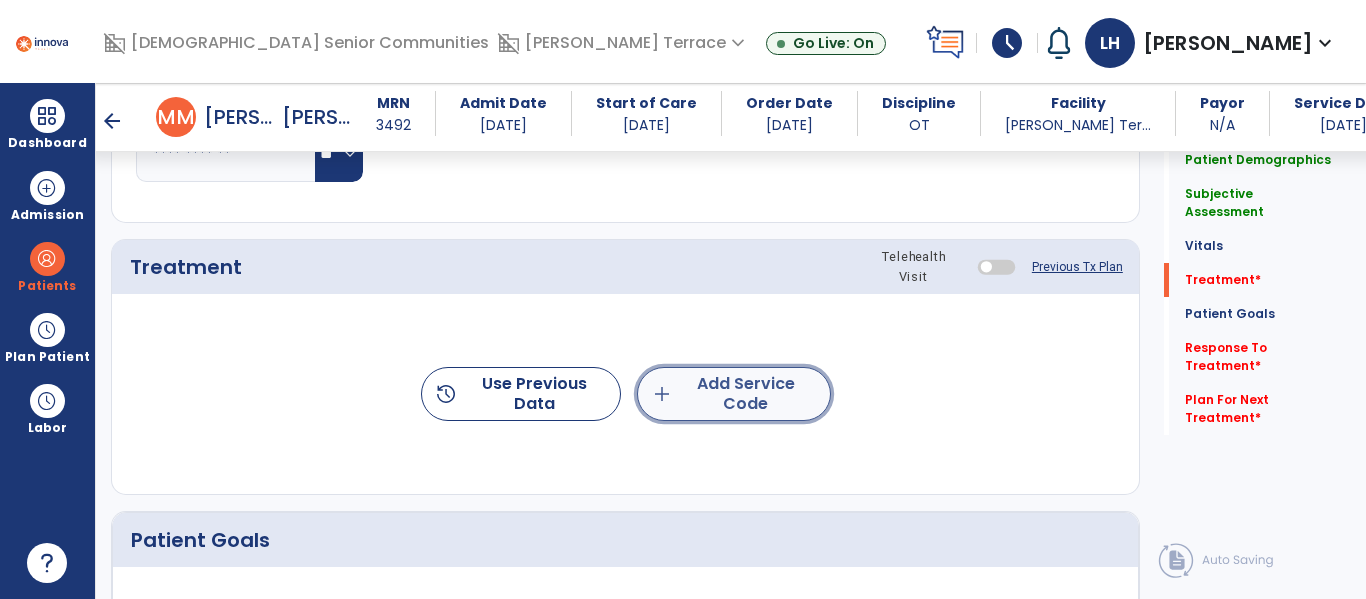 click on "add  Add Service Code" 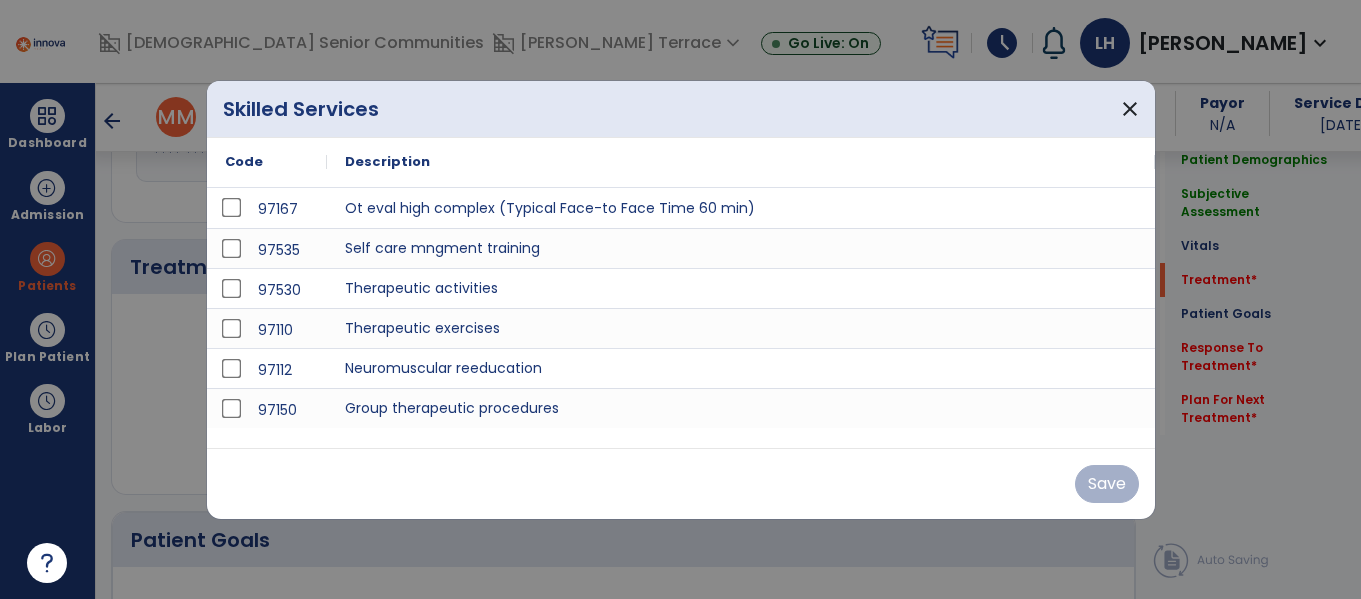 scroll, scrollTop: 1120, scrollLeft: 0, axis: vertical 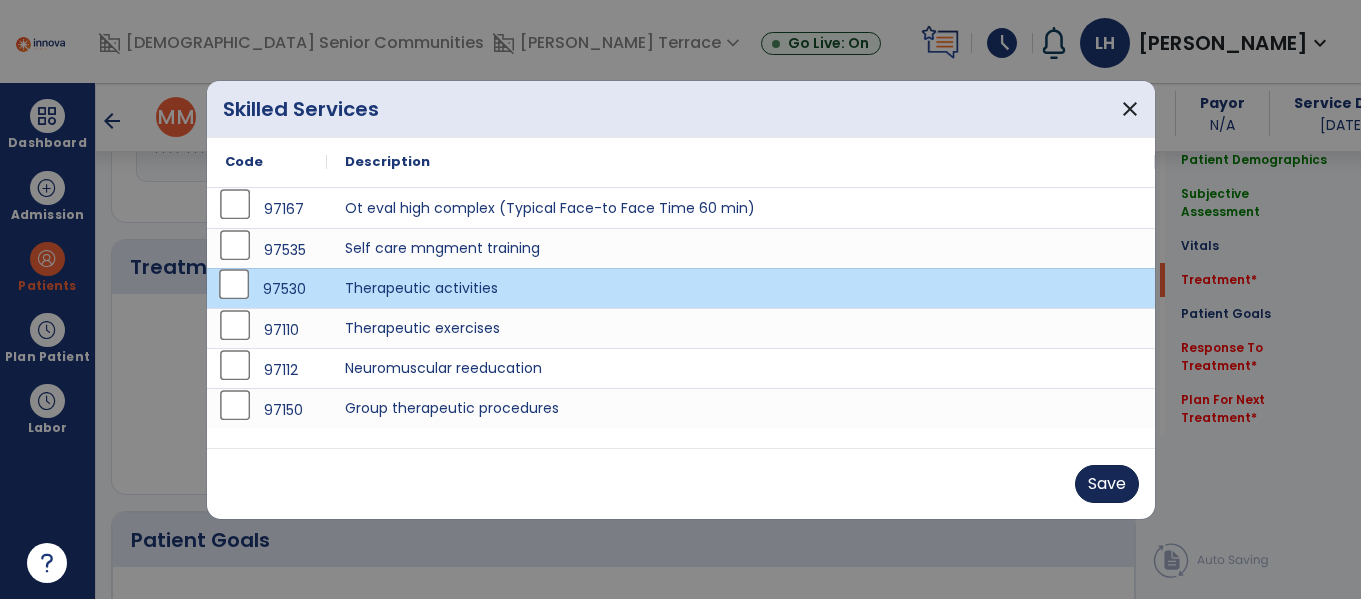 click on "Save" at bounding box center [1107, 484] 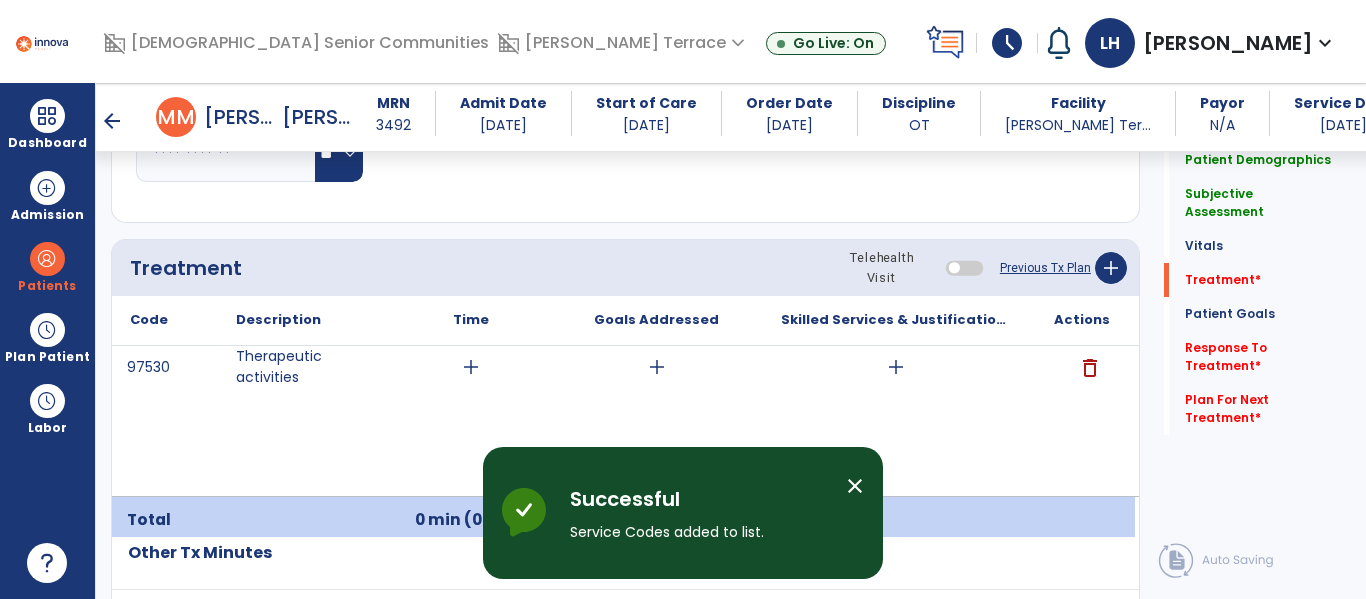 click on "add" at bounding box center (471, 367) 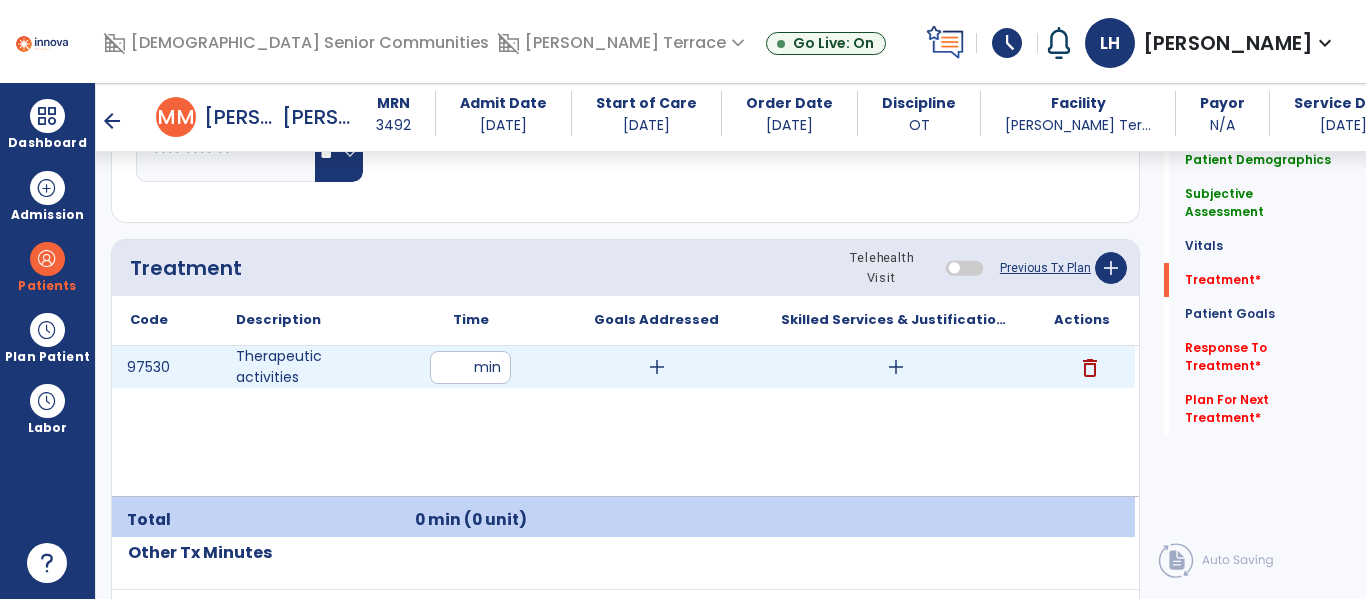 type on "**" 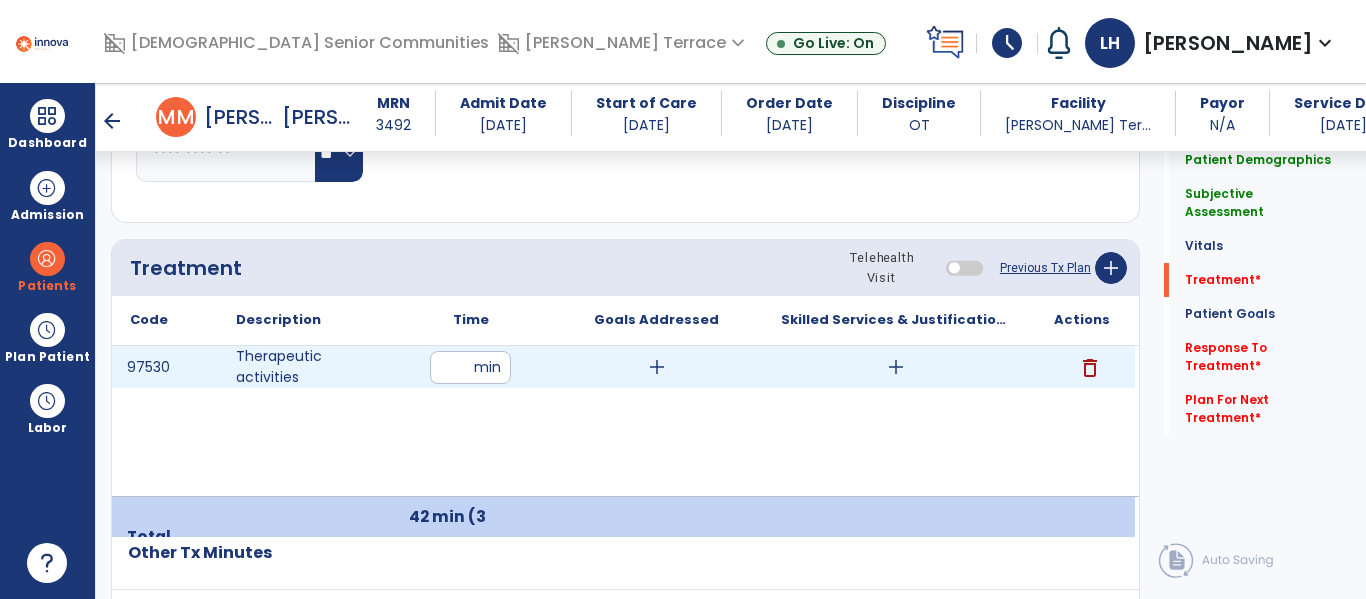 click on "add" at bounding box center (896, 367) 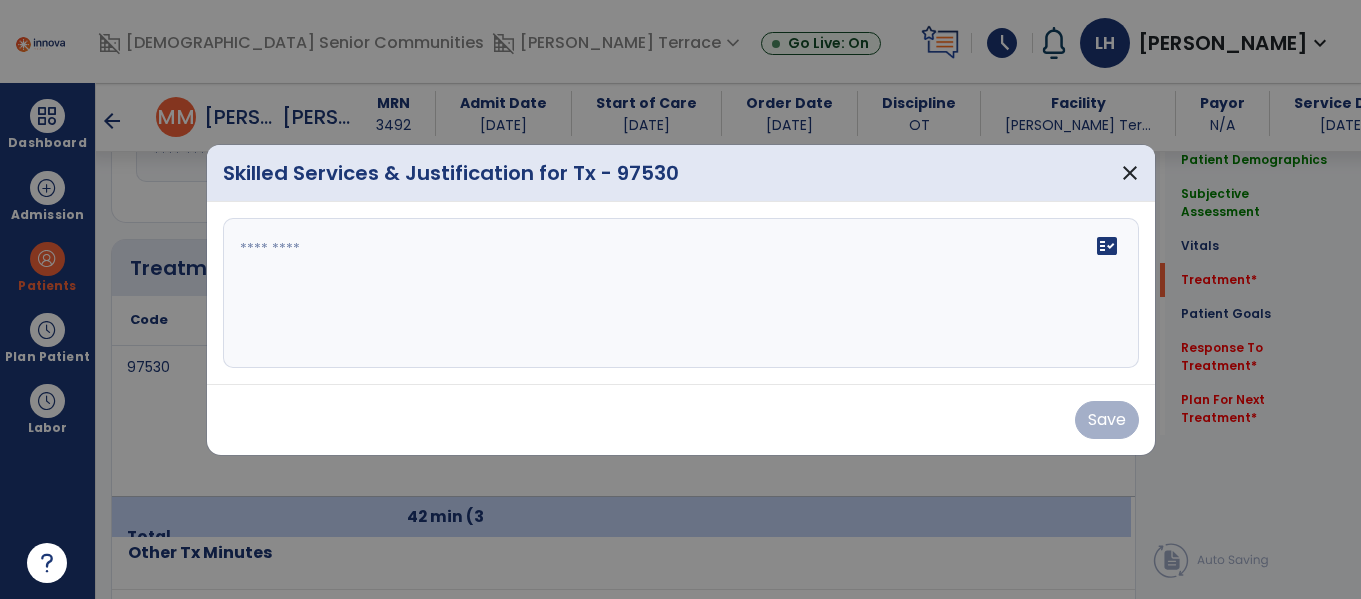 scroll, scrollTop: 1120, scrollLeft: 0, axis: vertical 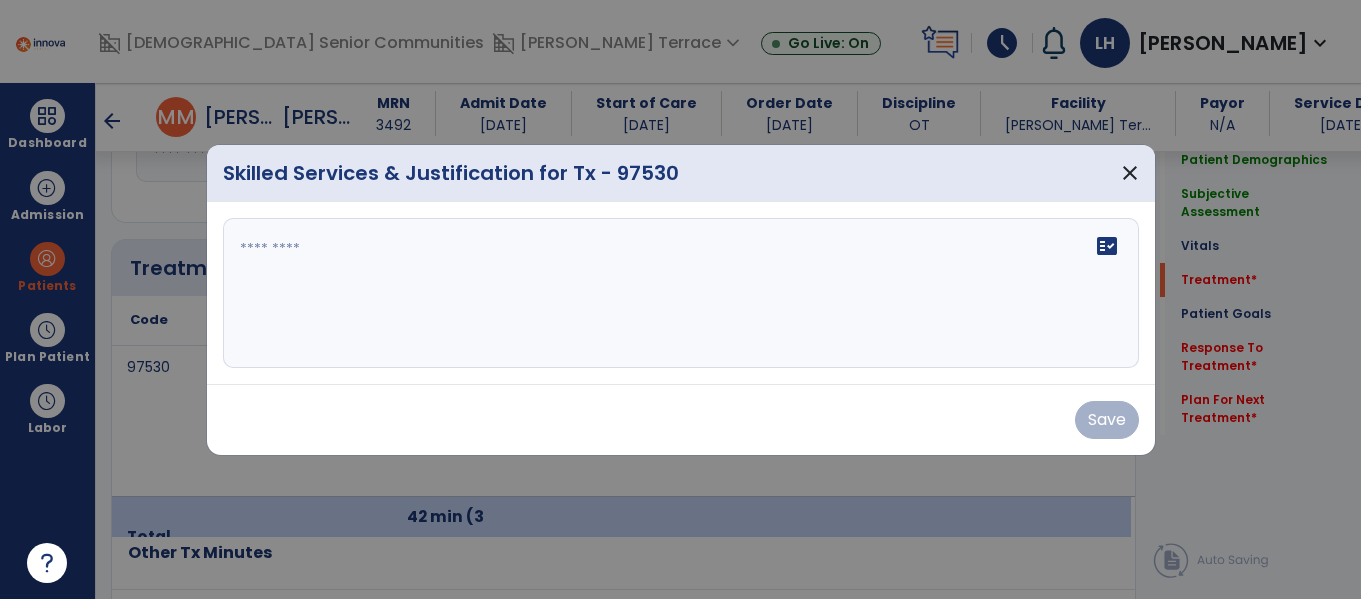 click at bounding box center (681, 293) 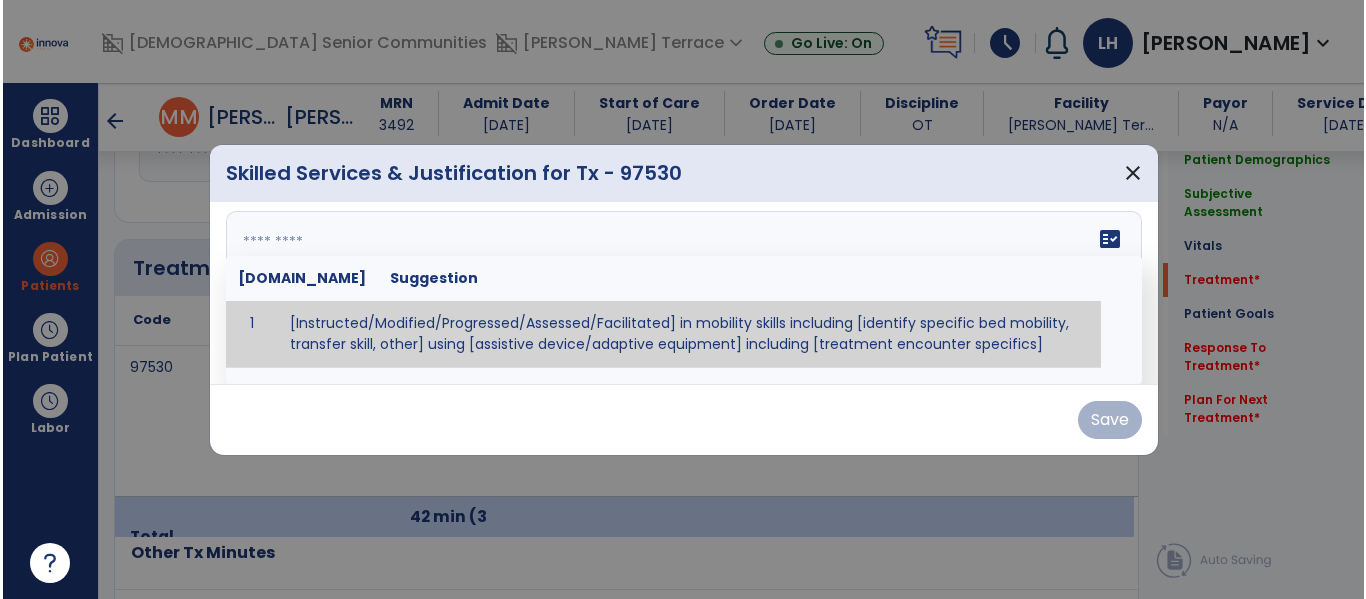 scroll, scrollTop: 0, scrollLeft: 0, axis: both 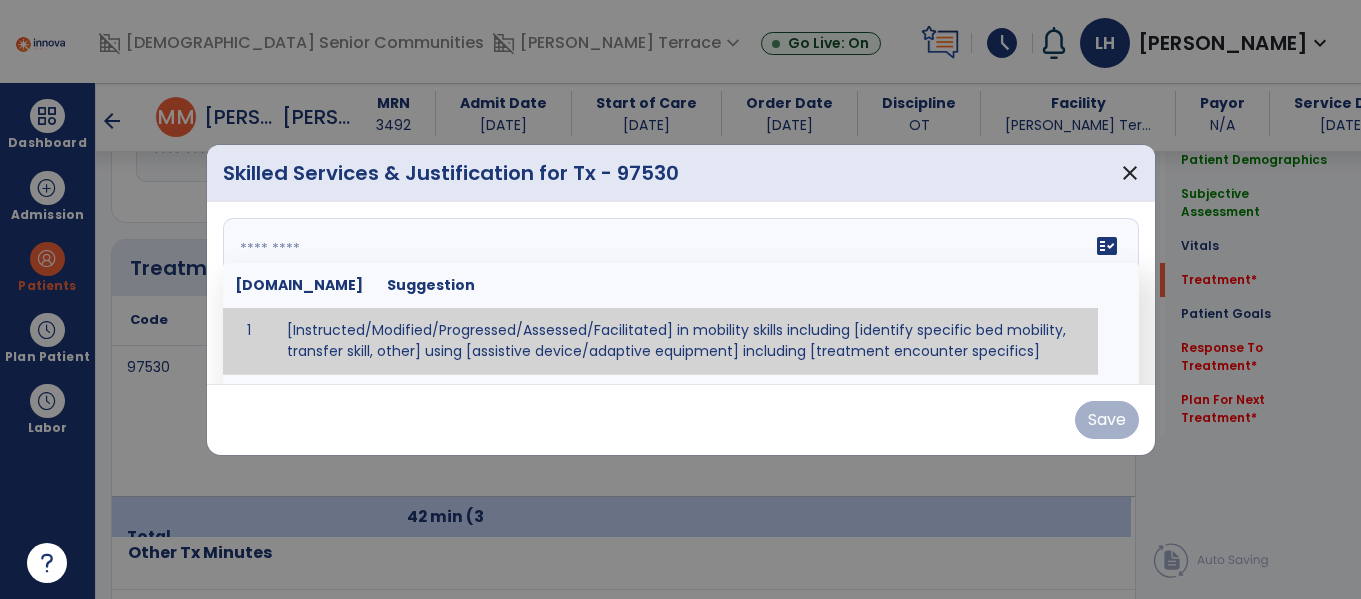 click at bounding box center [678, 293] 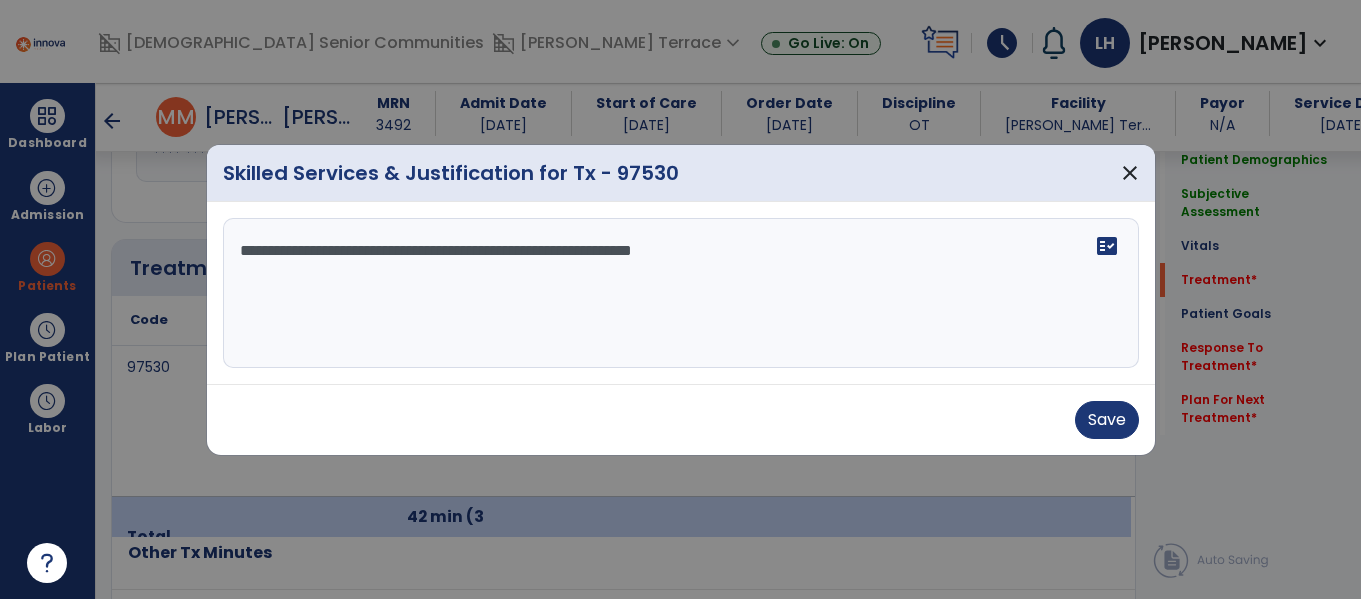 click on "**********" at bounding box center (681, 293) 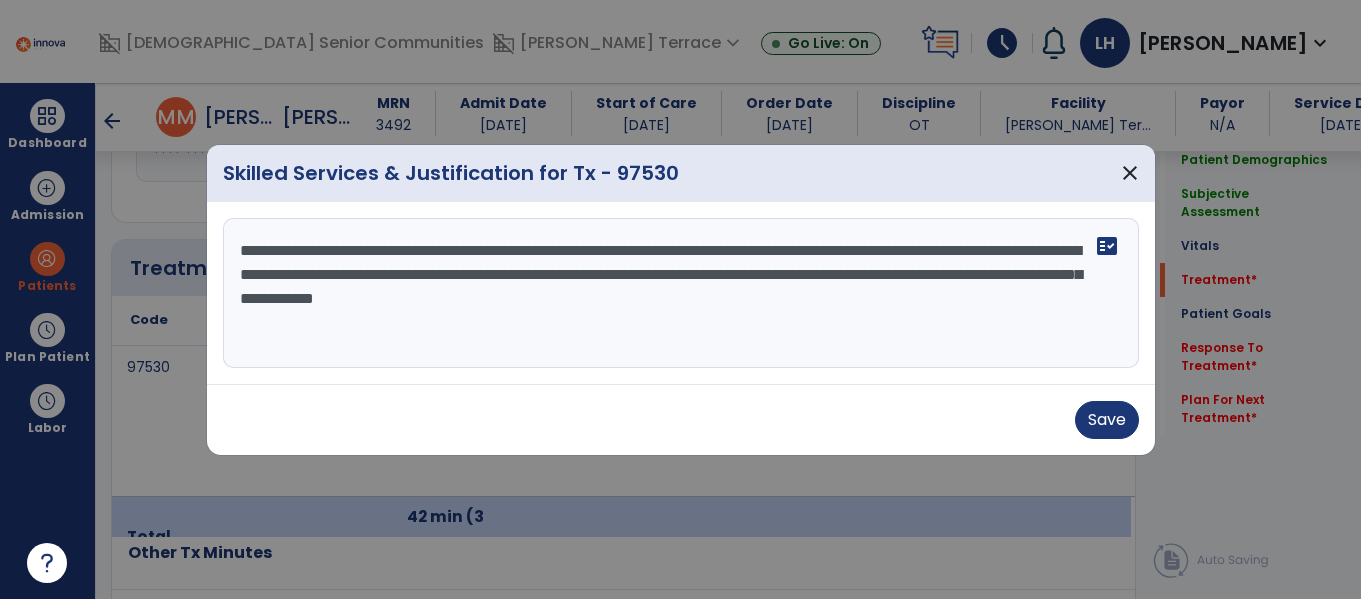 click on "**********" at bounding box center (681, 293) 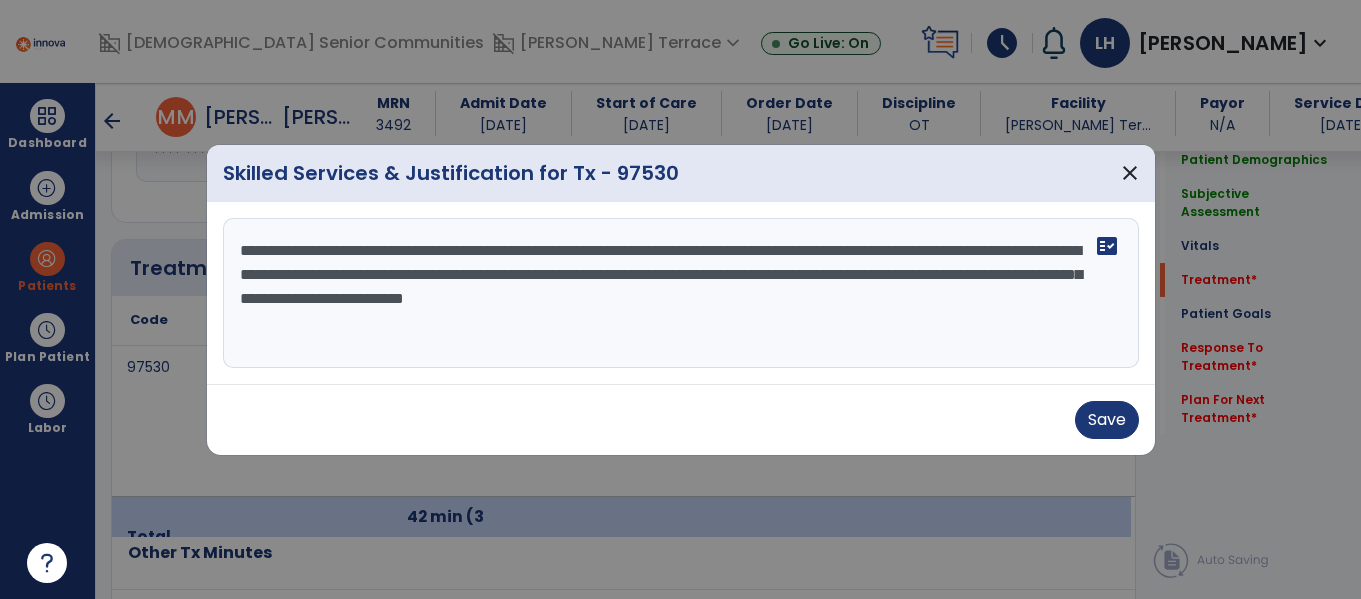 click on "**********" at bounding box center (681, 293) 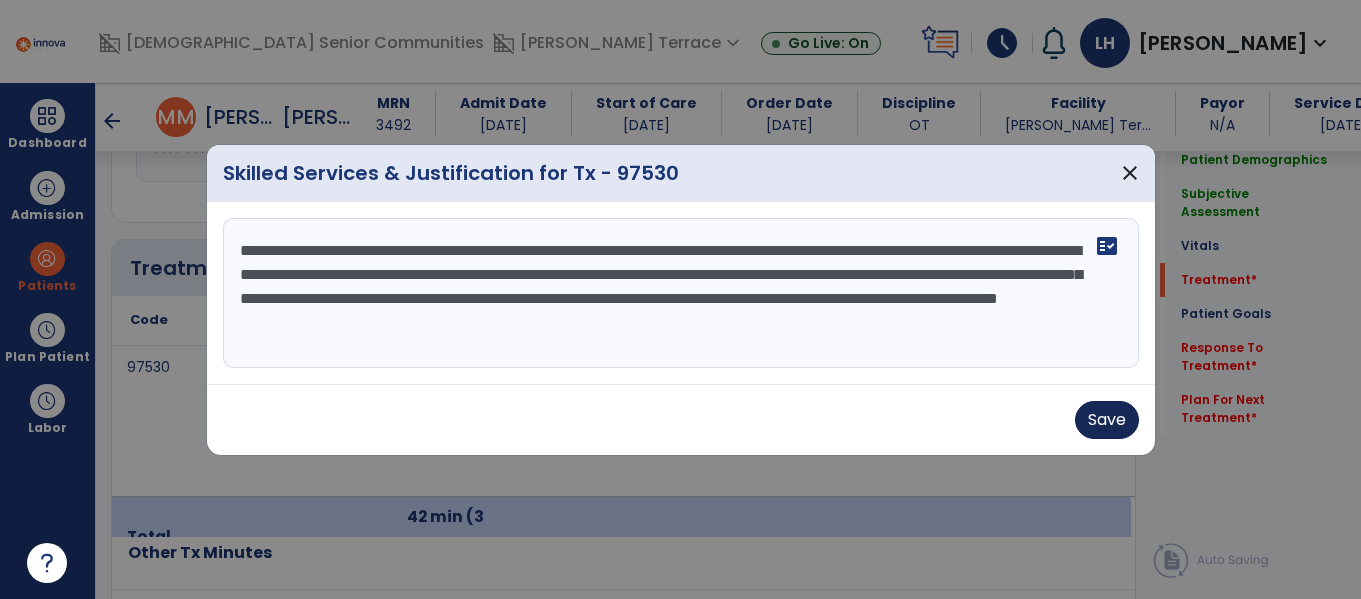 type on "**********" 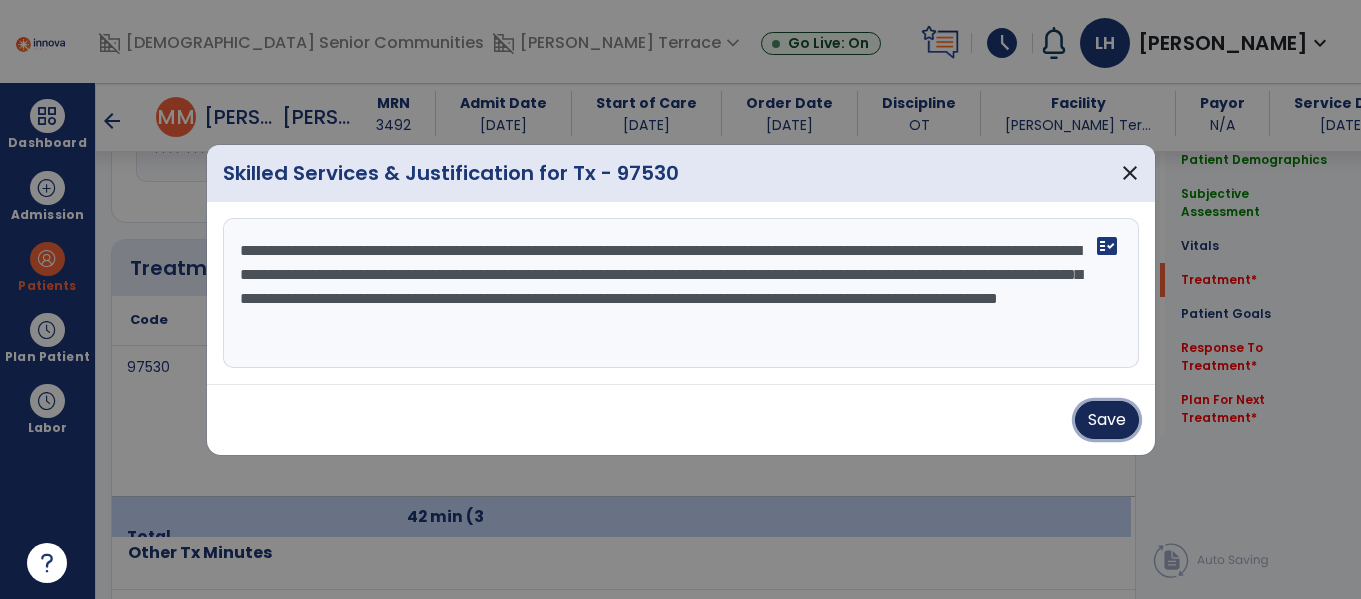 click on "Save" at bounding box center (1107, 420) 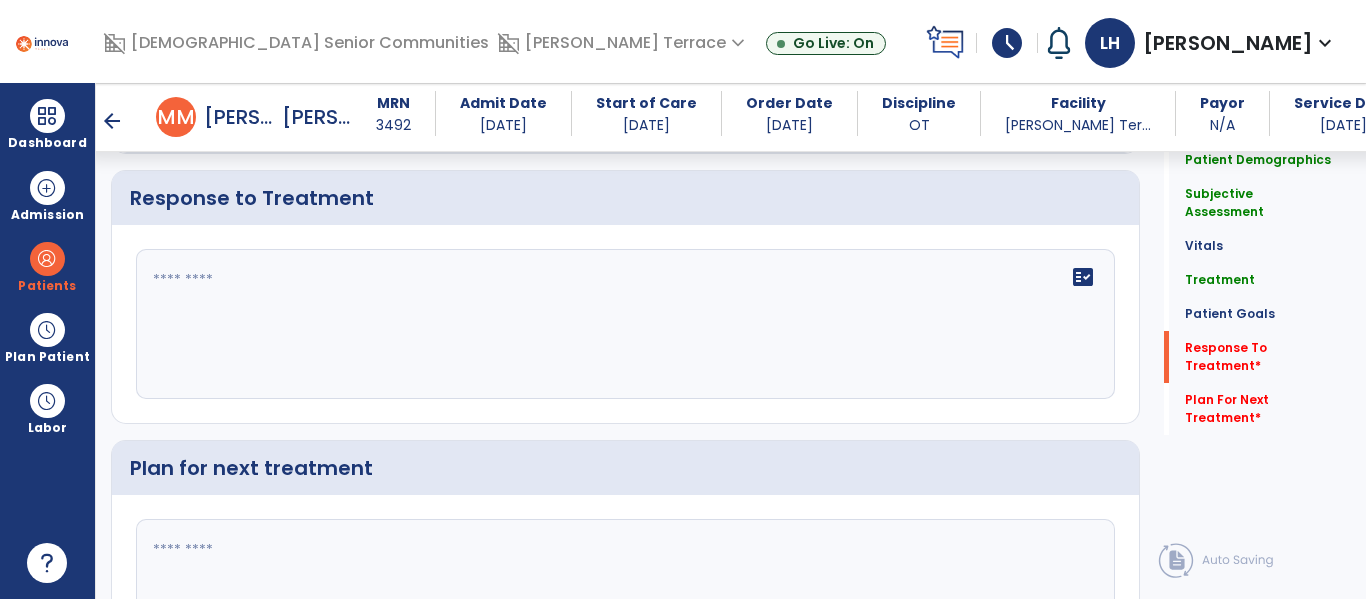 scroll, scrollTop: 2908, scrollLeft: 0, axis: vertical 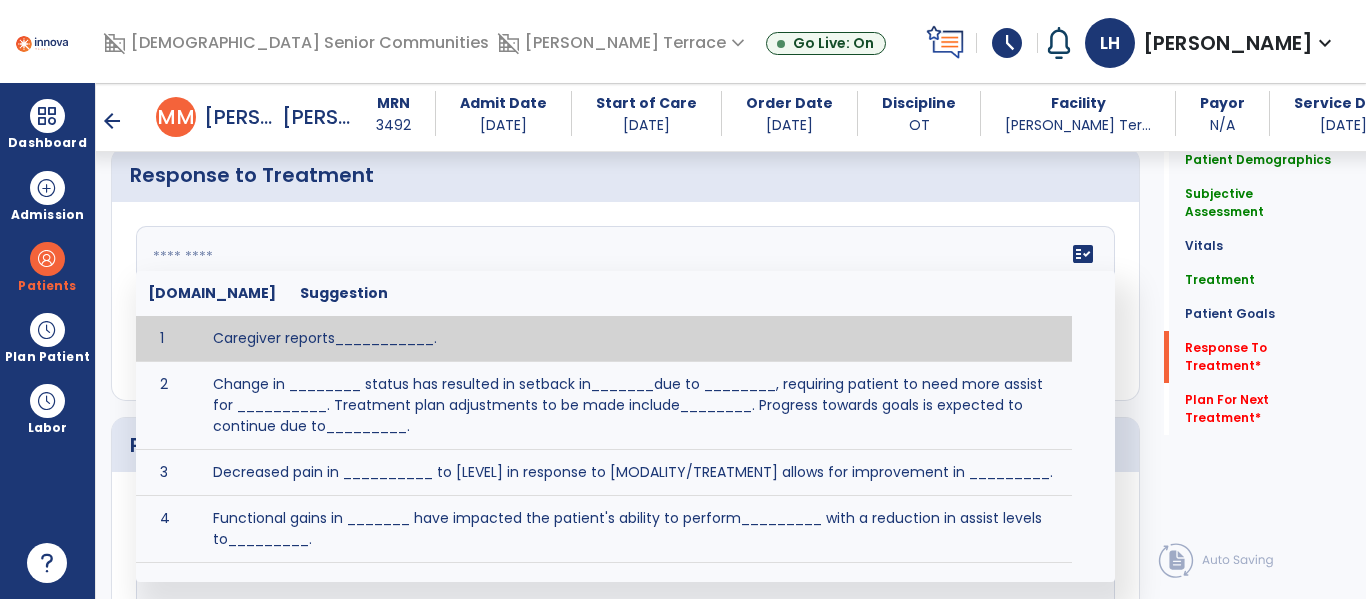 click on "fact_check  Sr.No Suggestion 1 Caregiver reports___________. 2 Change in ________ status has resulted in setback in_______due to ________, requiring patient to need more assist for __________.   Treatment plan adjustments to be made include________.  Progress towards goals is expected to continue due to_________. 3 Decreased pain in __________ to [LEVEL] in response to [MODALITY/TREATMENT] allows for improvement in _________. 4 Functional gains in _______ have impacted the patient's ability to perform_________ with a reduction in assist levels to_________. 5 Functional progress this week has been significant due to__________. 6 Gains in ________ have improved the patient's ability to perform ______with decreased levels of assist to___________. 7 Improvement in ________allows patient to tolerate higher levels of challenges in_________. 8 Pain in [AREA] has decreased to [LEVEL] in response to [TREATMENT/MODALITY], allowing fore ease in completing__________. 9 10 11 12 13 14 15 16 17 18 19 20 21" 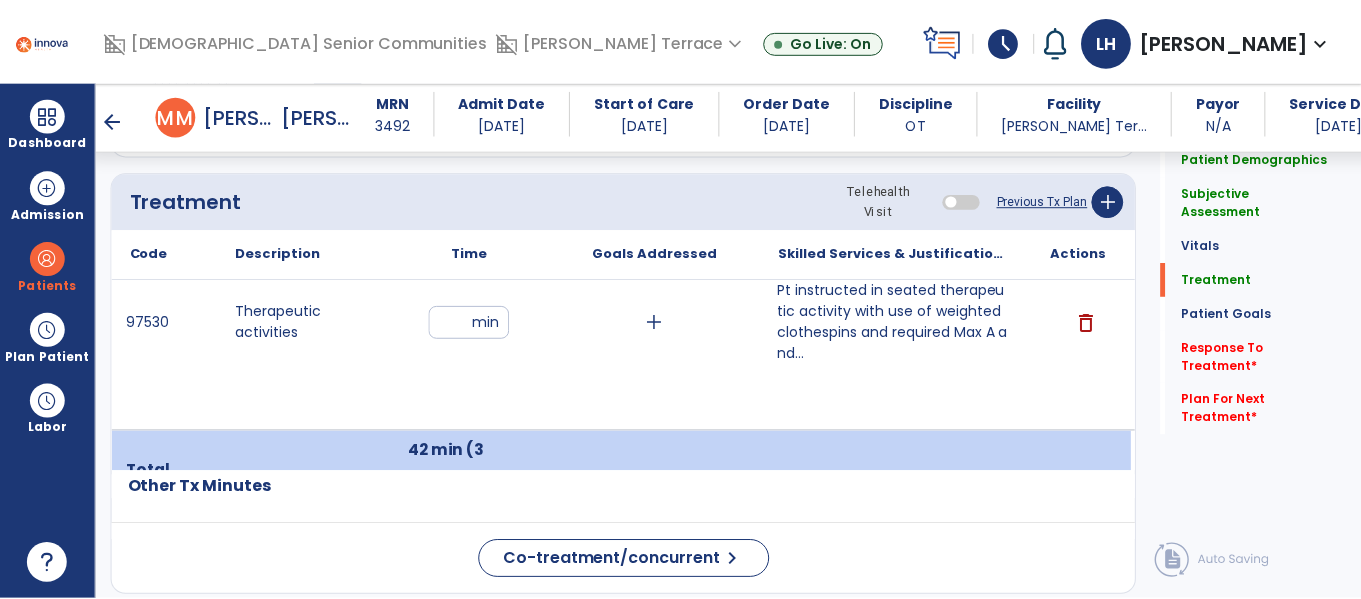 scroll, scrollTop: 1181, scrollLeft: 0, axis: vertical 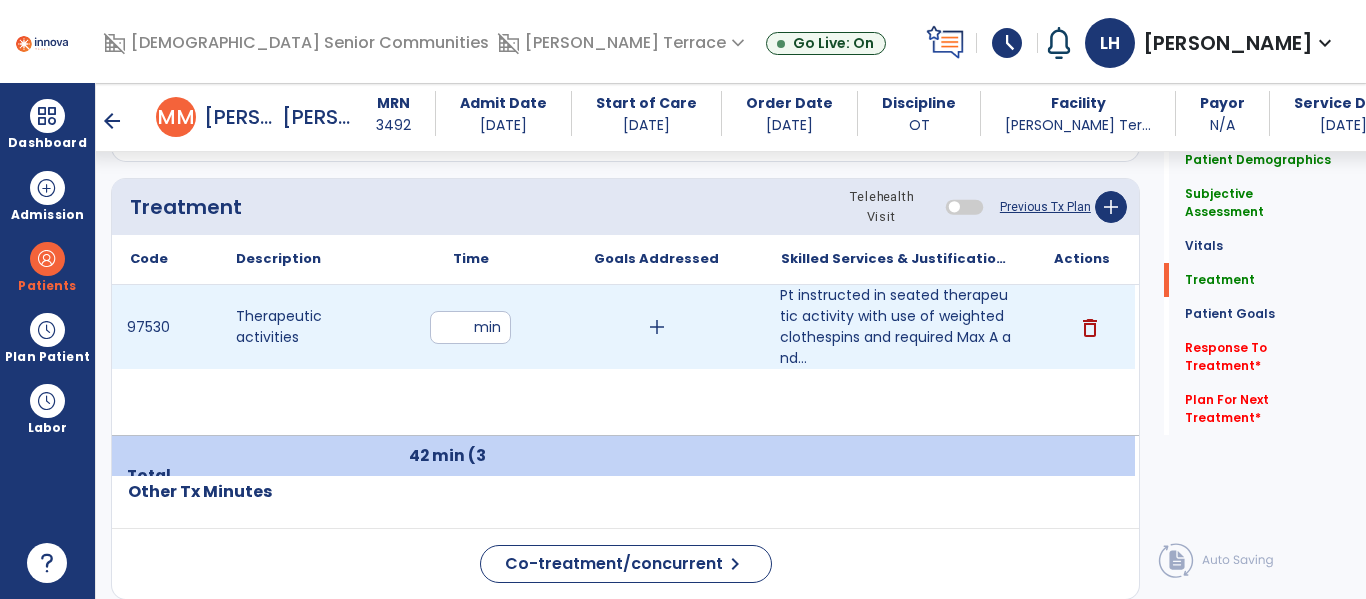 click on "**" at bounding box center (470, 327) 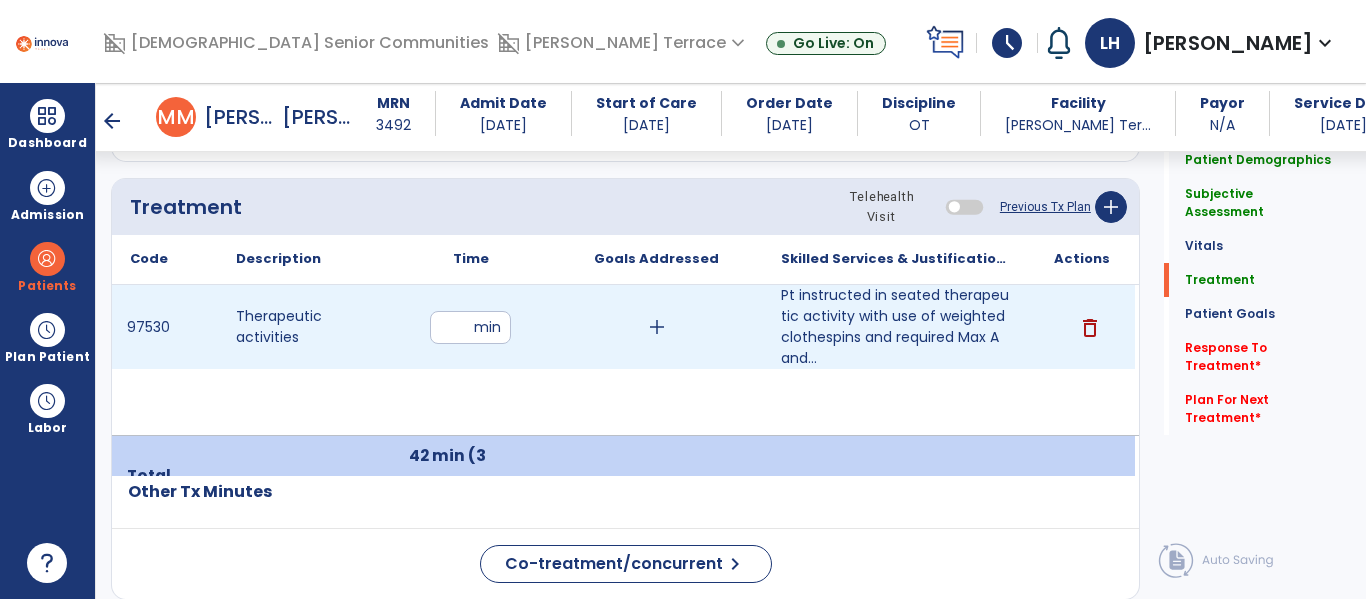 type on "*" 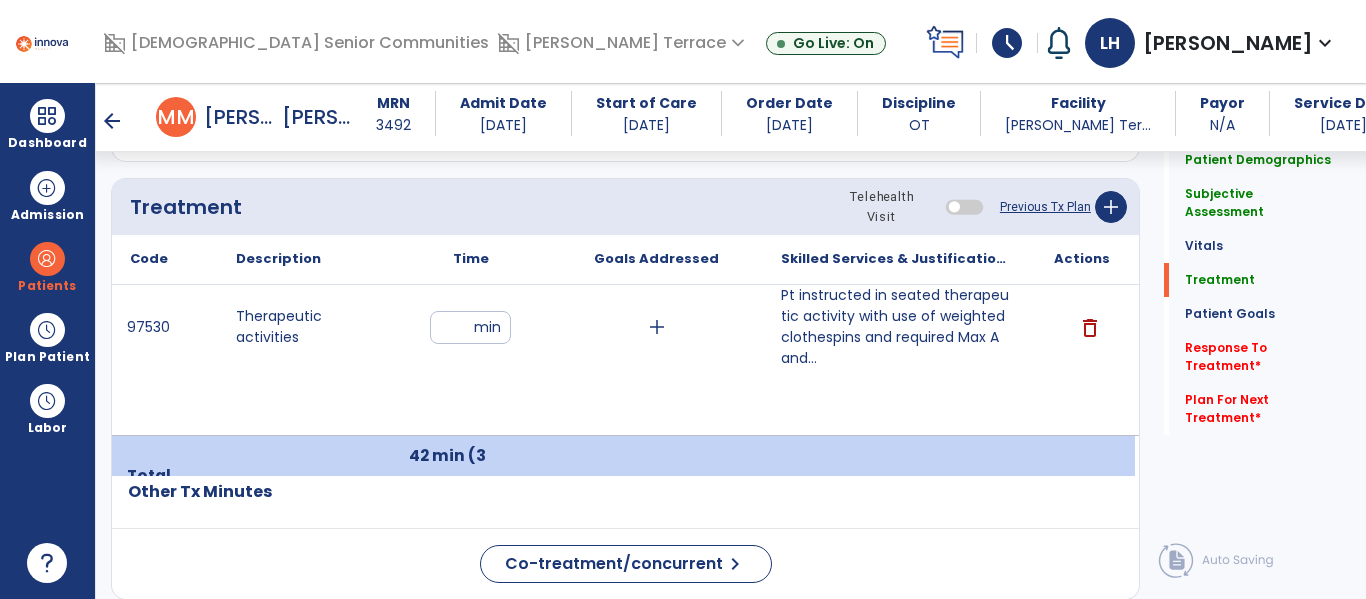 type on "*" 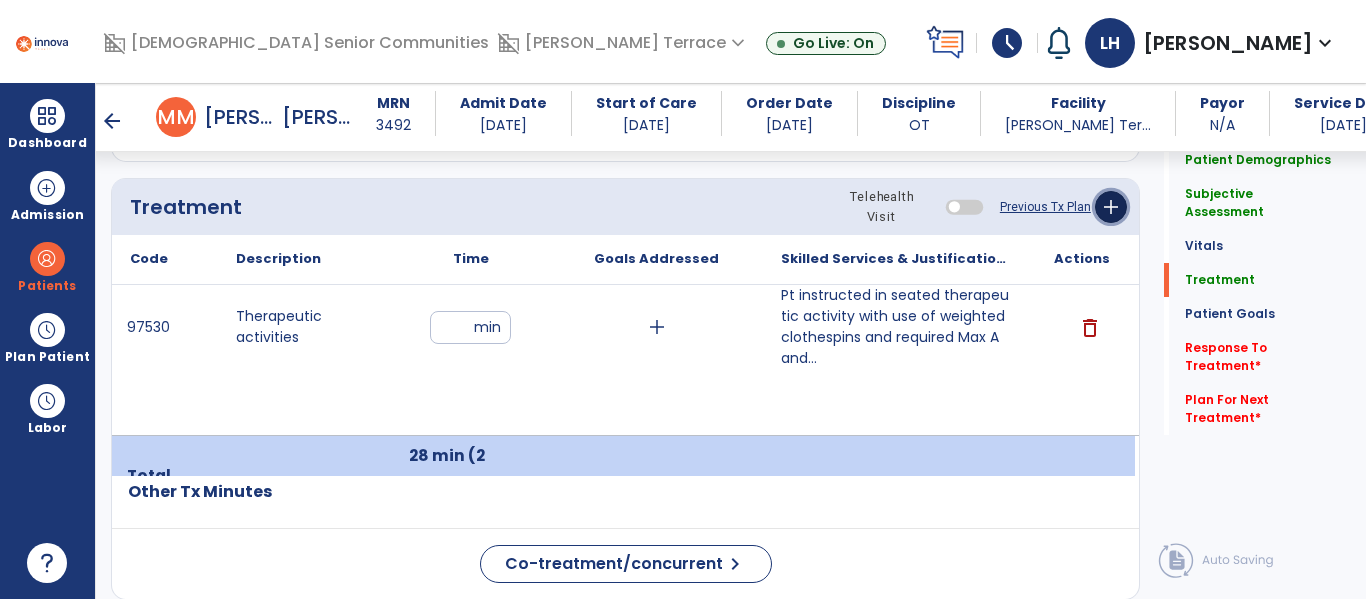 click on "add" 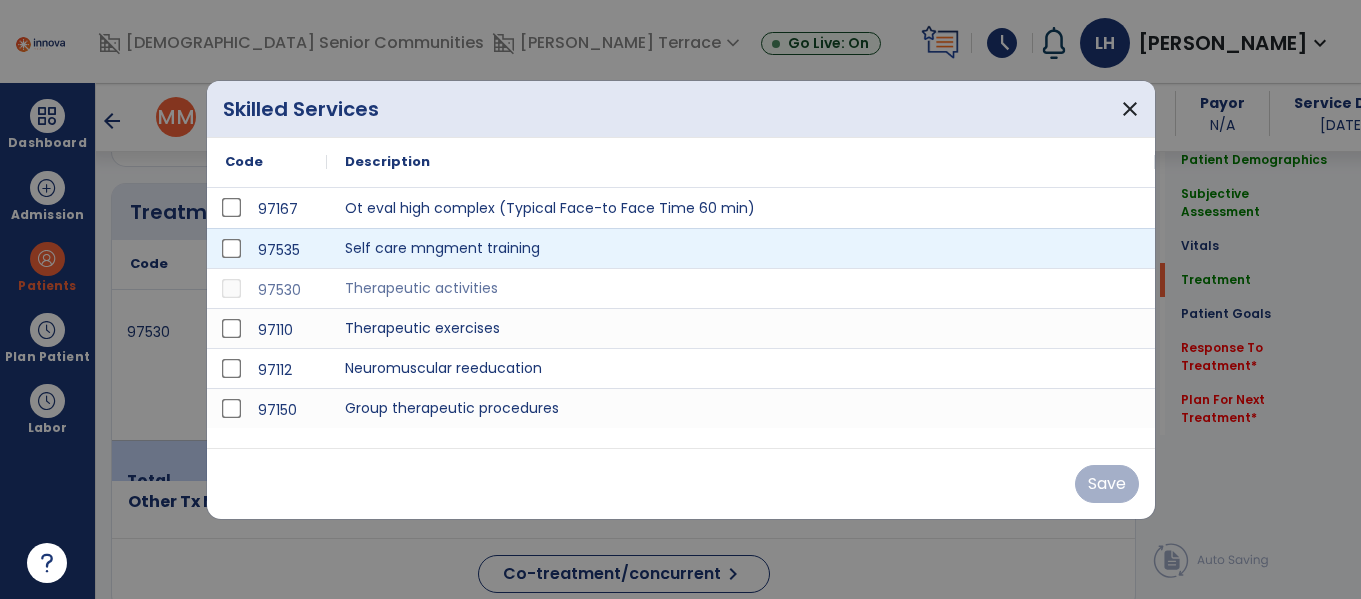 scroll, scrollTop: 1181, scrollLeft: 0, axis: vertical 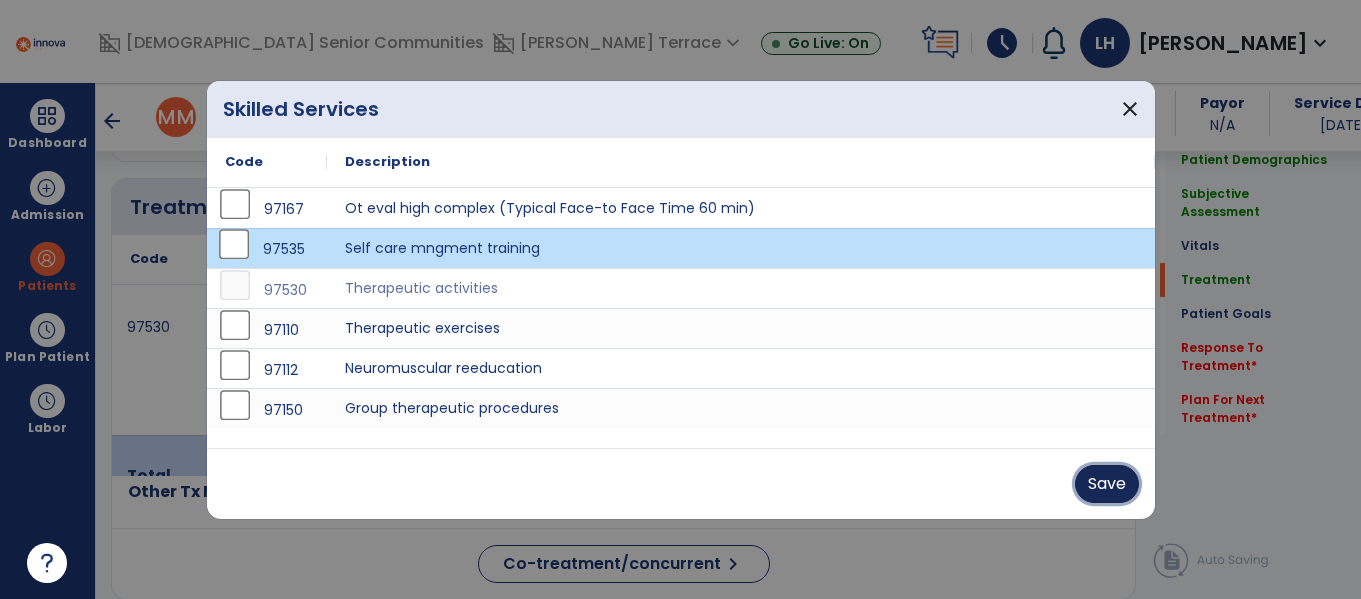 click on "Save" at bounding box center [1107, 484] 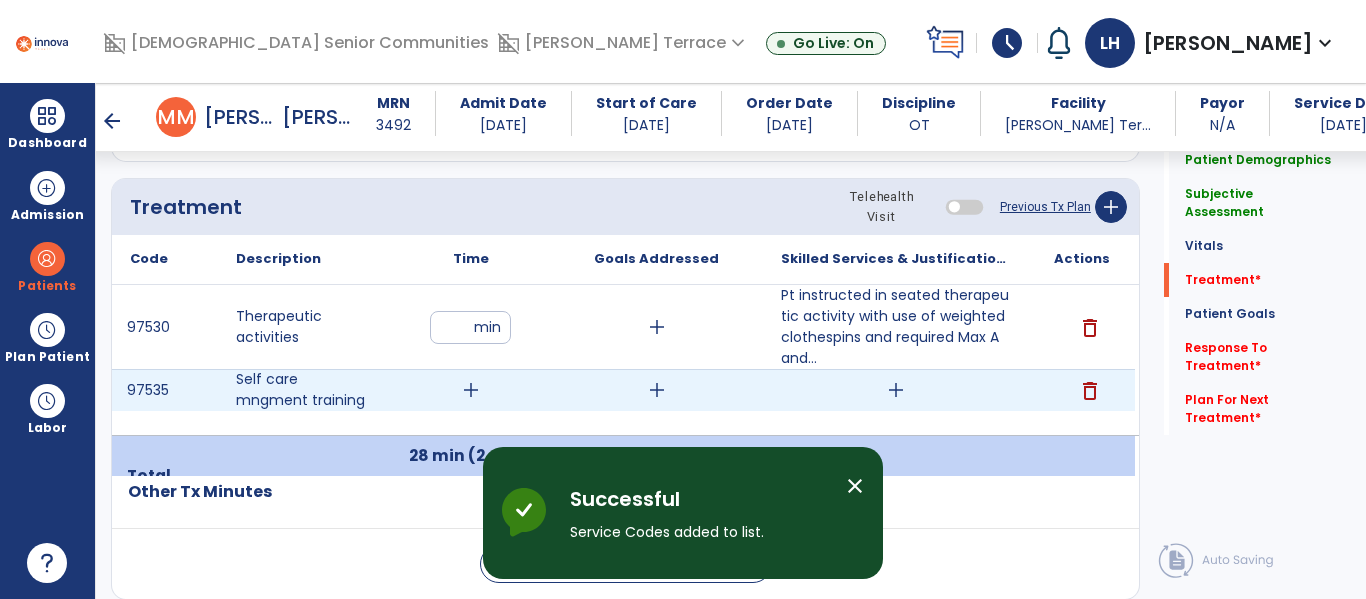 click on "add" at bounding box center [471, 390] 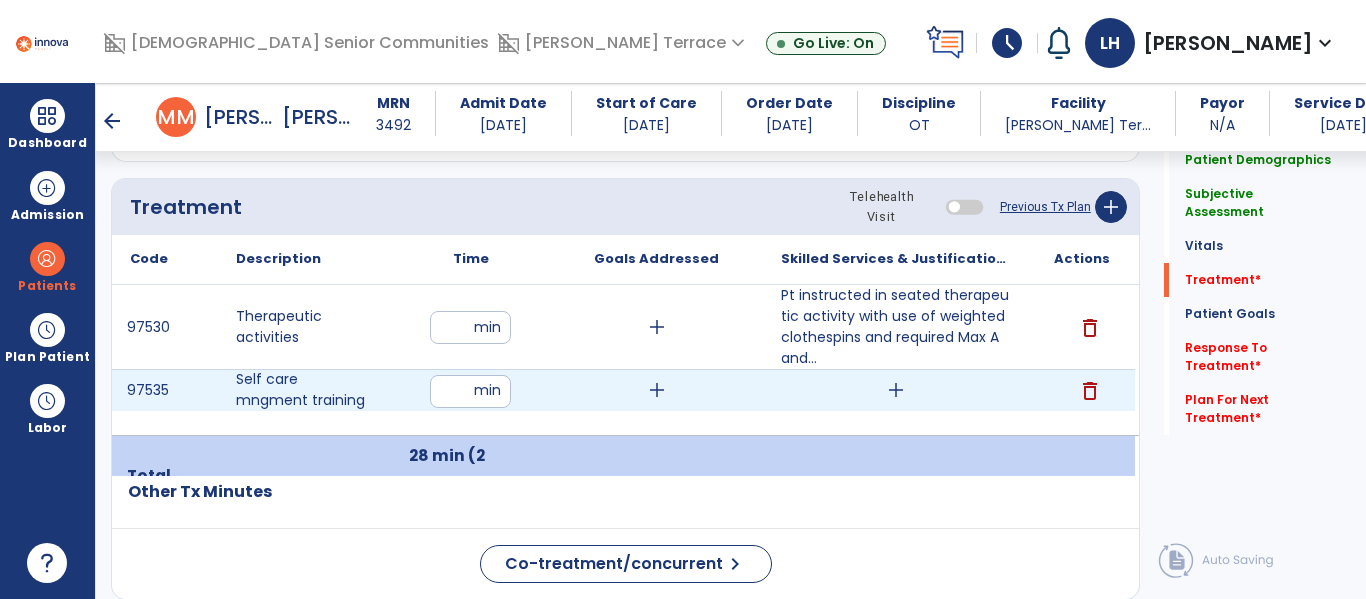 type on "**" 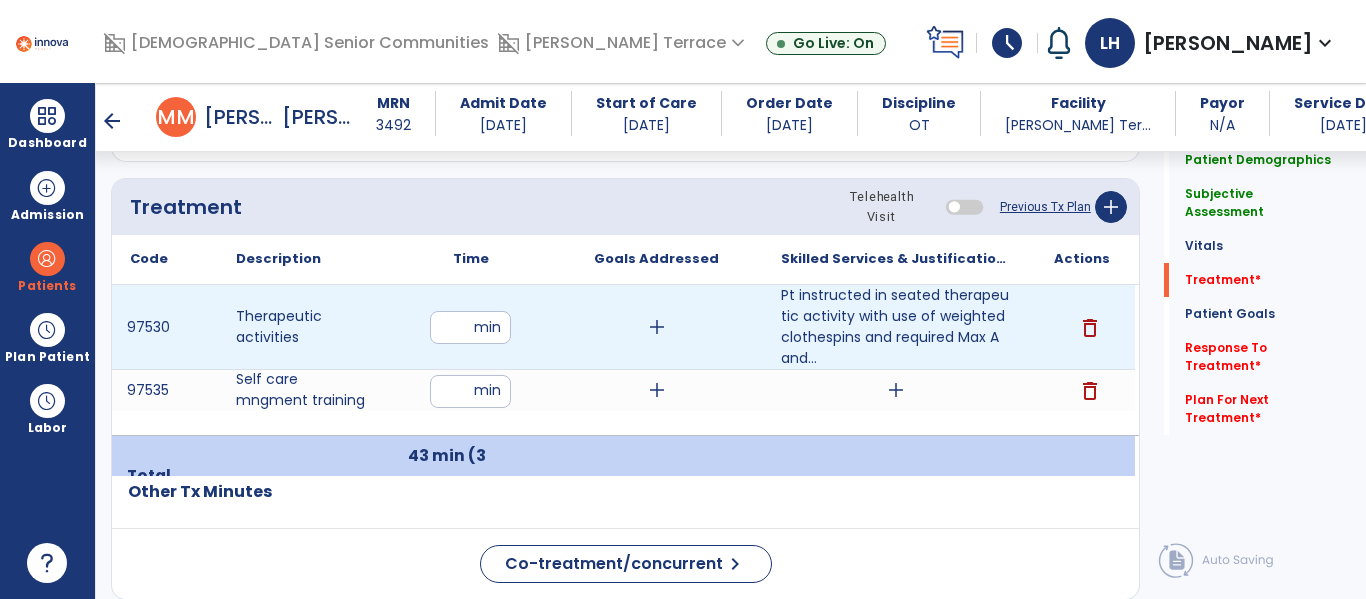 click on "**" at bounding box center [470, 327] 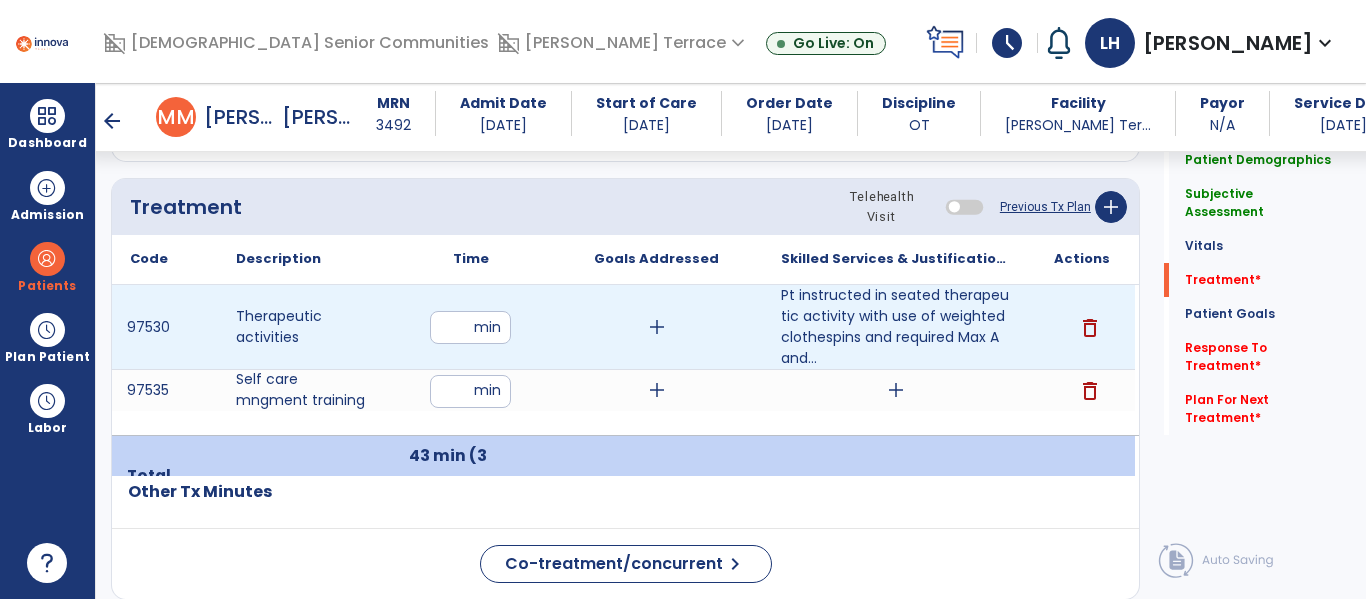 type on "**" 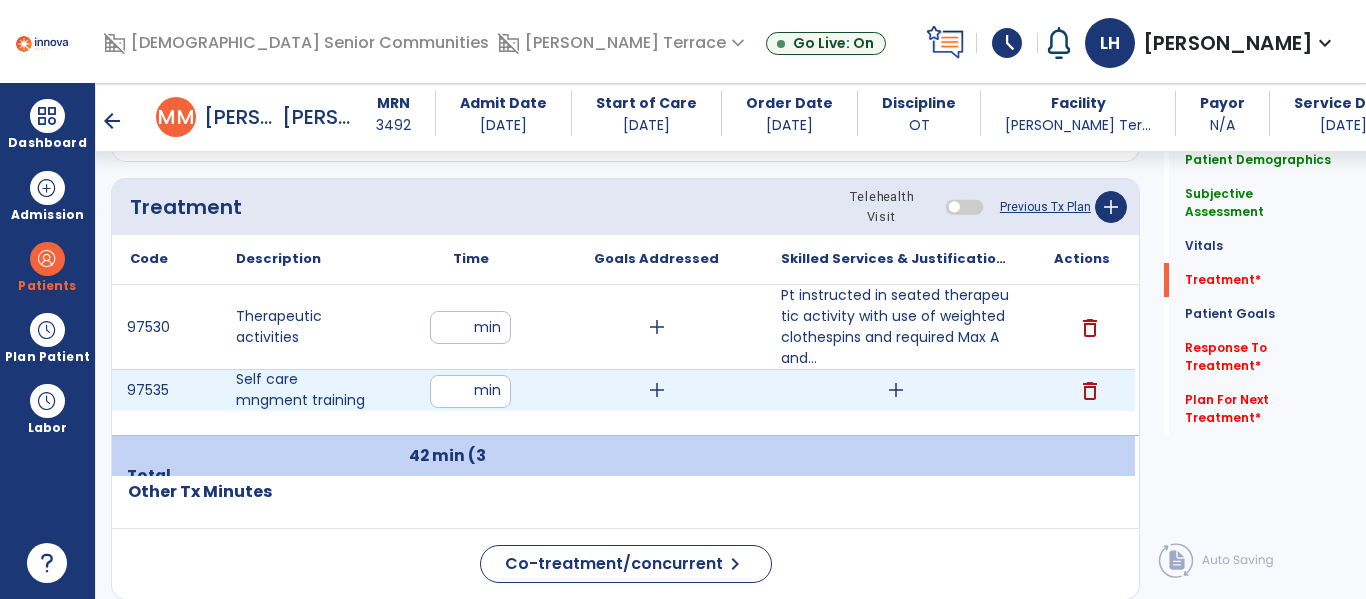 click on "add" at bounding box center [896, 390] 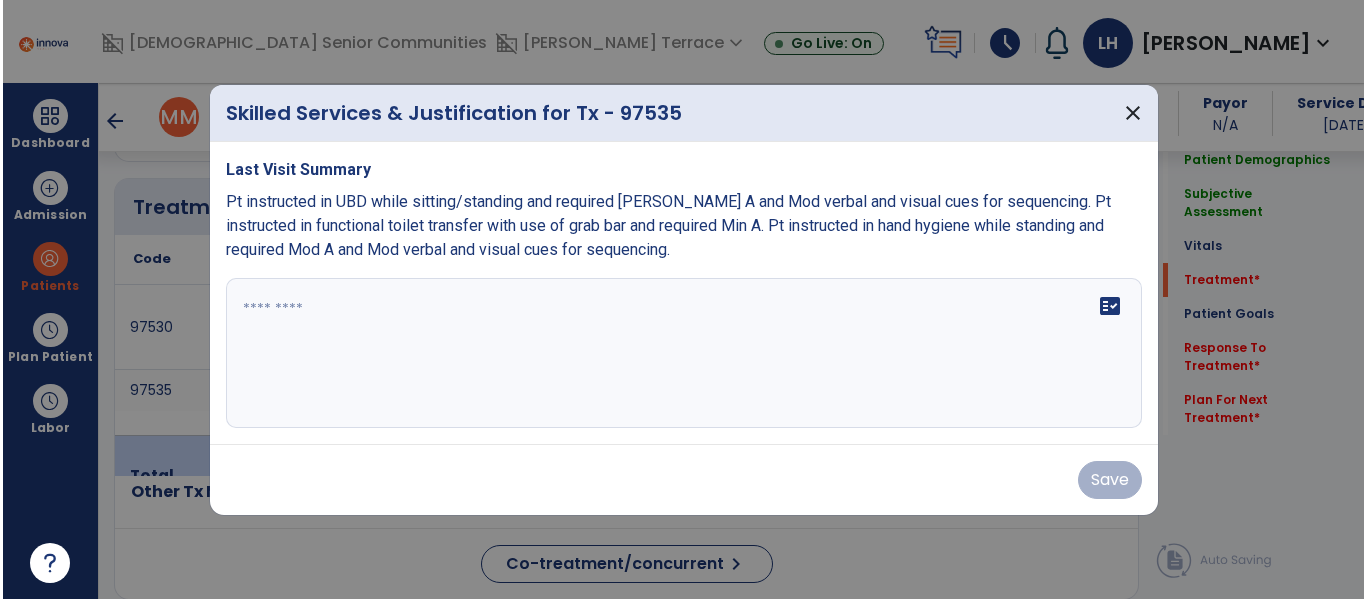 scroll, scrollTop: 1181, scrollLeft: 0, axis: vertical 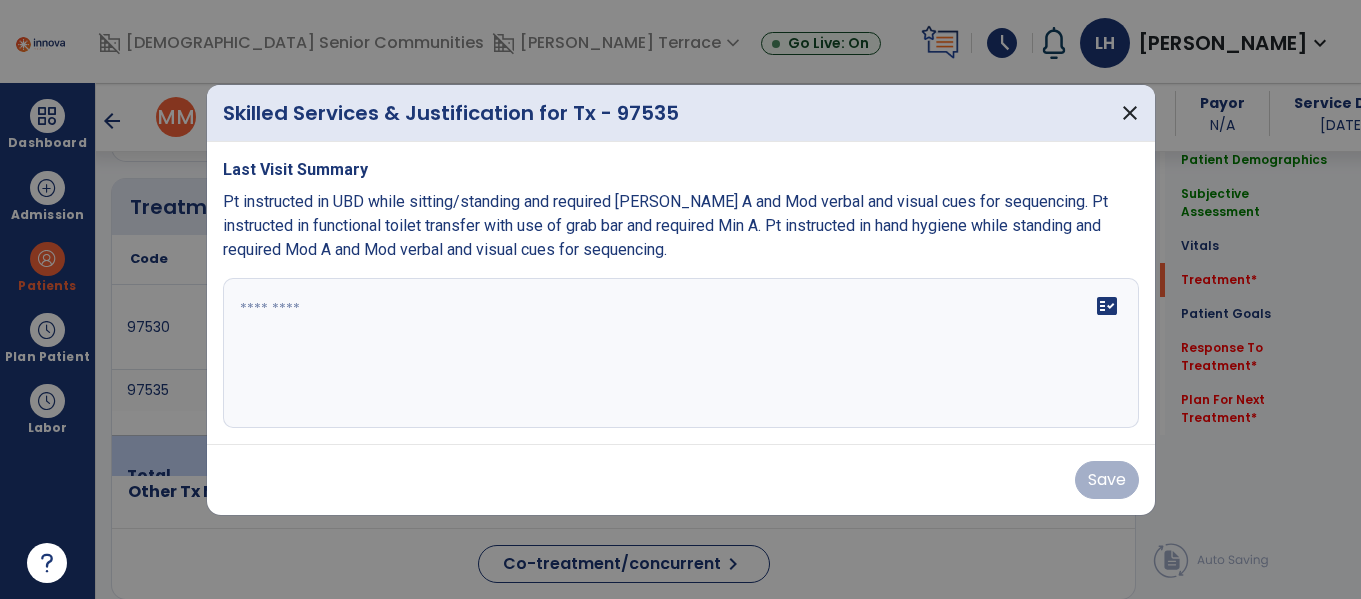 click at bounding box center (681, 353) 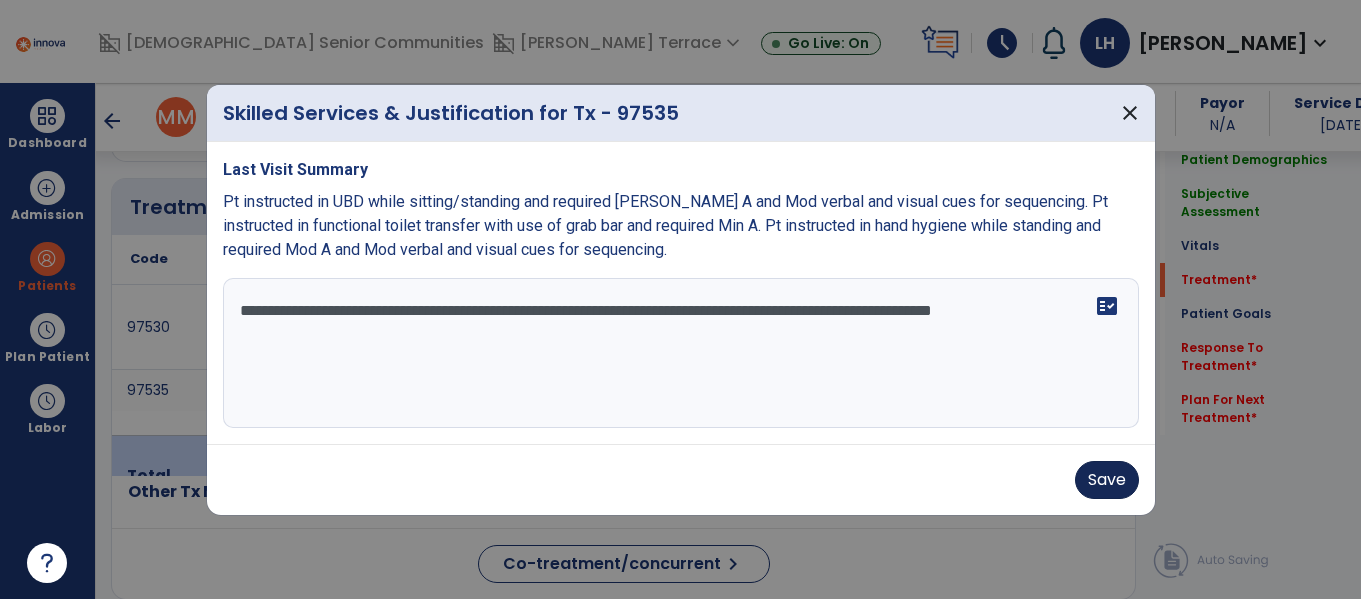 type on "**********" 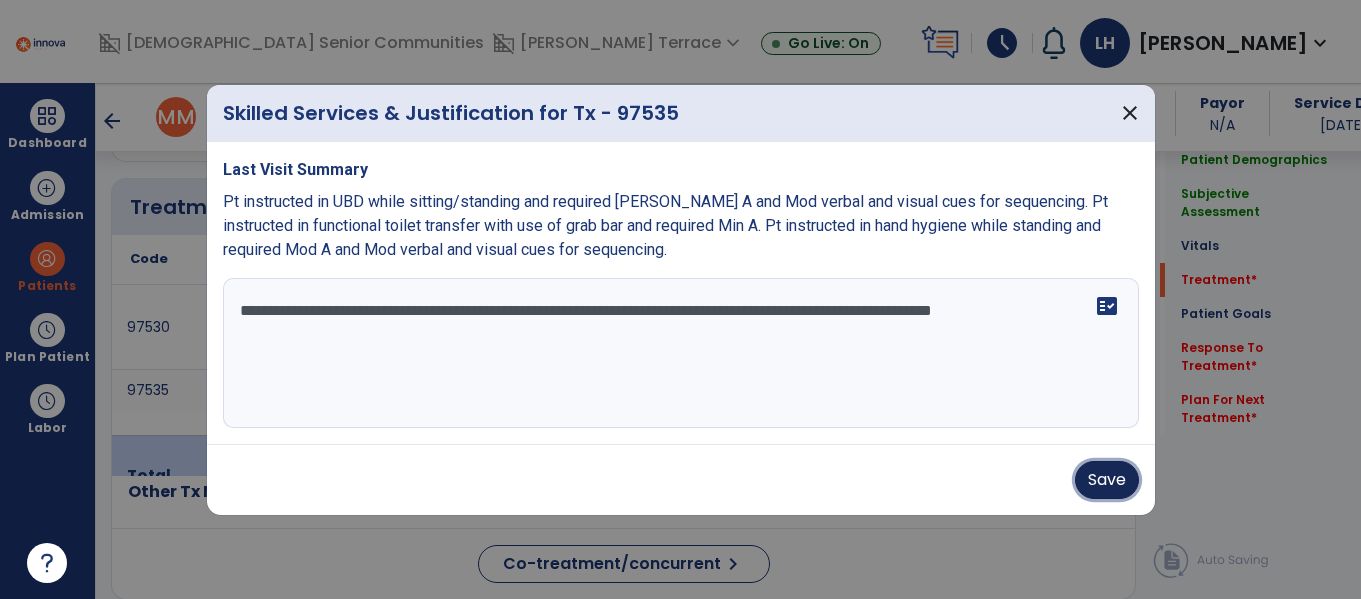 click on "Save" at bounding box center (1107, 480) 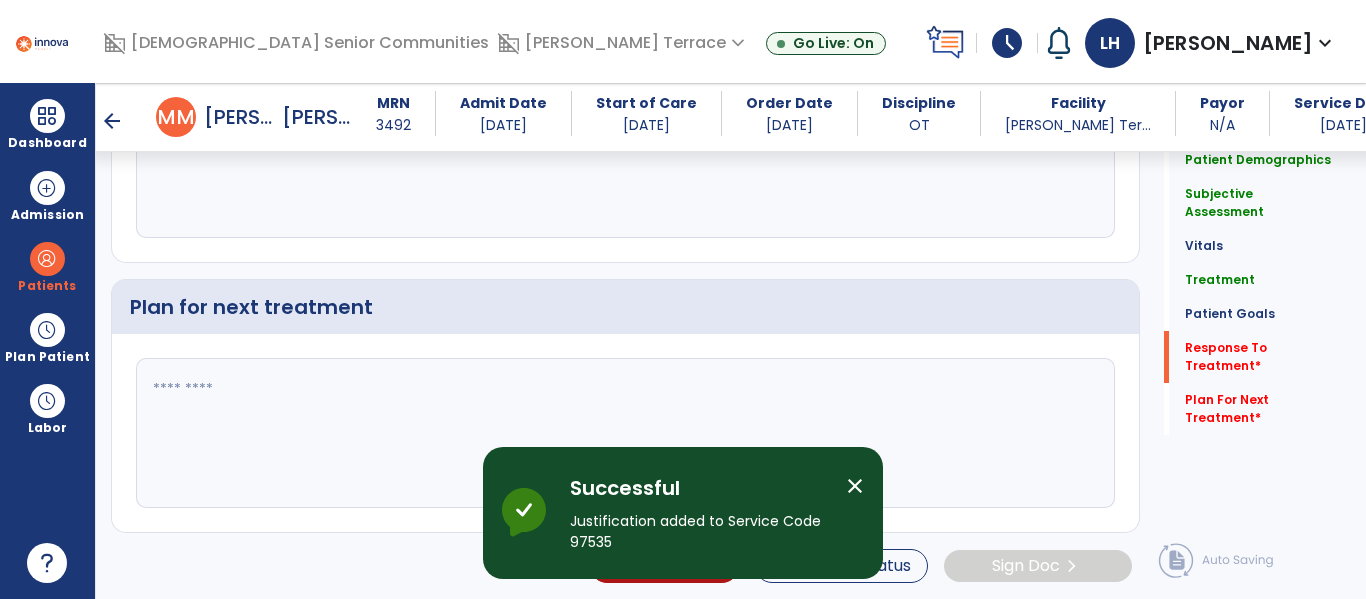 scroll, scrollTop: 2871, scrollLeft: 0, axis: vertical 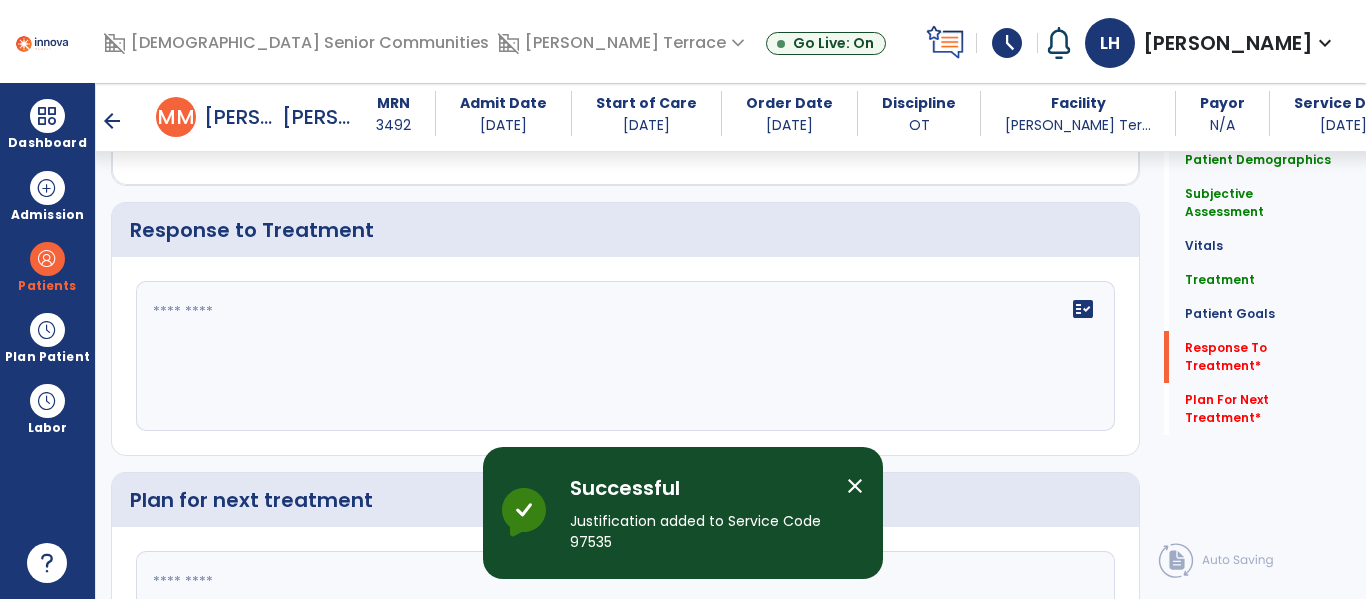 click on "fact_check" 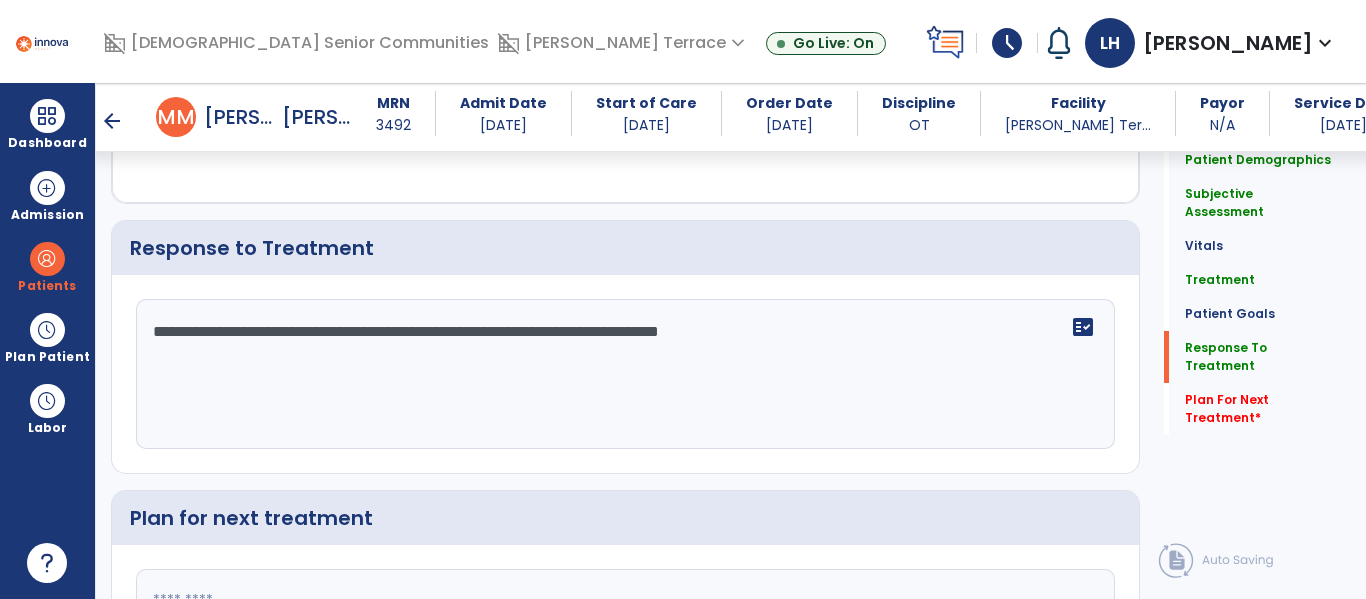 scroll, scrollTop: 2871, scrollLeft: 0, axis: vertical 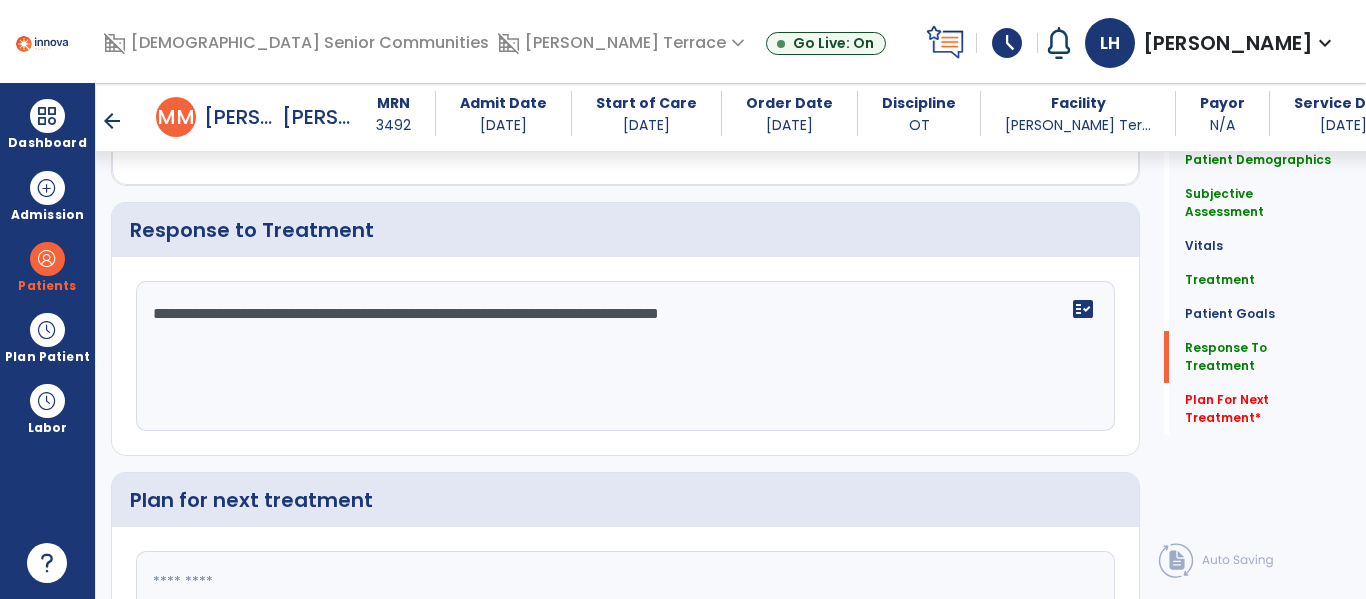 click on "**********" 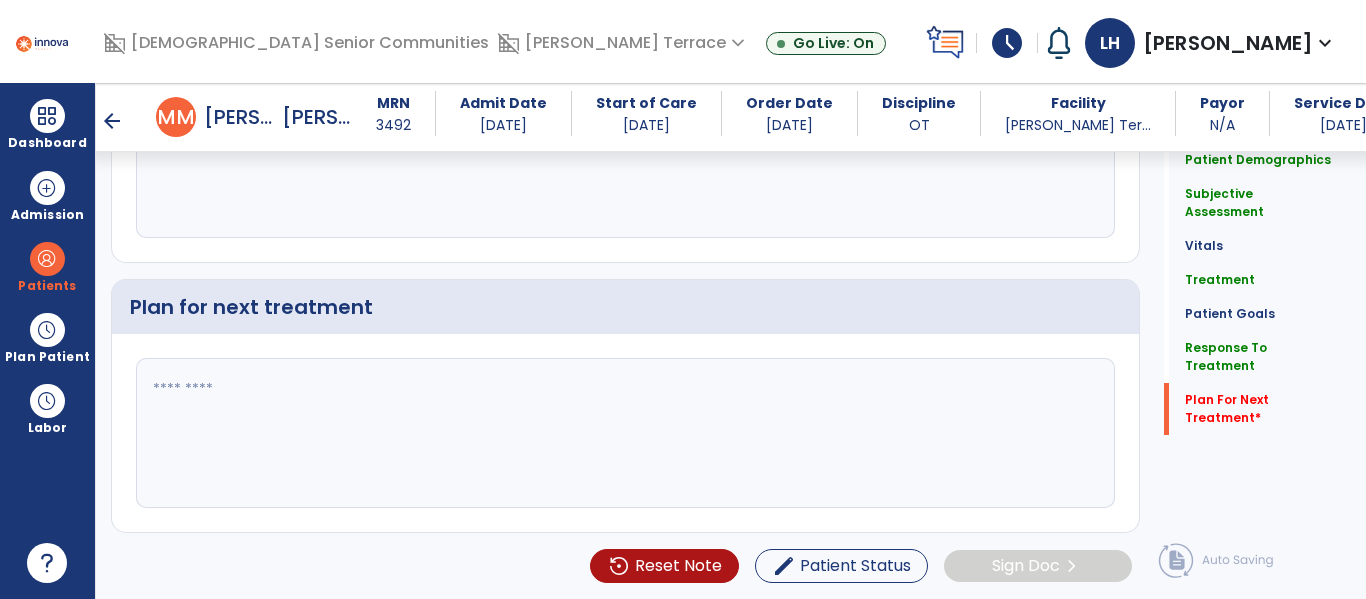 scroll, scrollTop: 3062, scrollLeft: 0, axis: vertical 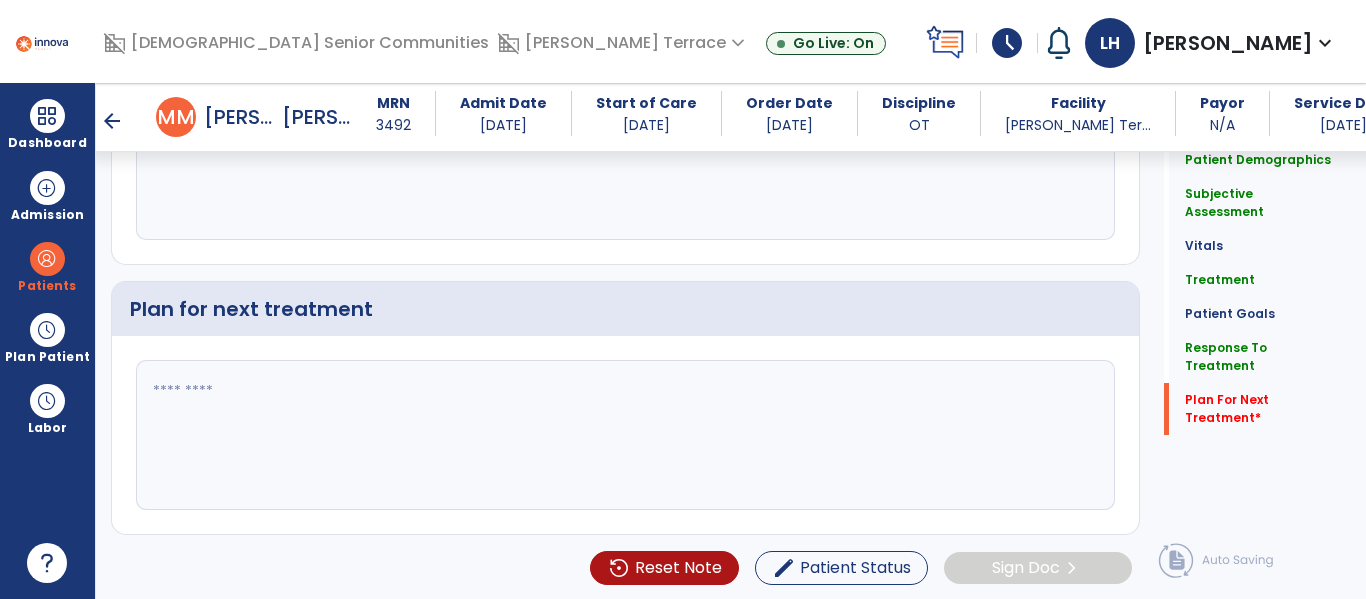 type on "**********" 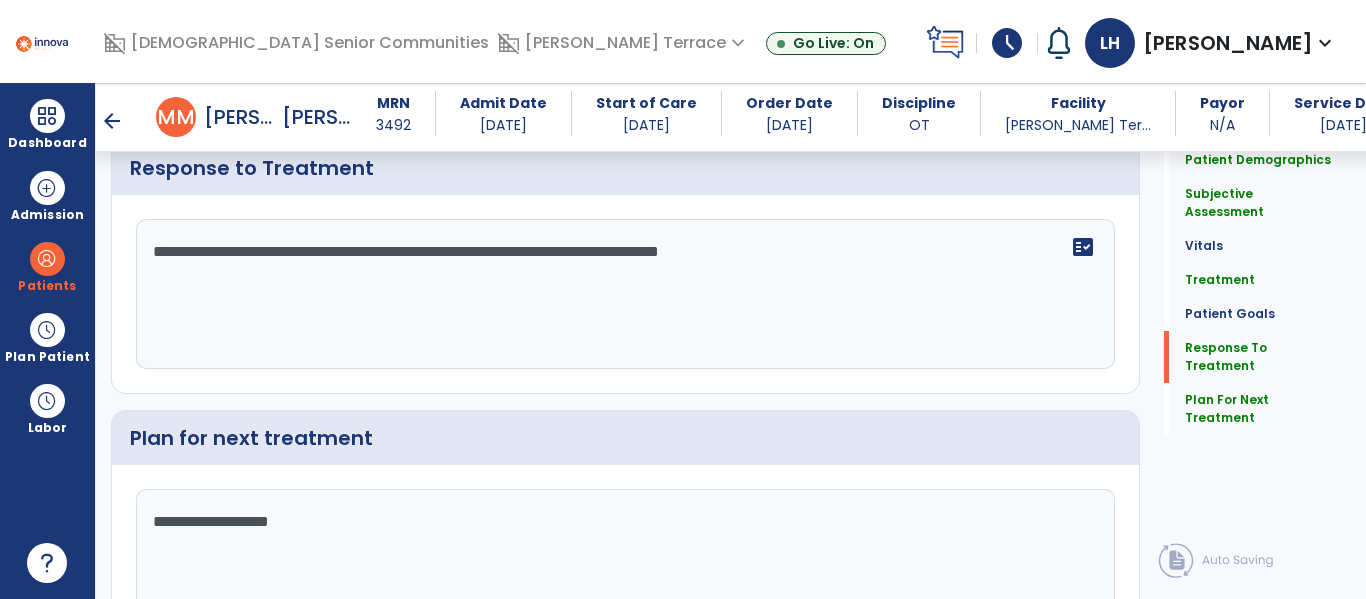 scroll, scrollTop: 3064, scrollLeft: 0, axis: vertical 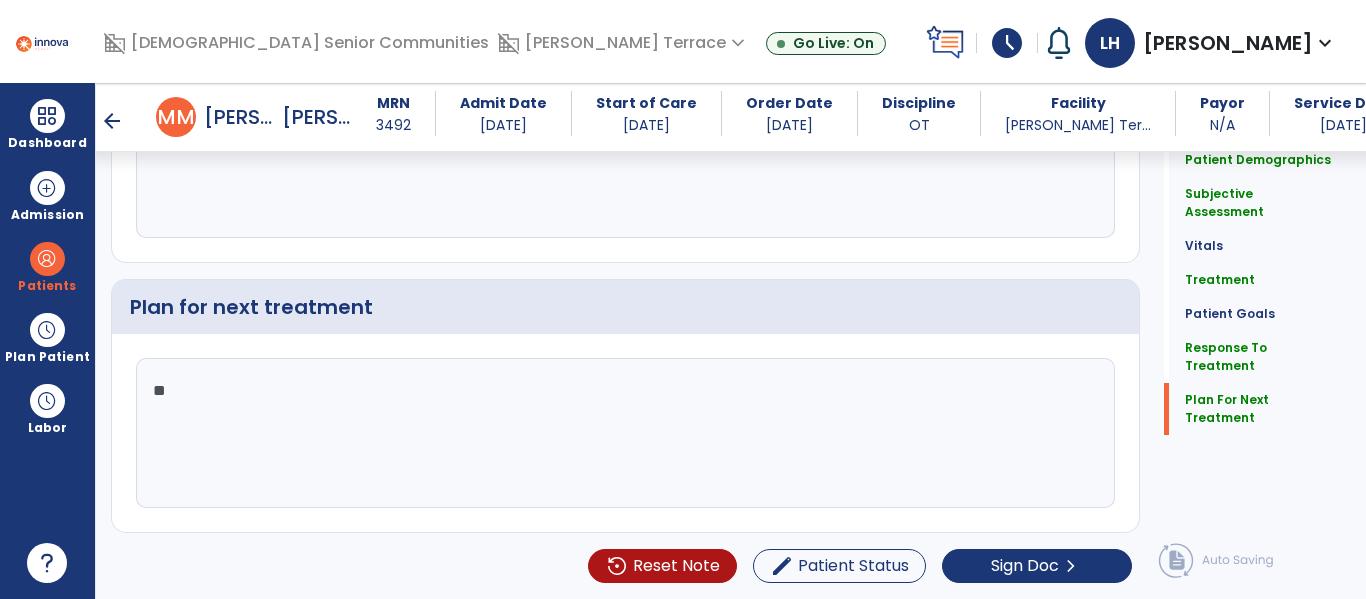 type on "*" 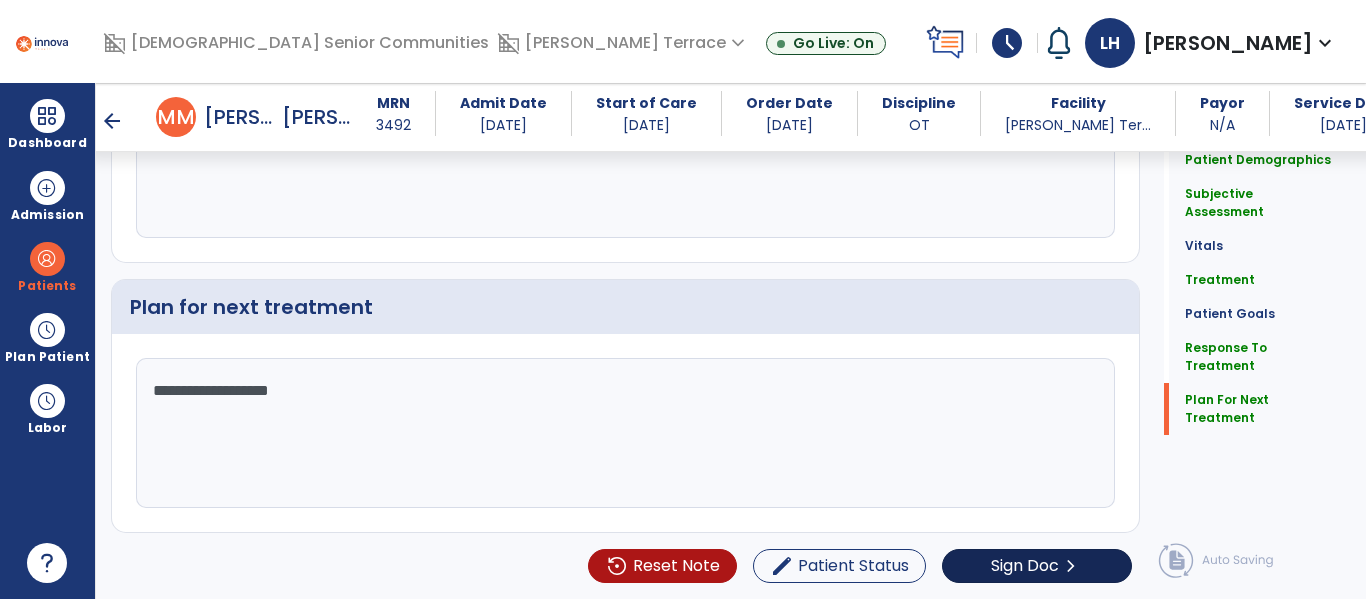 type on "**********" 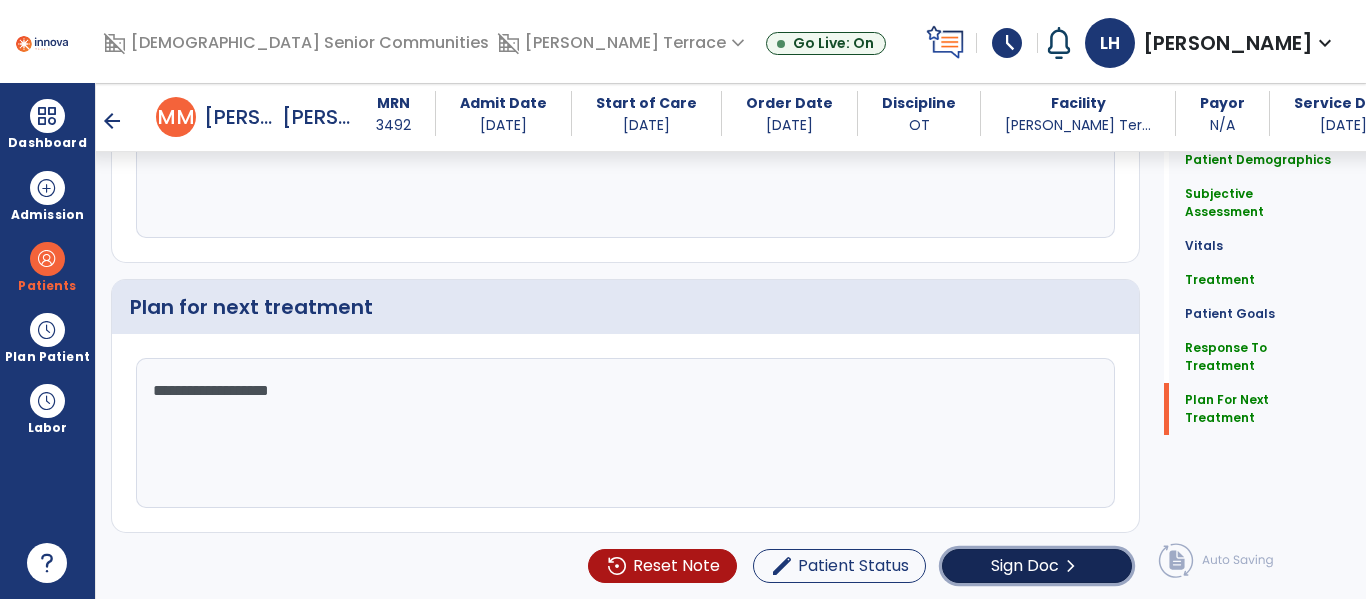 click on "Sign Doc" 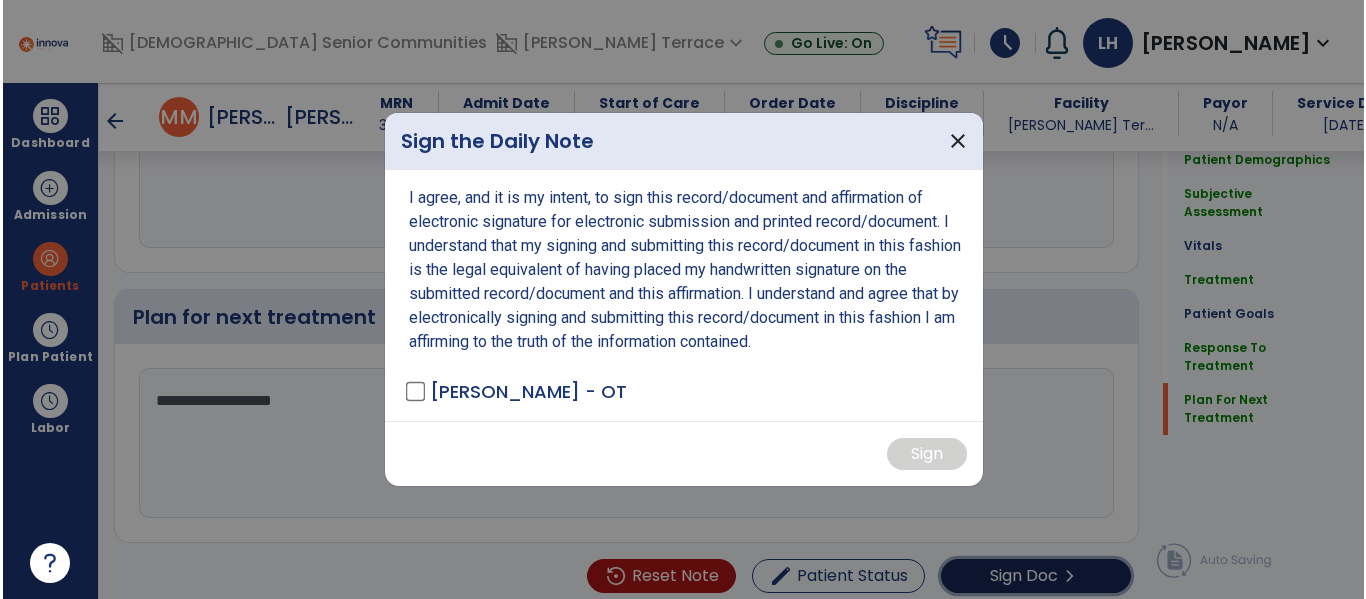 scroll, scrollTop: 3064, scrollLeft: 0, axis: vertical 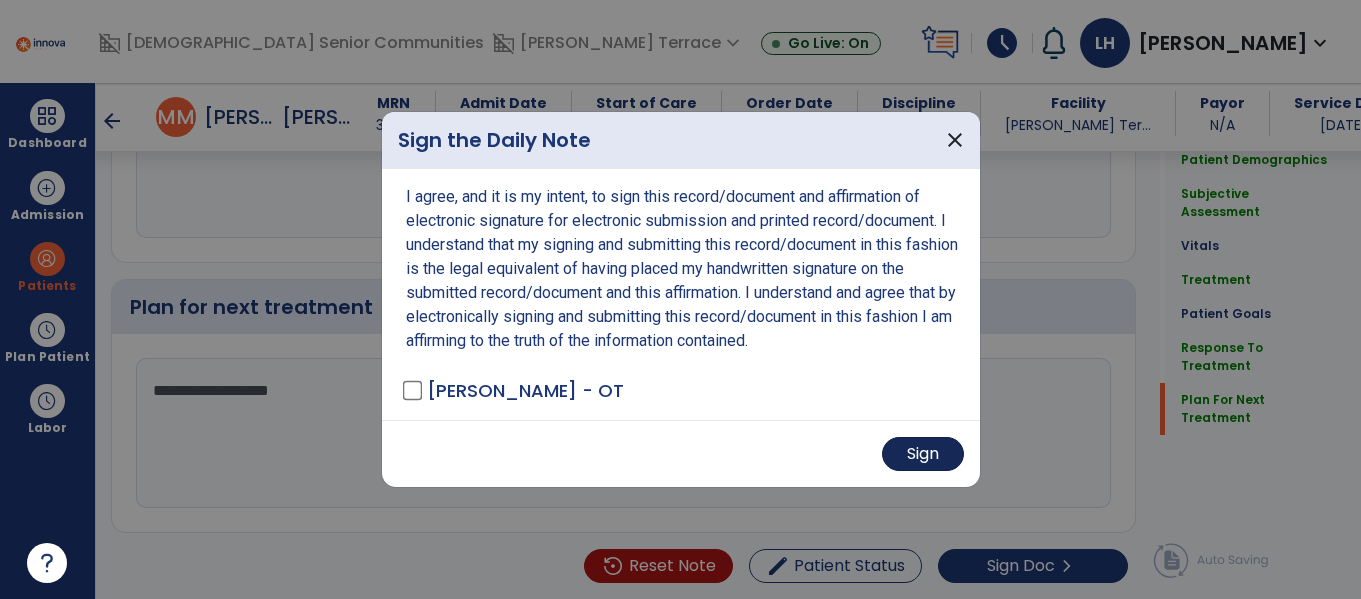 click on "Sign" at bounding box center (923, 454) 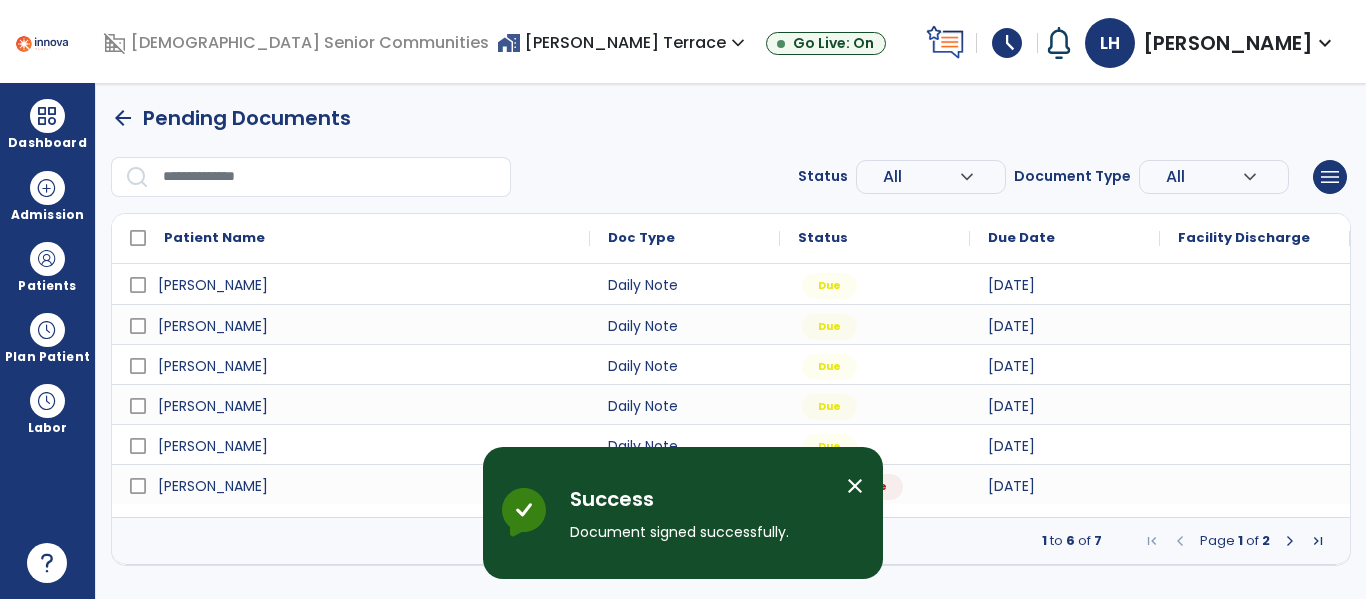 scroll, scrollTop: 0, scrollLeft: 0, axis: both 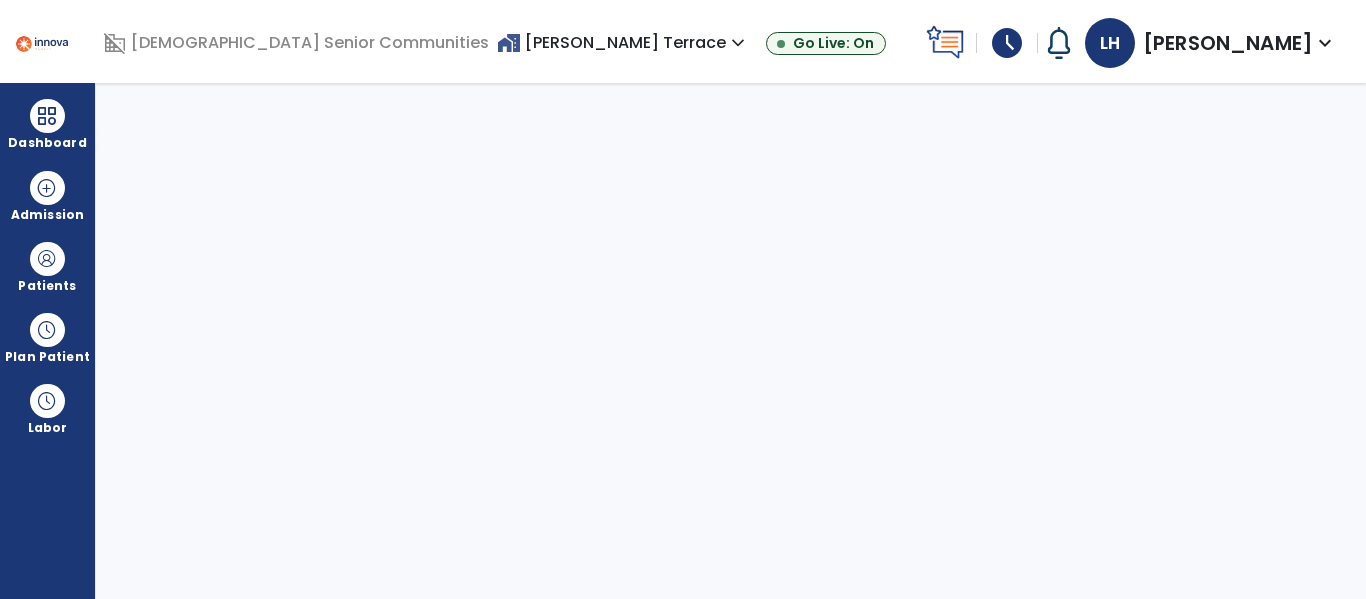 select on "****" 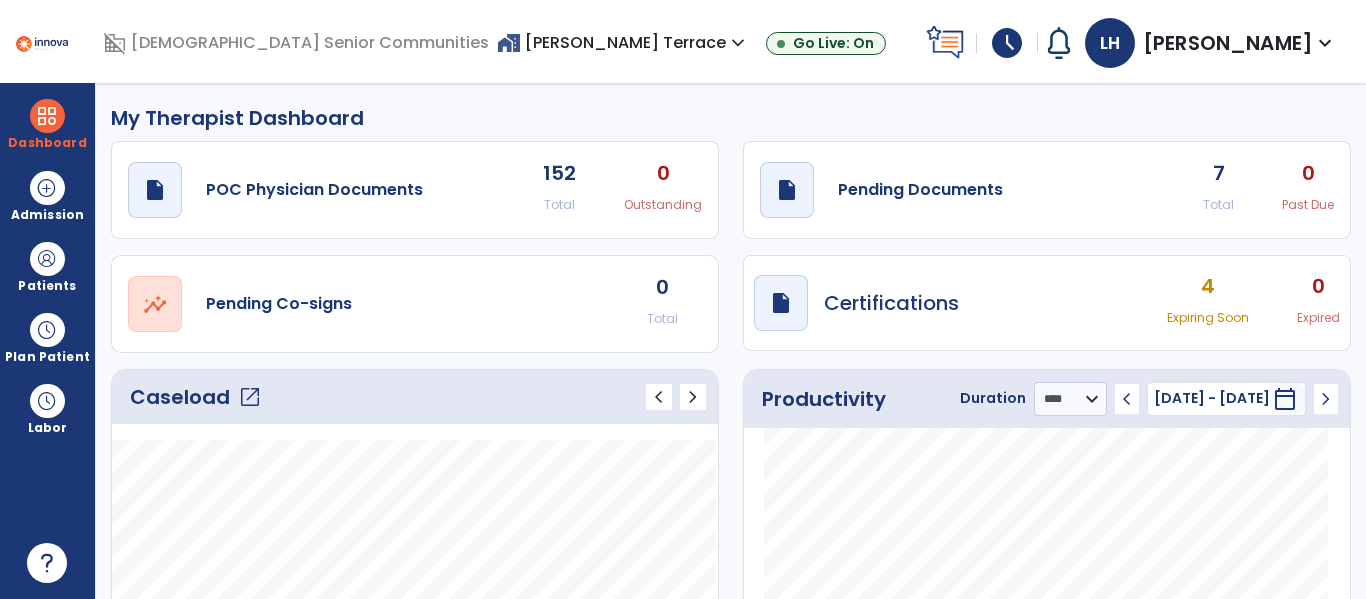 click on "7" 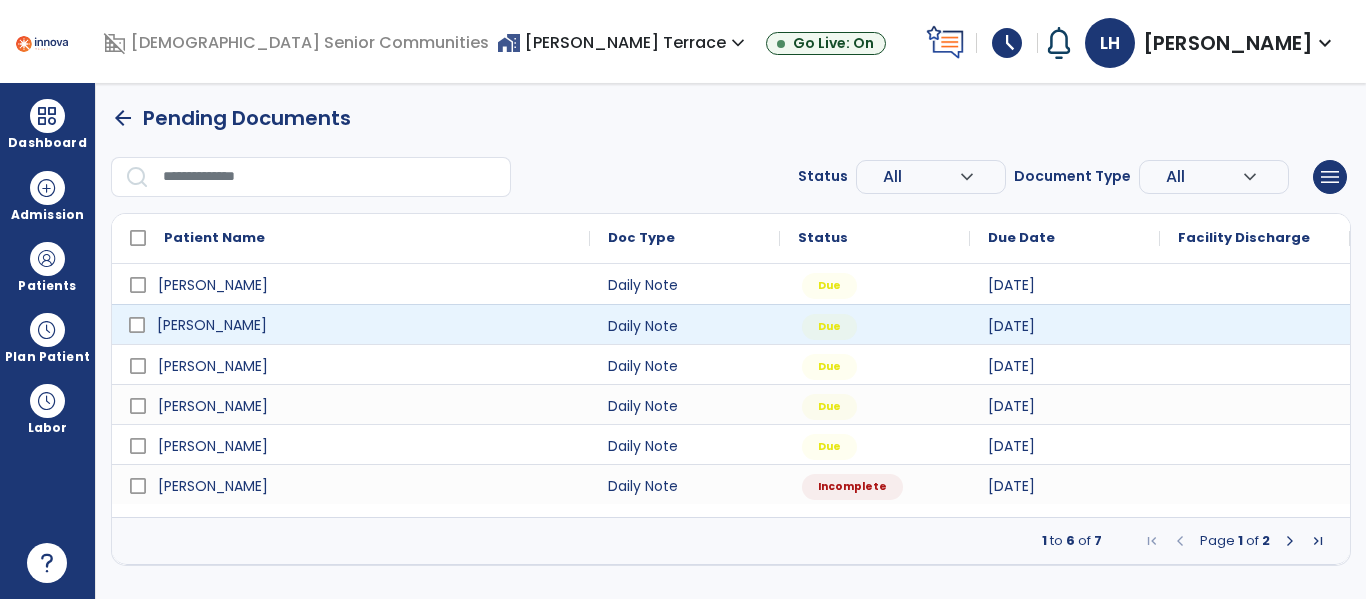 click on "[PERSON_NAME]" at bounding box center (365, 325) 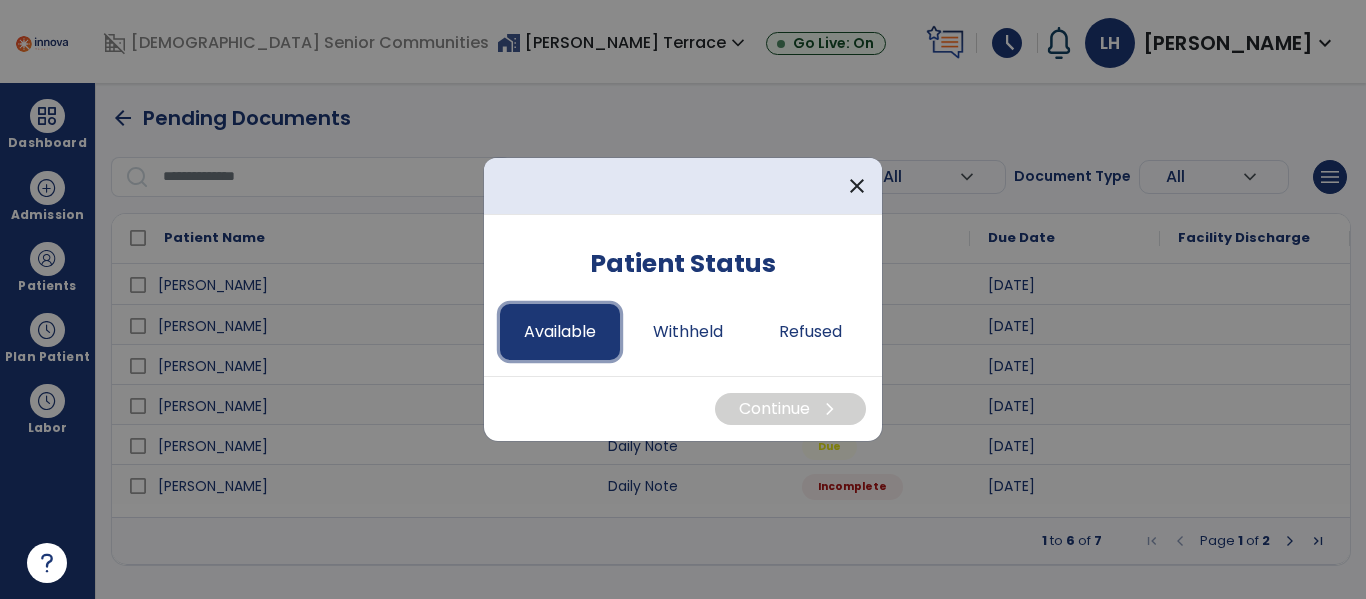 click on "Available" at bounding box center (560, 332) 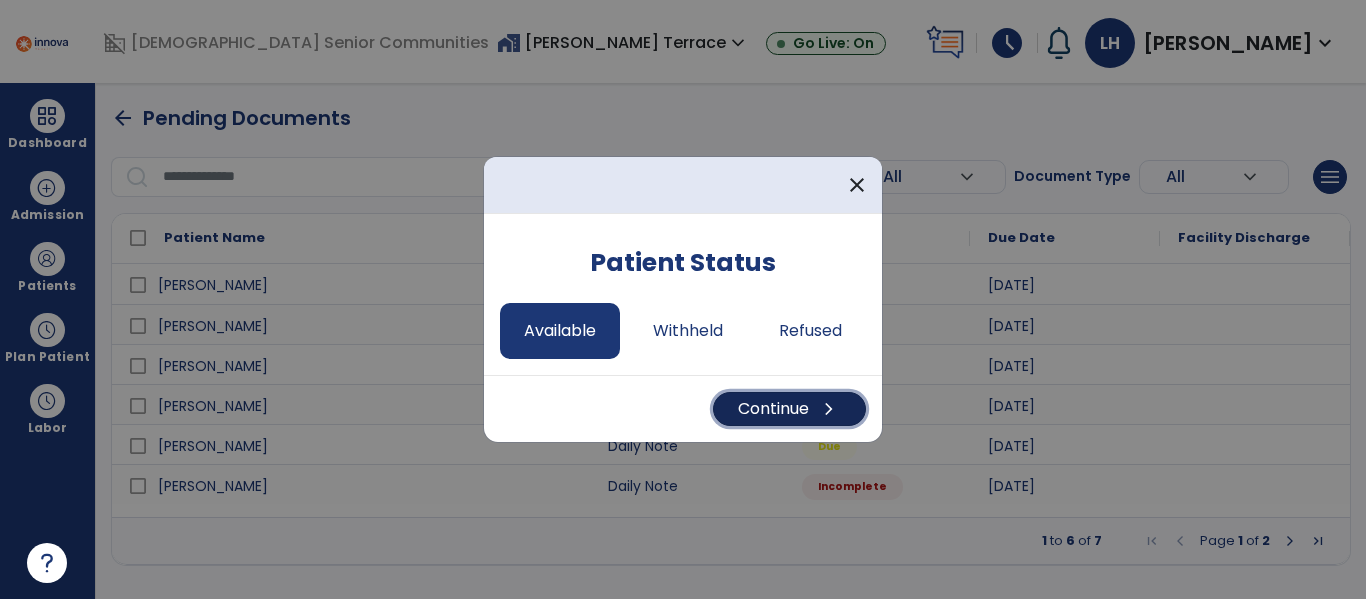 click on "chevron_right" at bounding box center (829, 409) 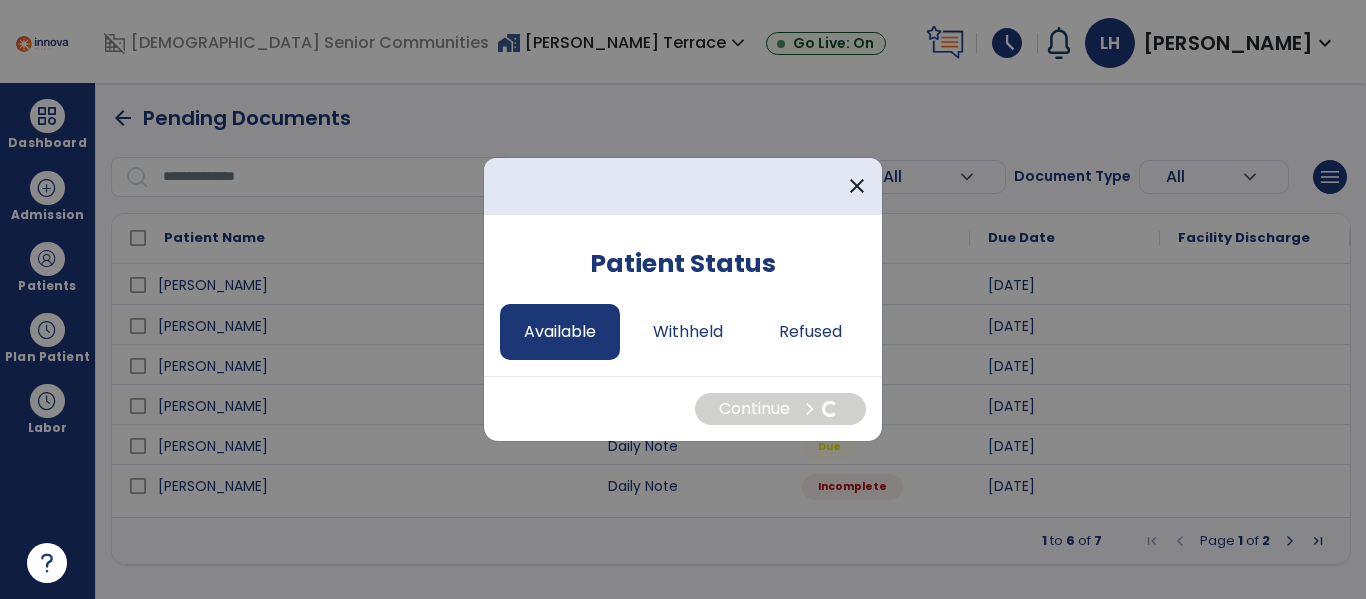 select on "*" 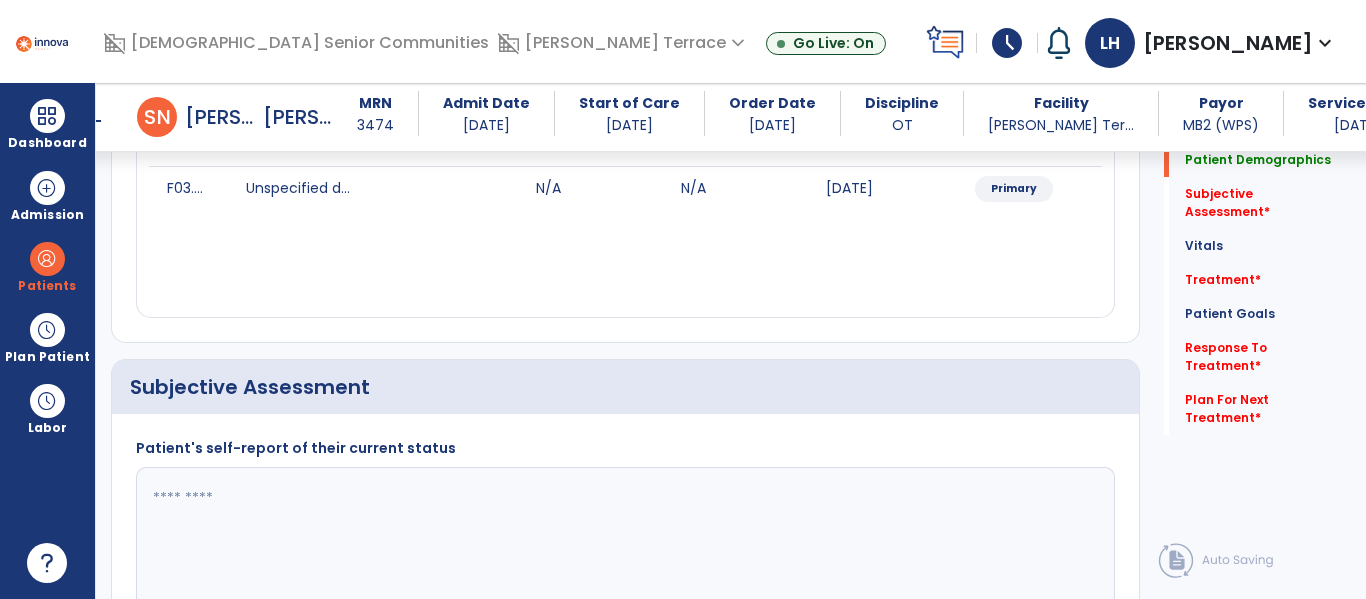 scroll, scrollTop: 339, scrollLeft: 0, axis: vertical 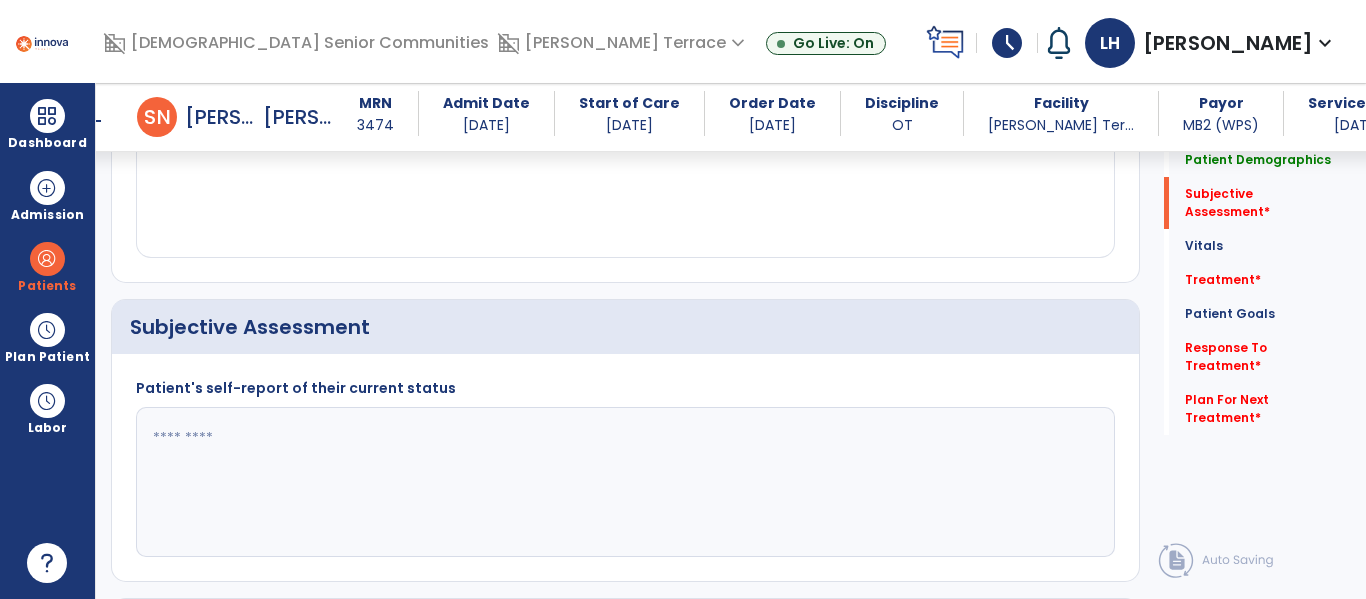 click 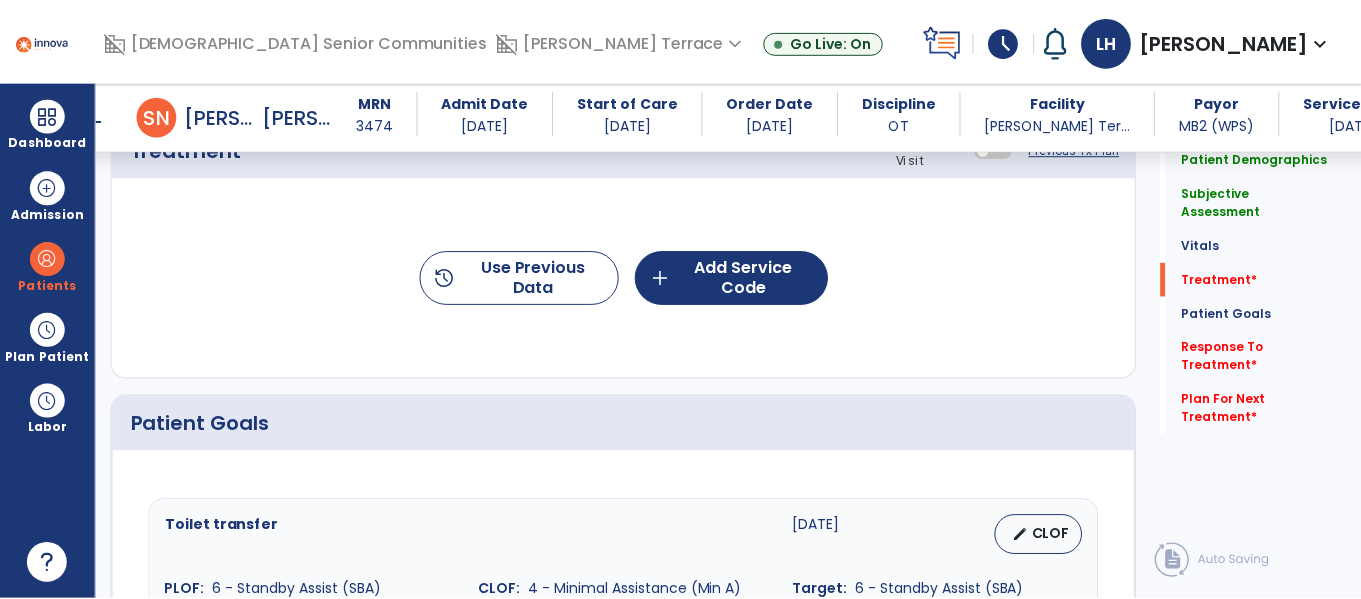 scroll, scrollTop: 1239, scrollLeft: 0, axis: vertical 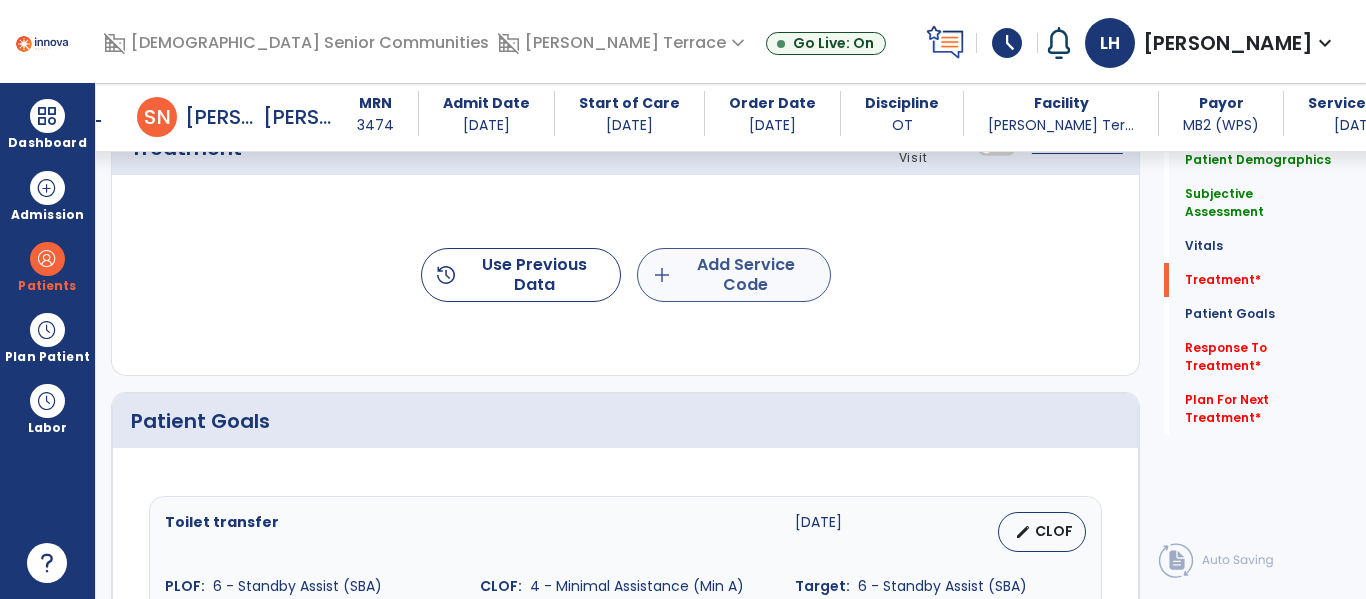 type on "**********" 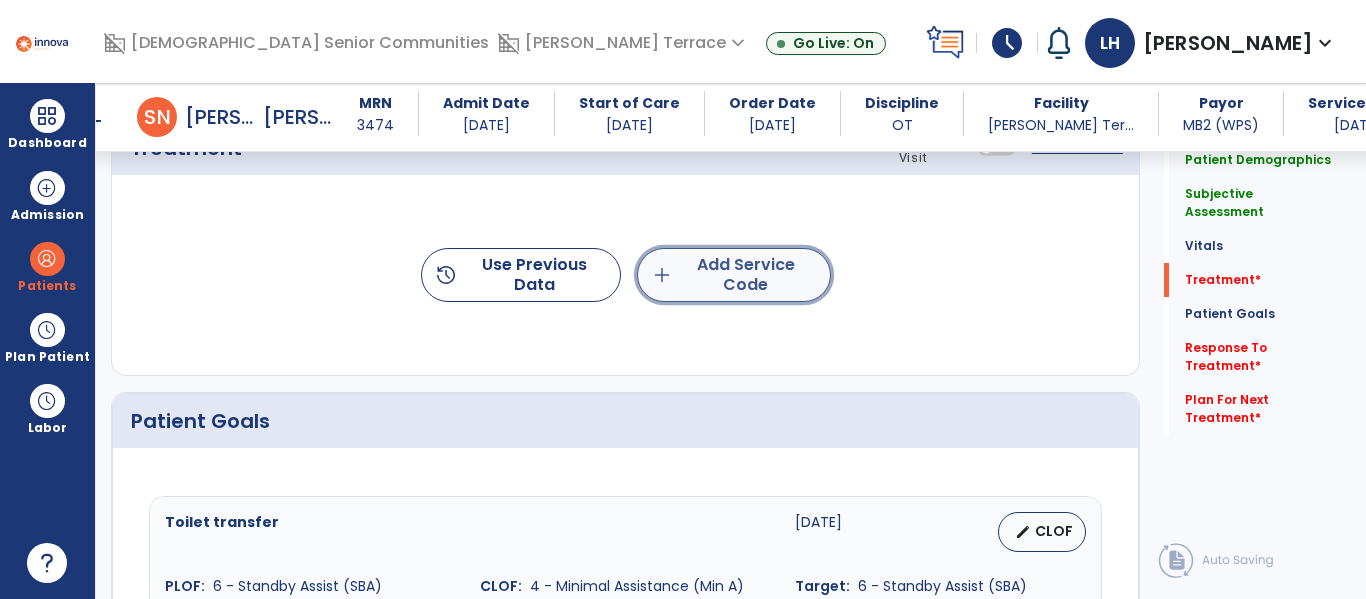 click on "add  Add Service Code" 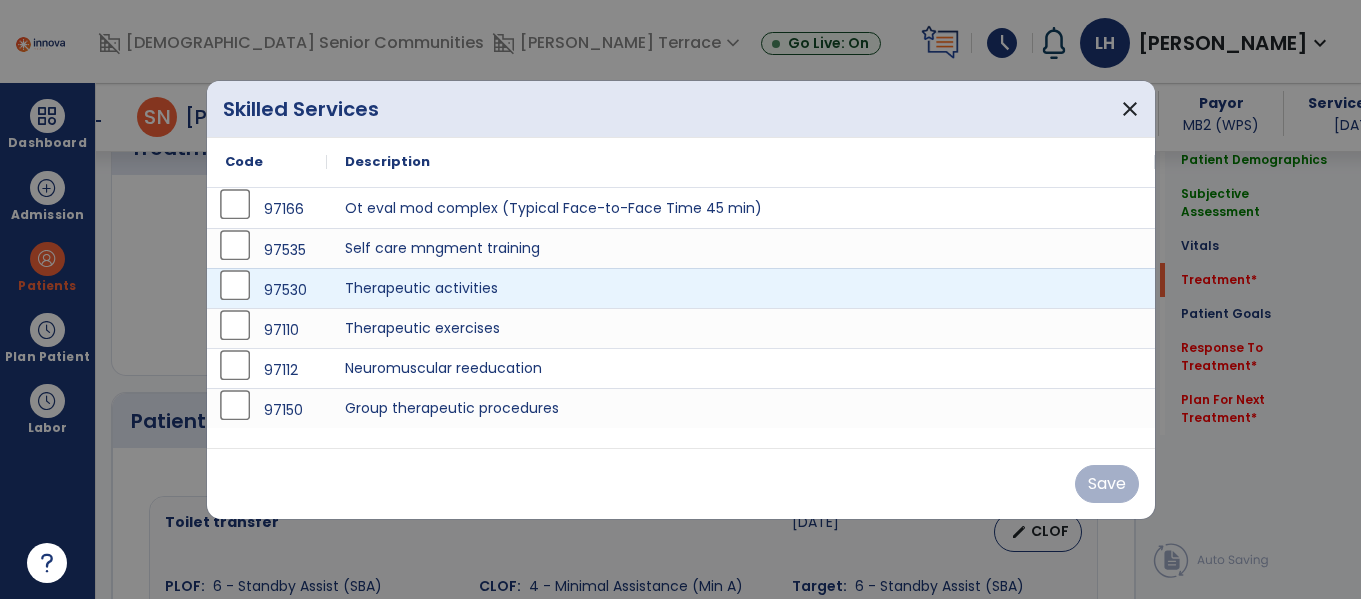 scroll, scrollTop: 1239, scrollLeft: 0, axis: vertical 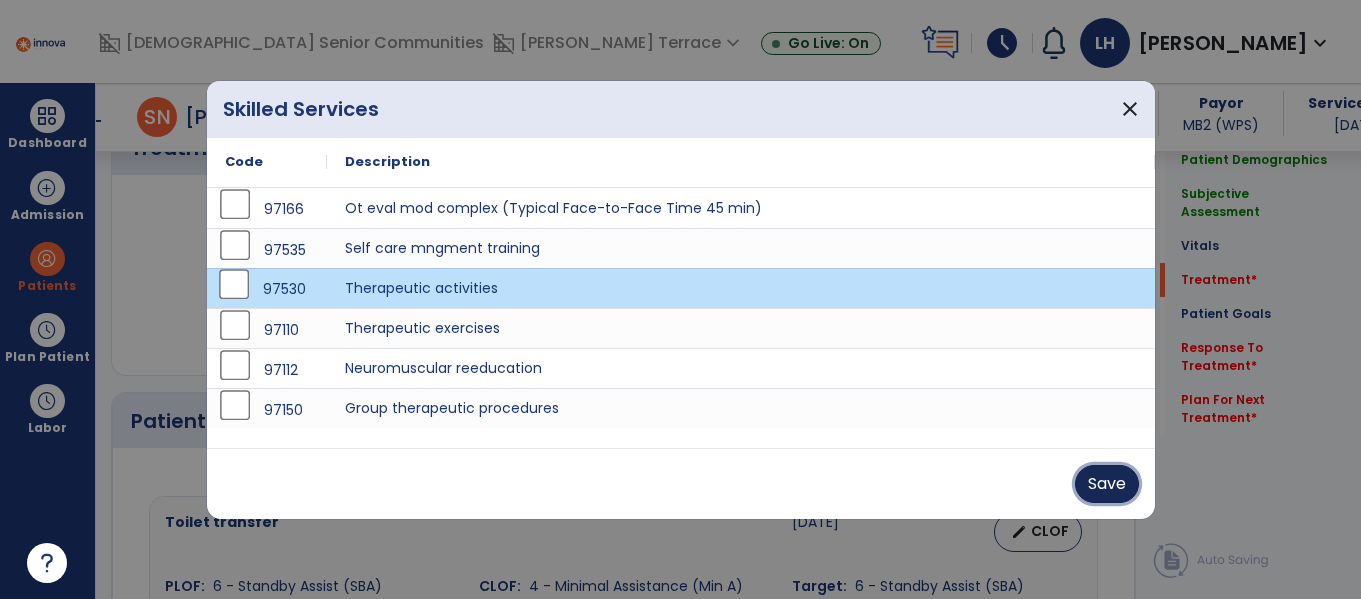 click on "Save" at bounding box center [1107, 484] 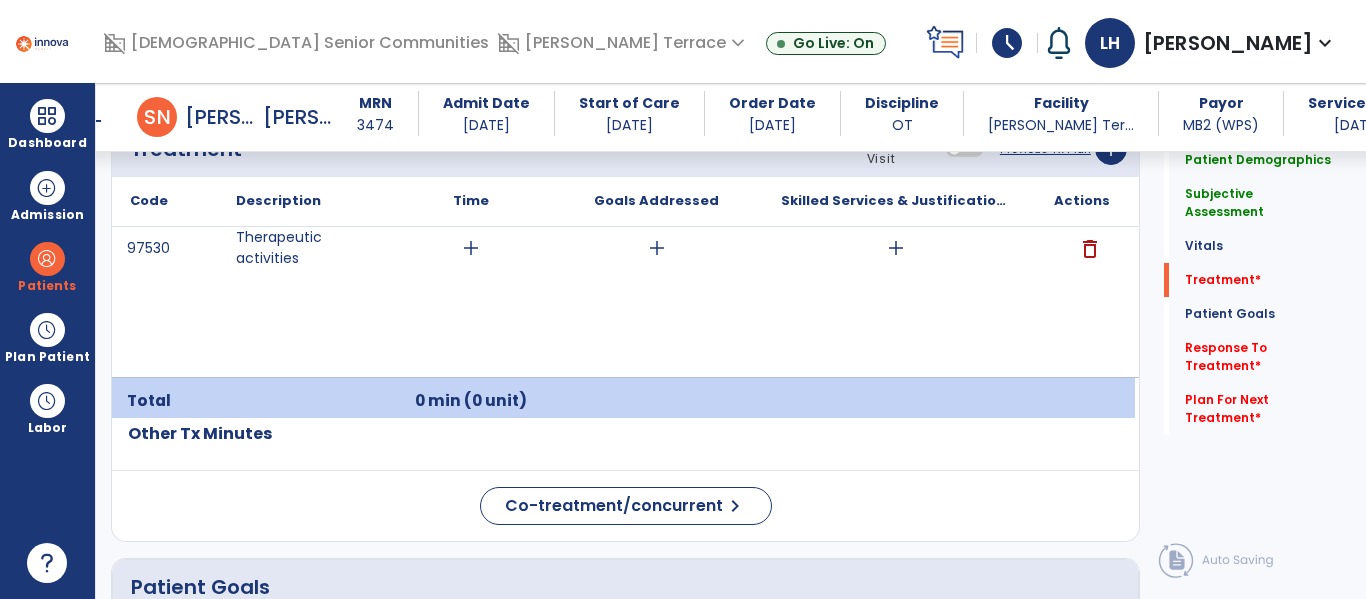 click on "add" at bounding box center (471, 248) 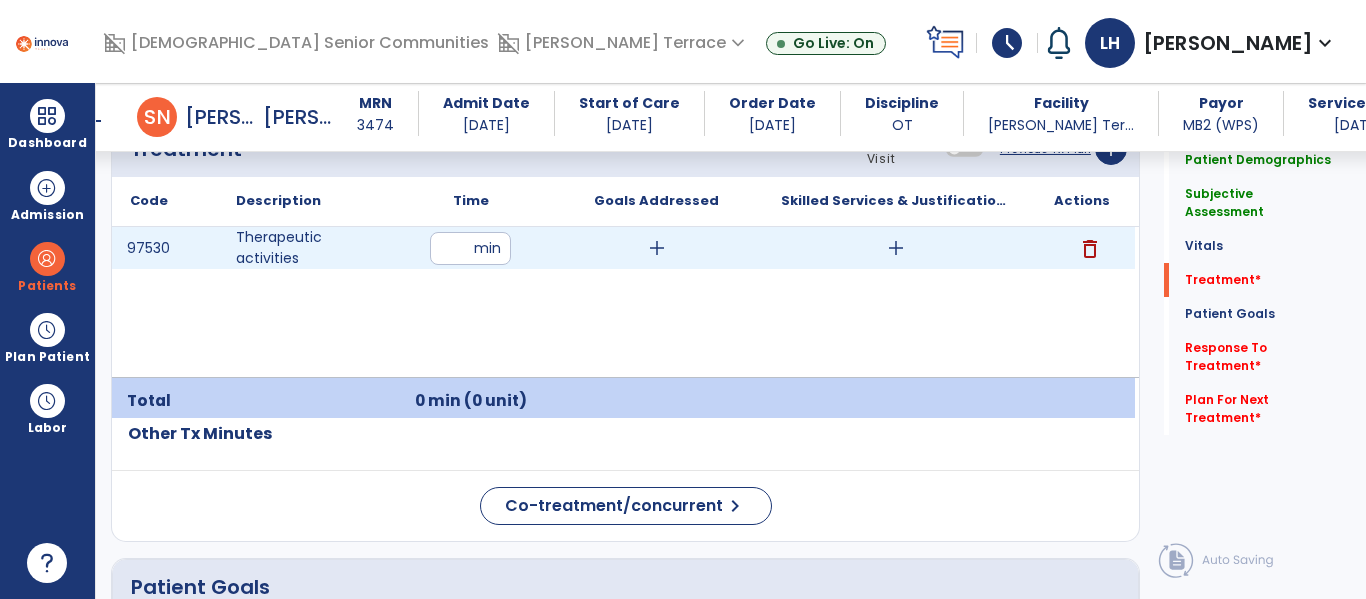 type on "**" 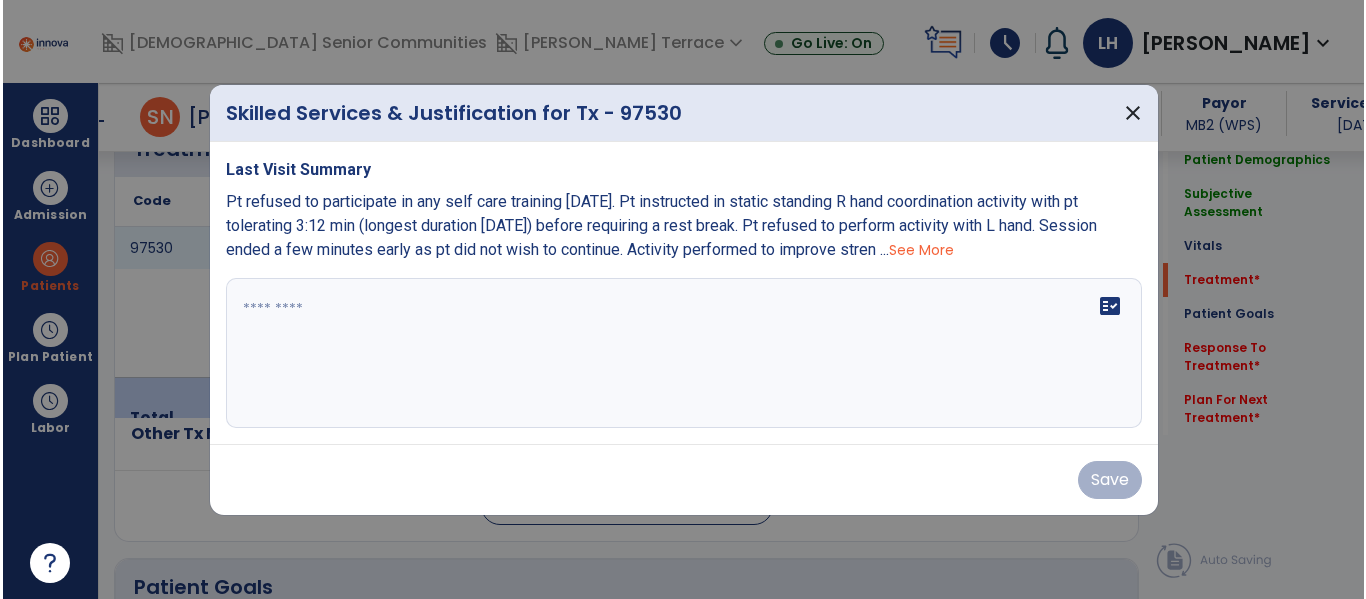 scroll, scrollTop: 1239, scrollLeft: 0, axis: vertical 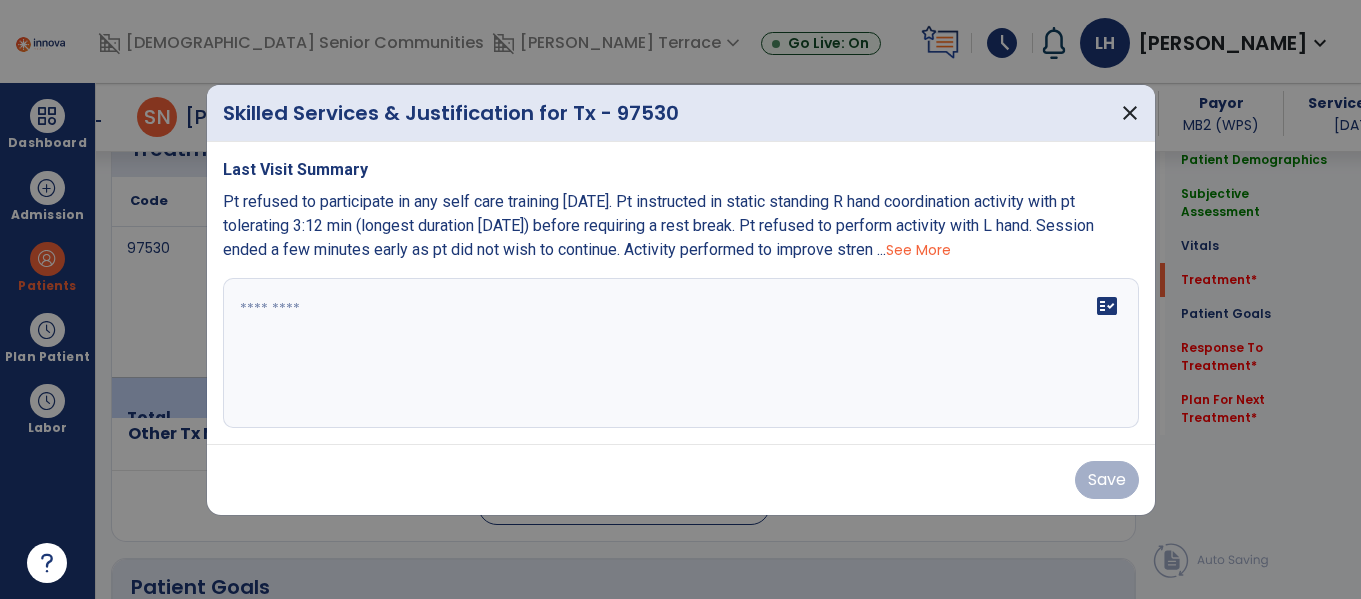 click on "fact_check" at bounding box center [681, 353] 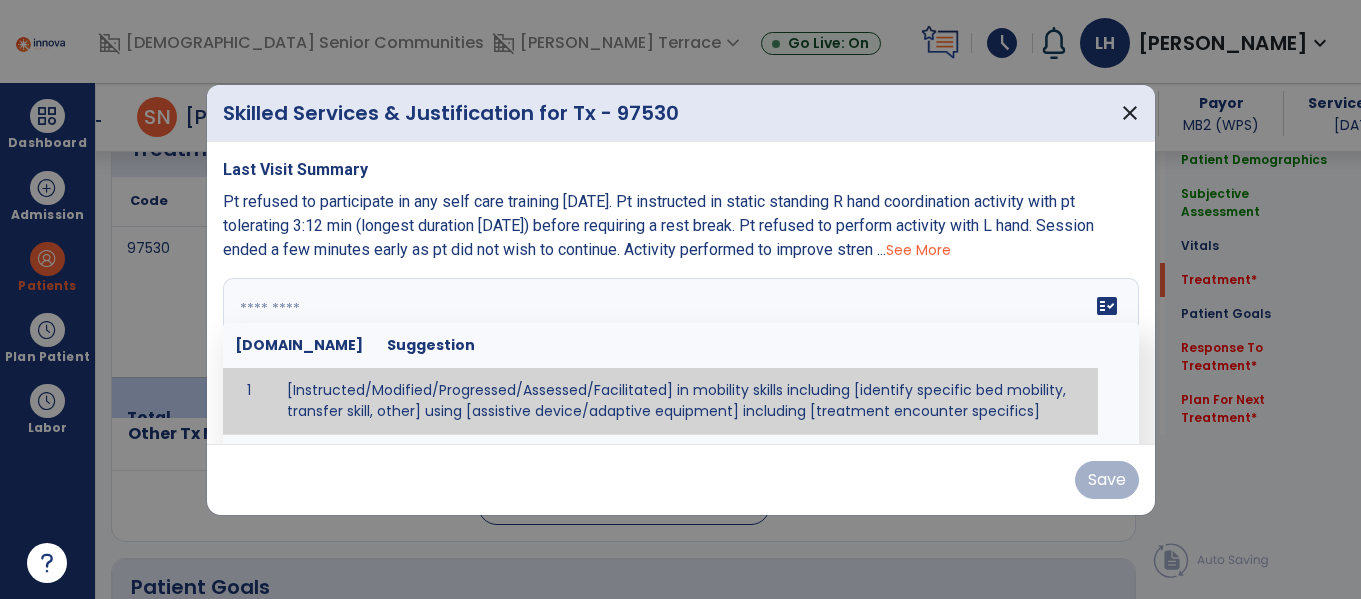 click at bounding box center [678, 353] 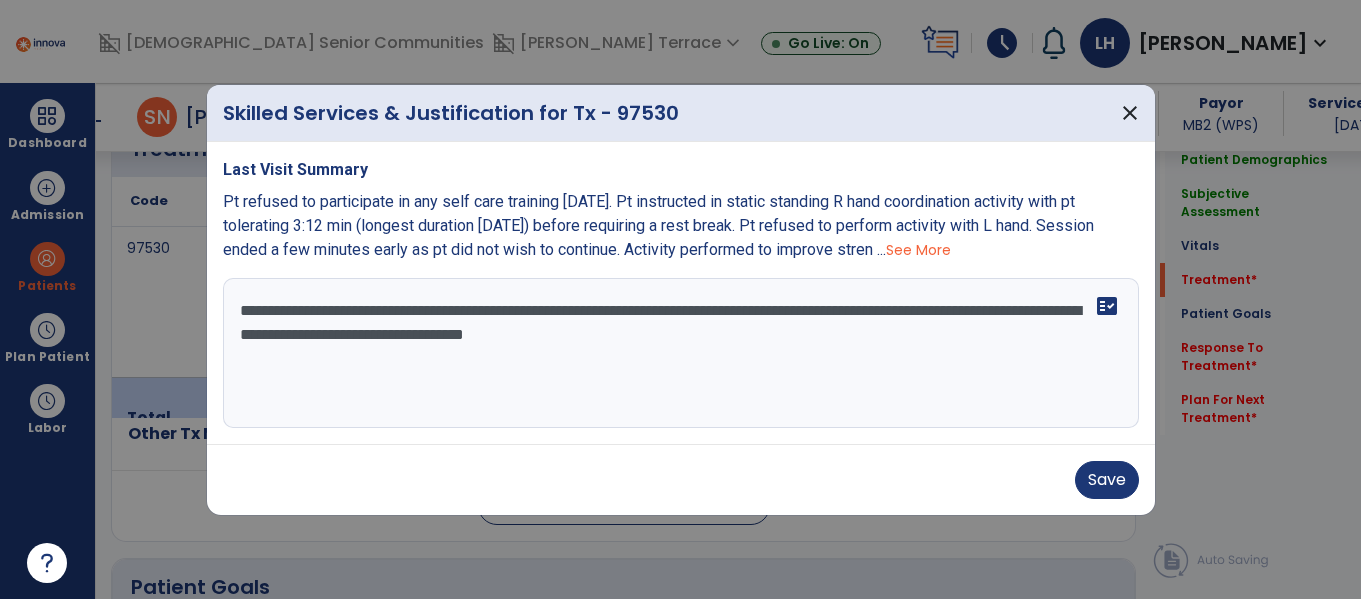 click on "**********" at bounding box center [681, 353] 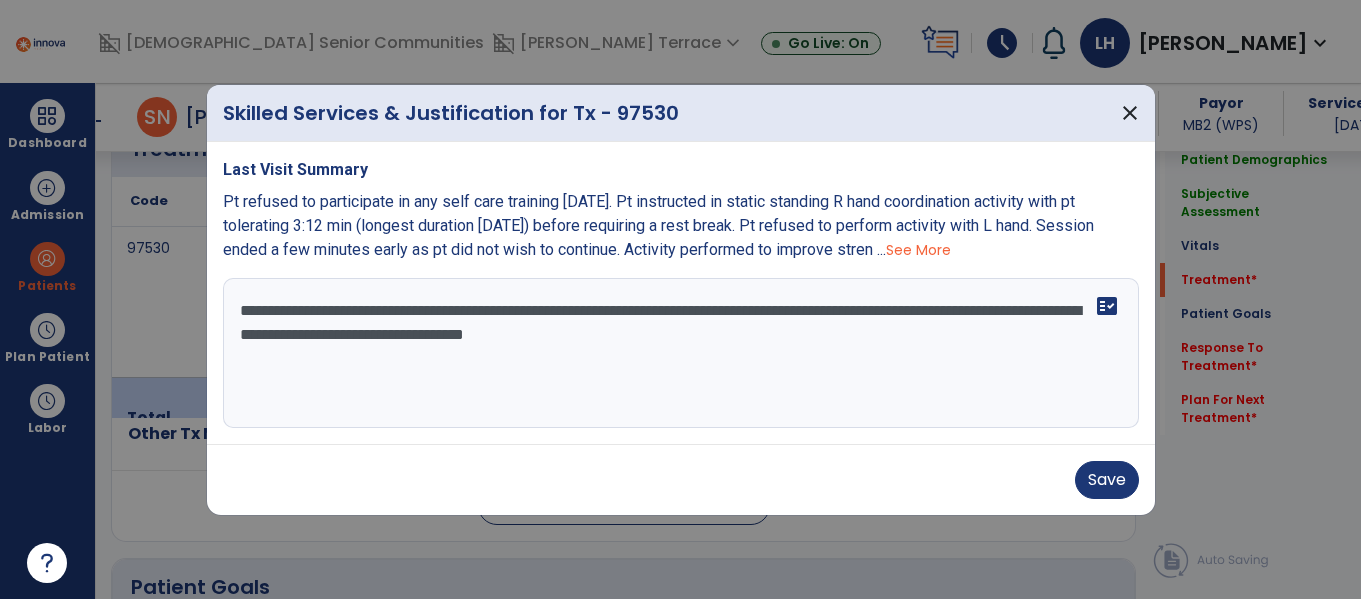 click on "**********" at bounding box center [681, 353] 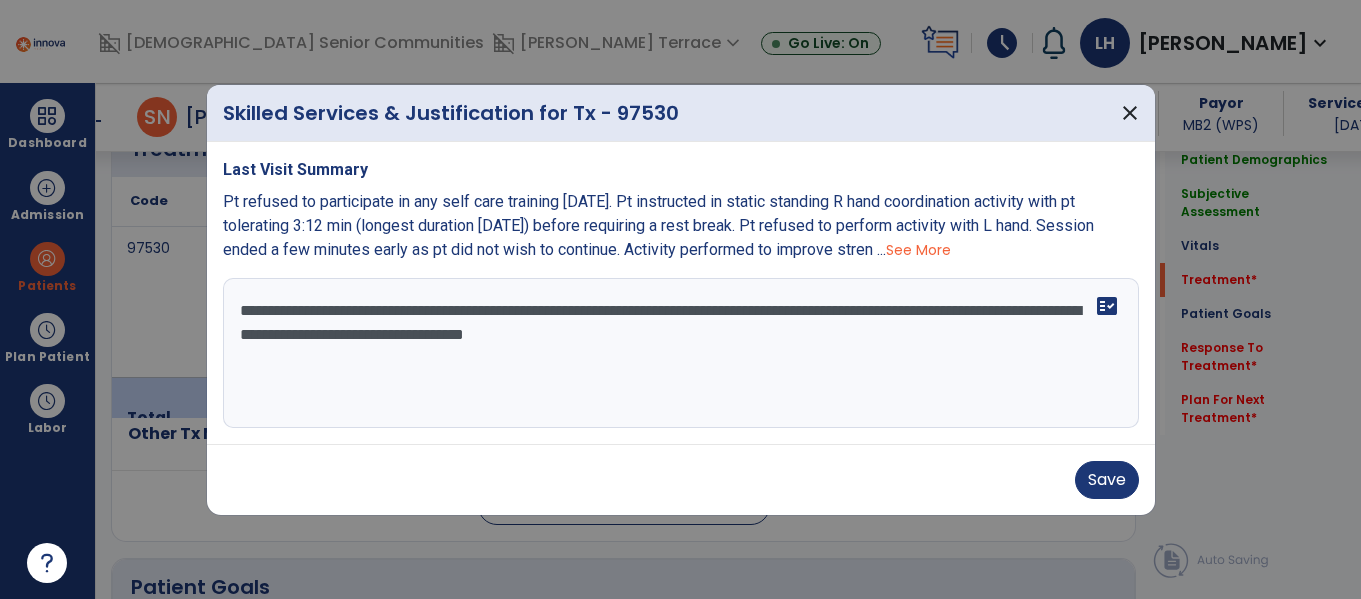 click on "**********" at bounding box center (681, 353) 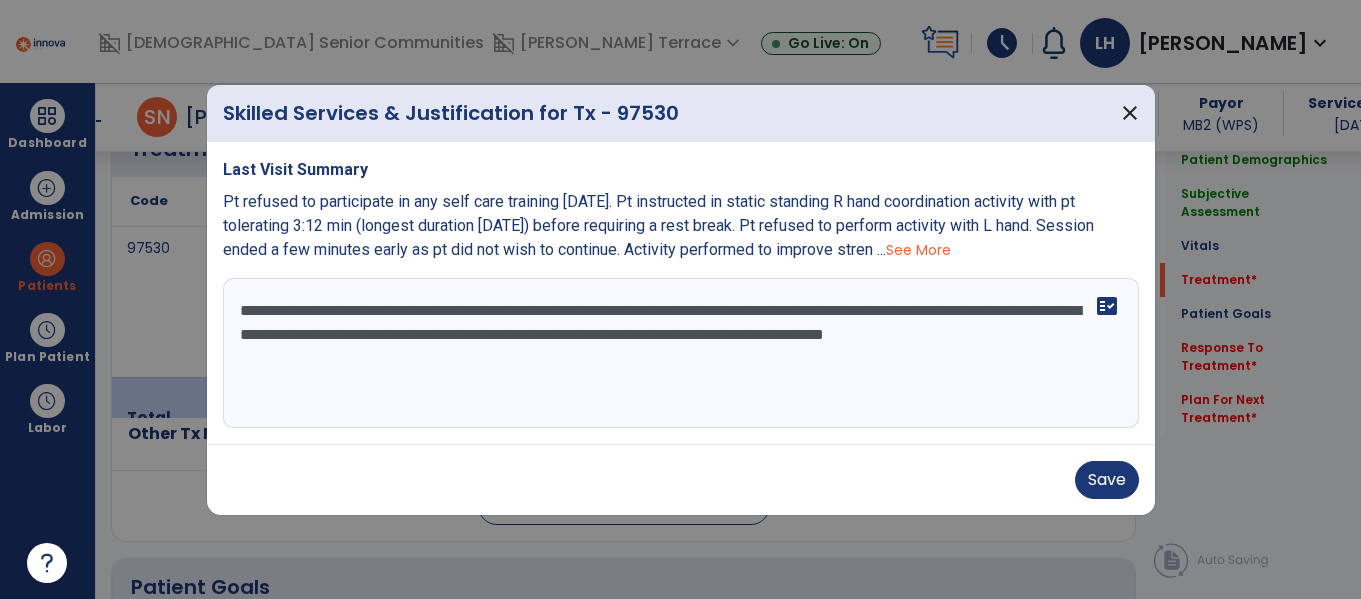 click on "**********" at bounding box center [681, 353] 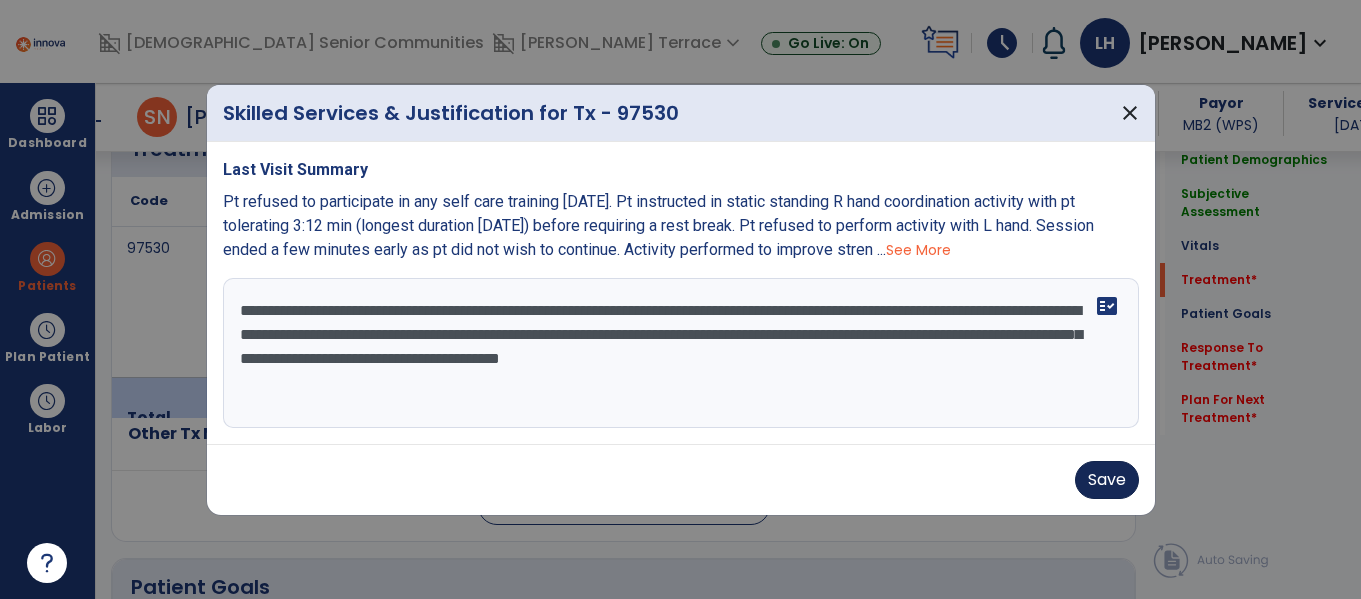 type on "**********" 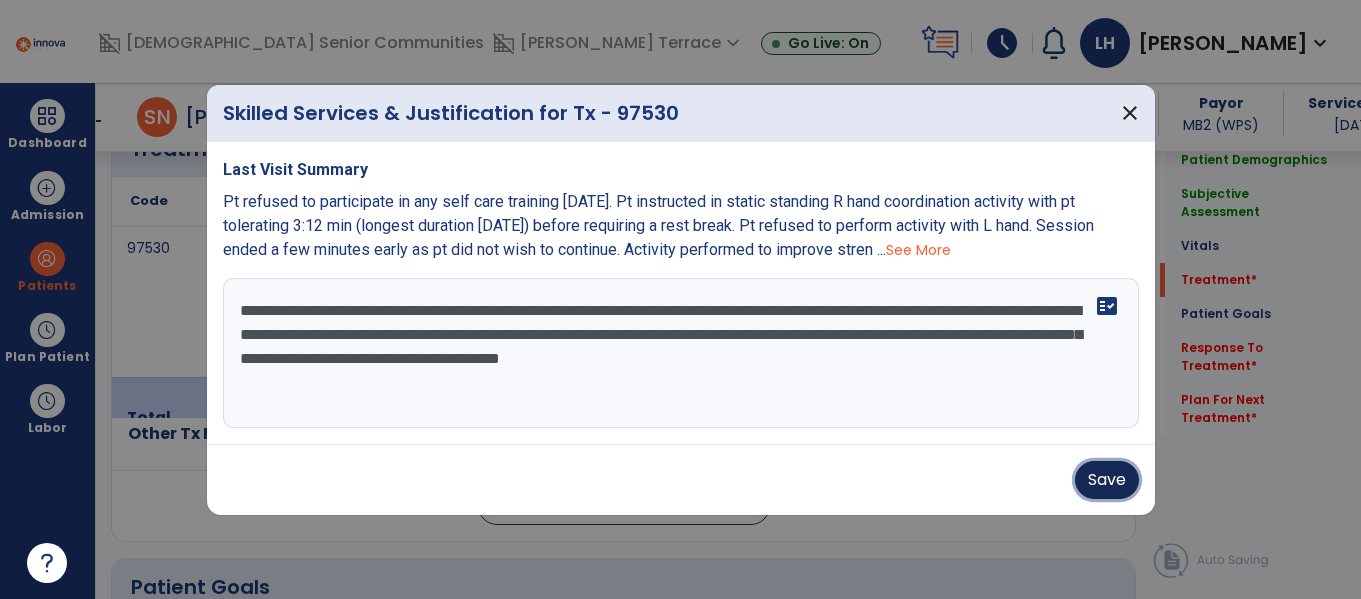click on "Save" at bounding box center (1107, 480) 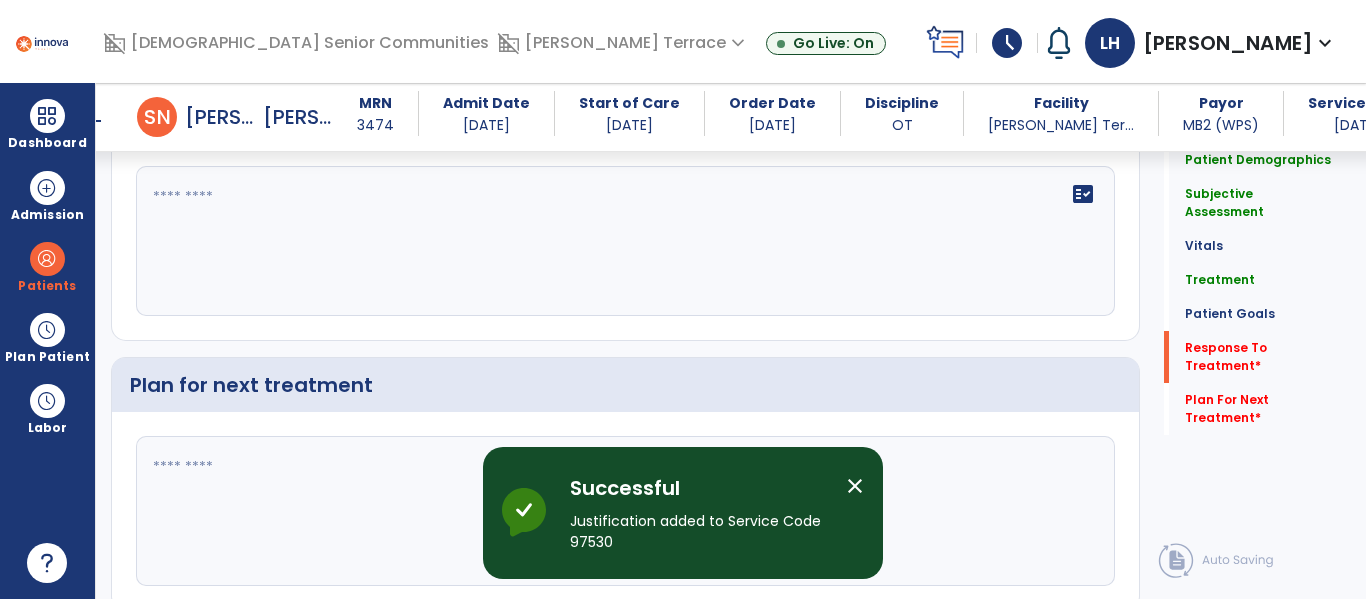scroll, scrollTop: 3338, scrollLeft: 0, axis: vertical 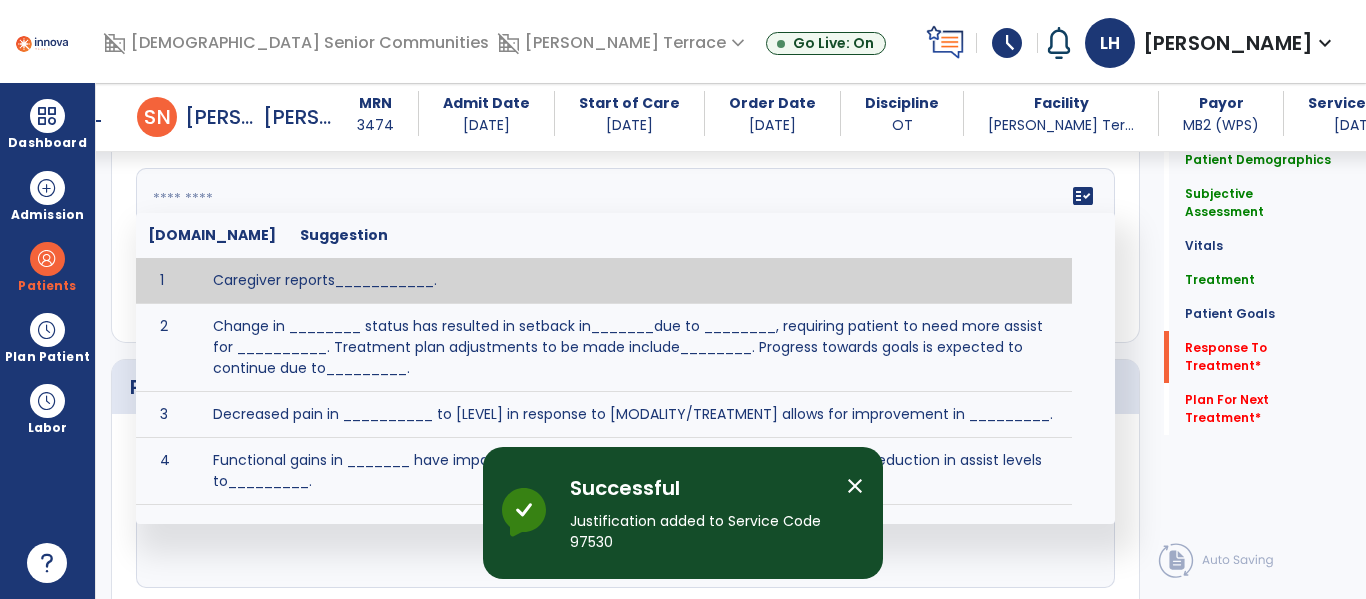 click on "fact_check  Sr.No Suggestion 1 Caregiver reports___________. 2 Change in ________ status has resulted in setback in_______due to ________, requiring patient to need more assist for __________.   Treatment plan adjustments to be made include________.  Progress towards goals is expected to continue due to_________. 3 Decreased pain in __________ to [LEVEL] in response to [MODALITY/TREATMENT] allows for improvement in _________. 4 Functional gains in _______ have impacted the patient's ability to perform_________ with a reduction in assist levels to_________. 5 Functional progress this week has been significant due to__________. 6 Gains in ________ have improved the patient's ability to perform ______with decreased levels of assist to___________. 7 Improvement in ________allows patient to tolerate higher levels of challenges in_________. 8 Pain in [AREA] has decreased to [LEVEL] in response to [TREATMENT/MODALITY], allowing fore ease in completing__________. 9 10 11 12 13 14 15 16 17 18 19 20 21" 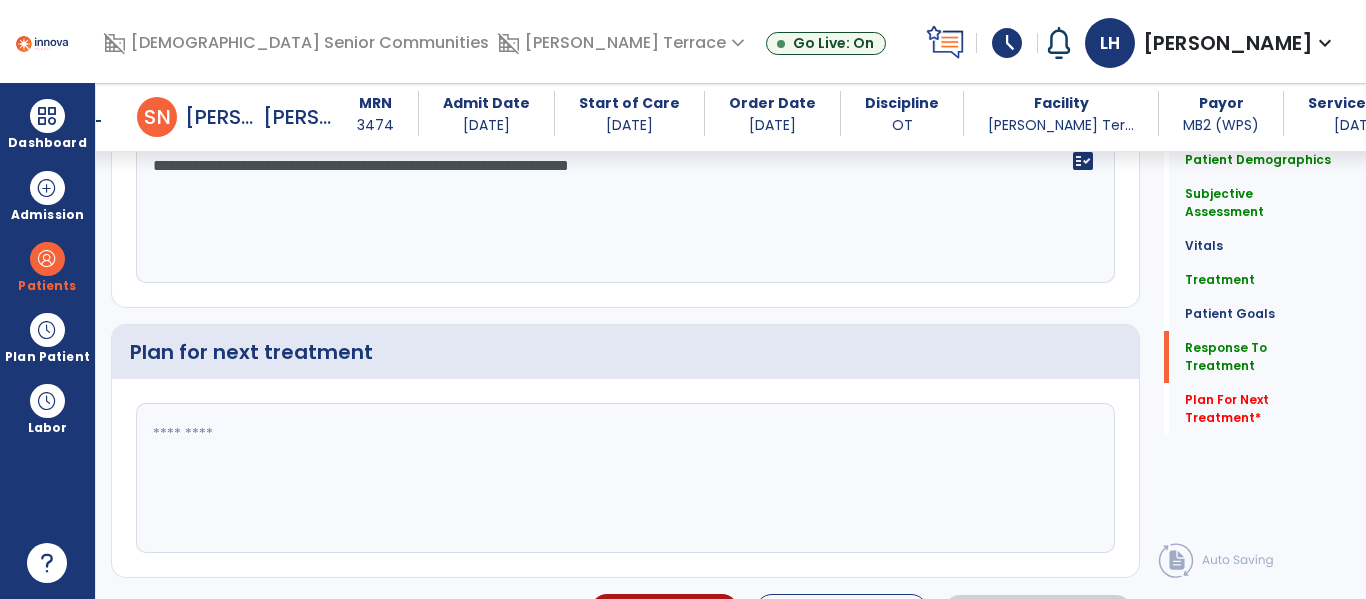 scroll, scrollTop: 3372, scrollLeft: 0, axis: vertical 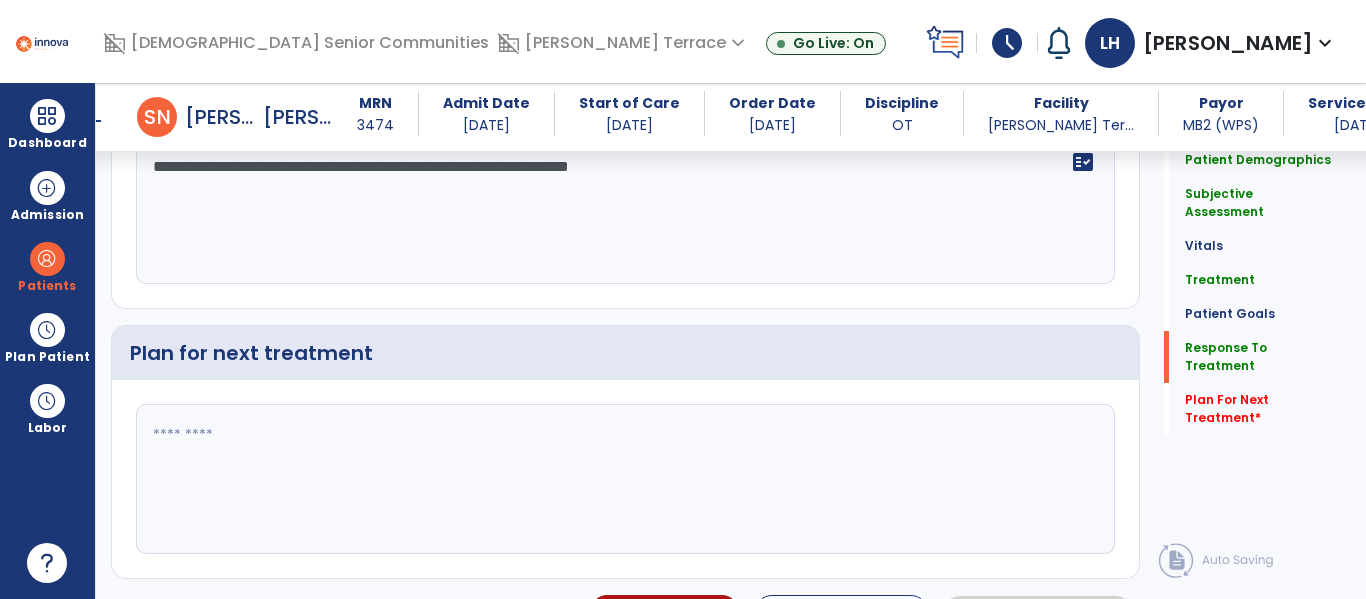 type on "**********" 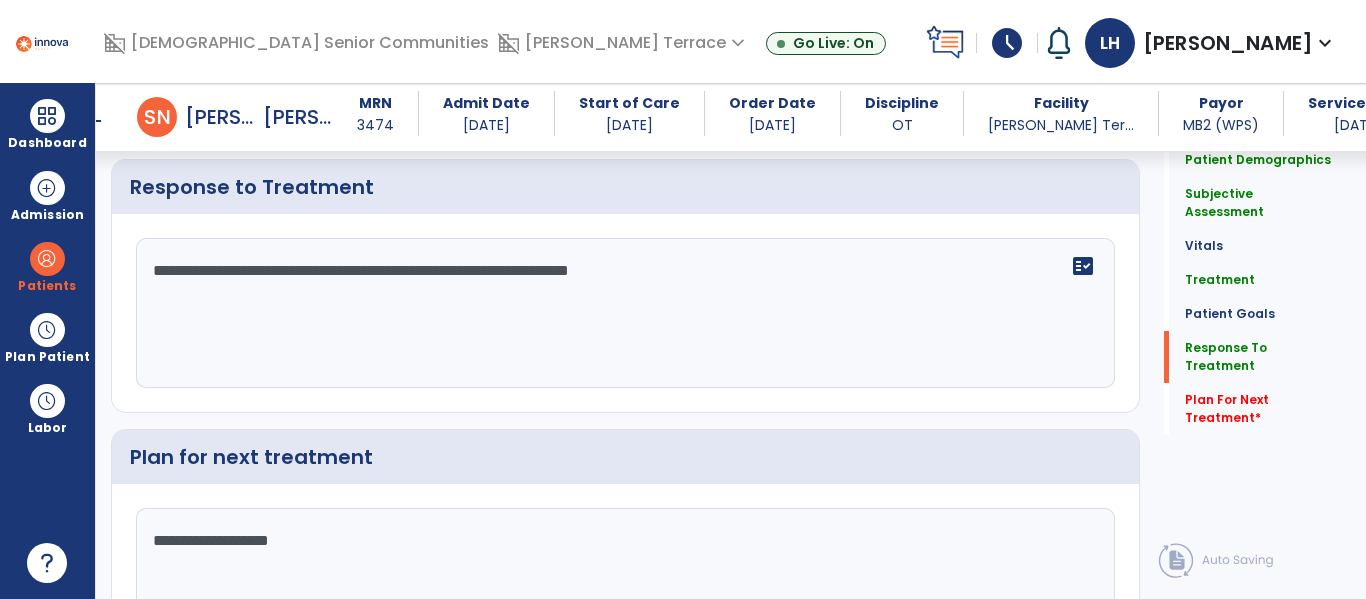 scroll, scrollTop: 3265, scrollLeft: 0, axis: vertical 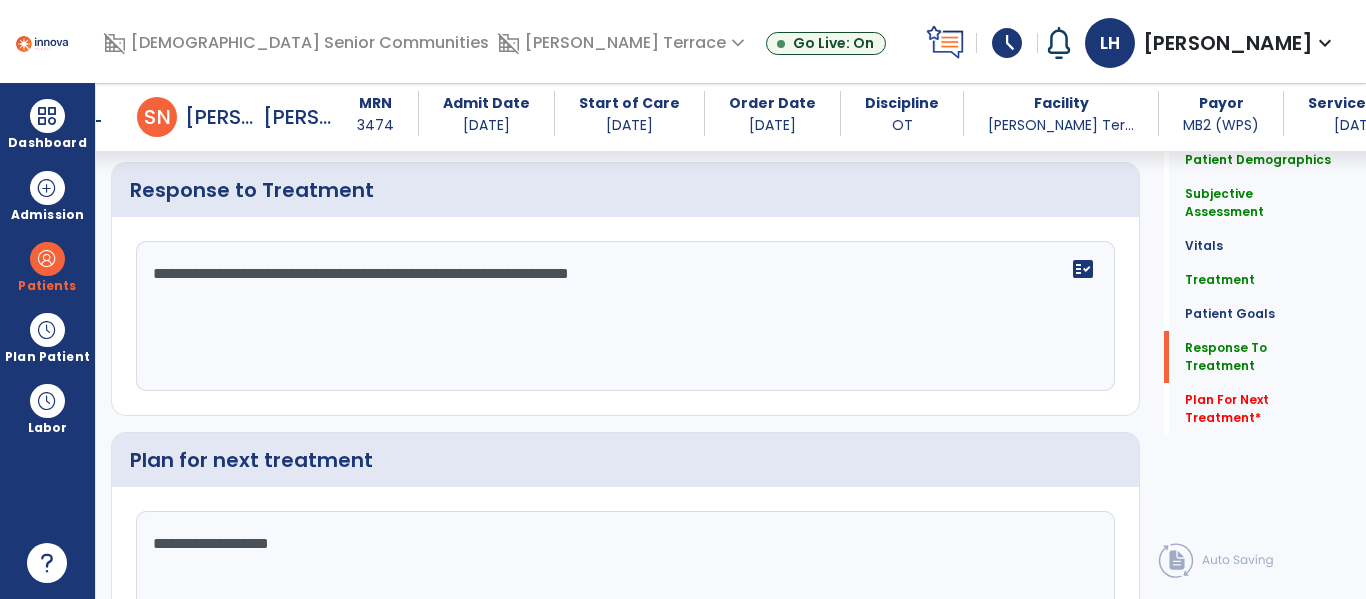 type on "**********" 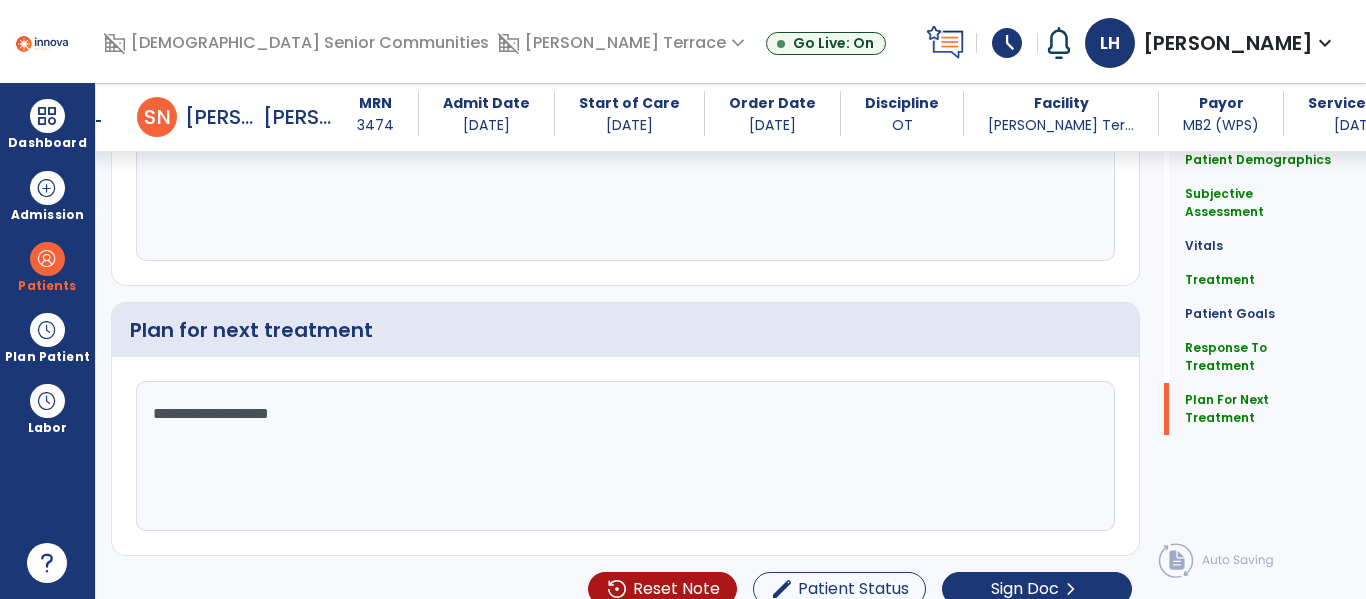 scroll, scrollTop: 3418, scrollLeft: 0, axis: vertical 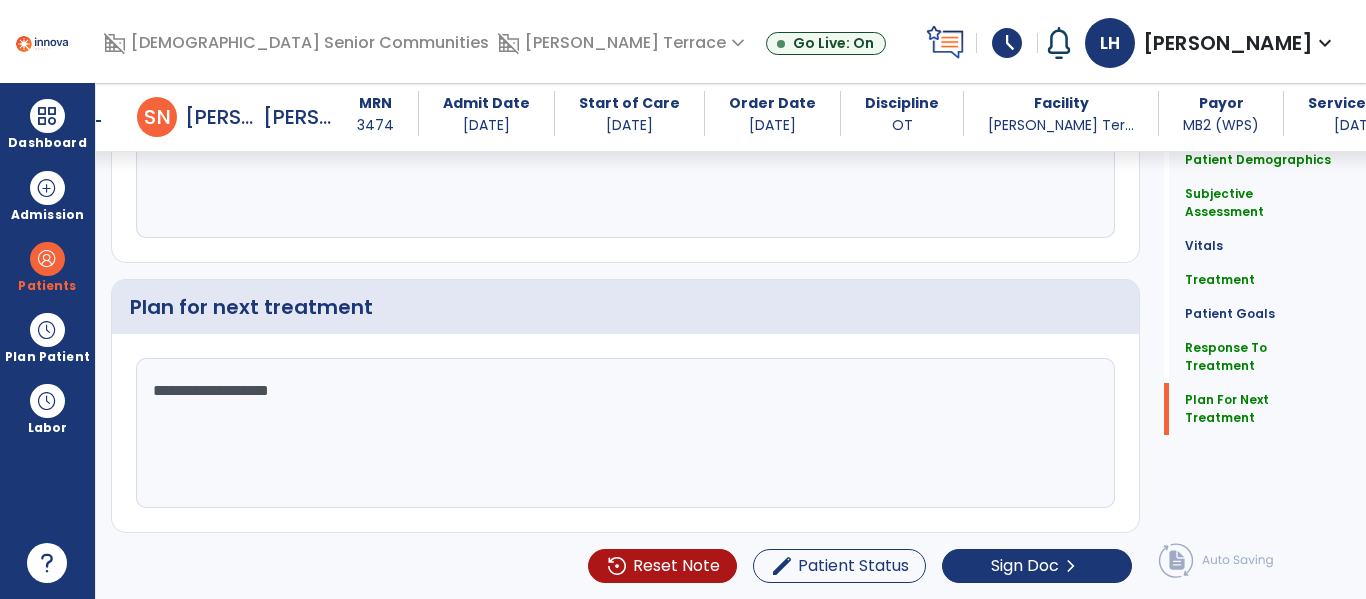 type on "**********" 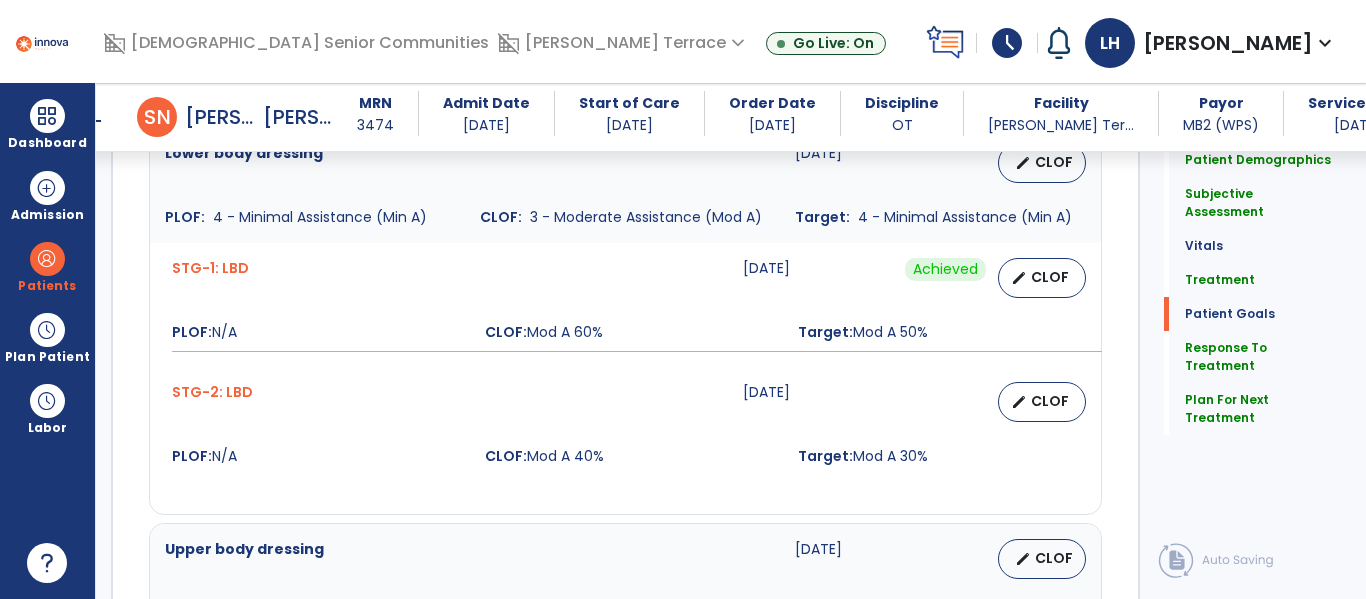 scroll, scrollTop: 2156, scrollLeft: 0, axis: vertical 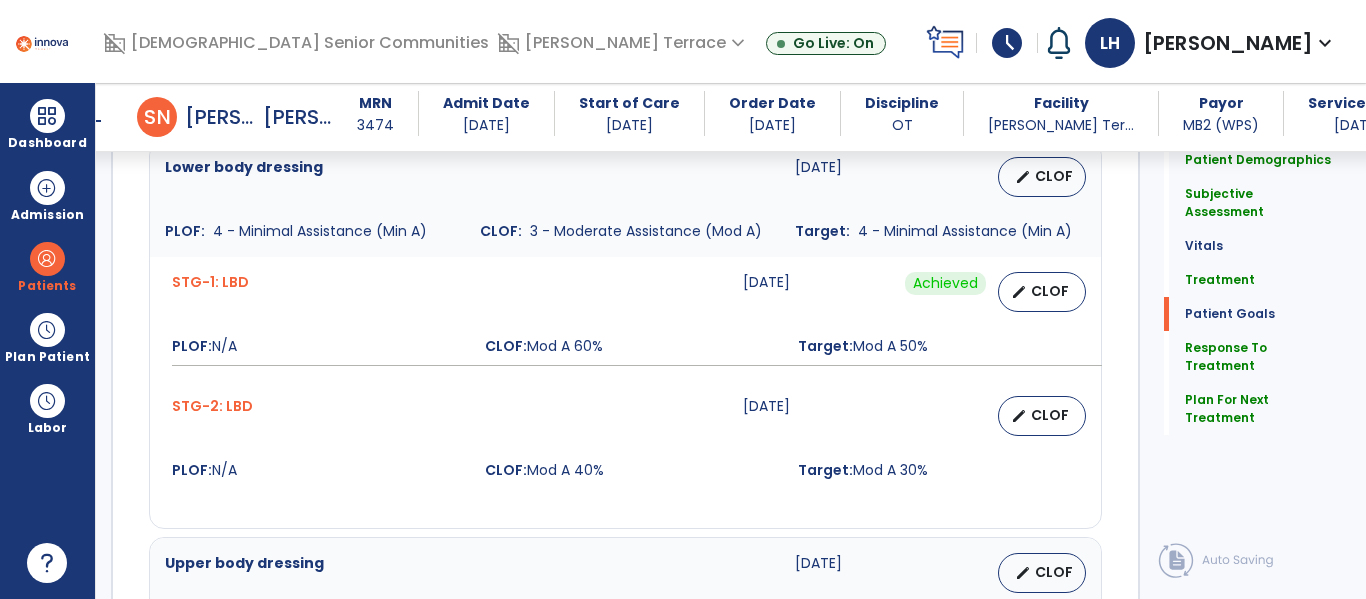 click on "STG-1: LBD  06-16-2025  Achieved  edit   CLOF PLOF:  N/A  CLOF:  Mod A 60%  Target:  Mod A 50%" at bounding box center [625, 319] 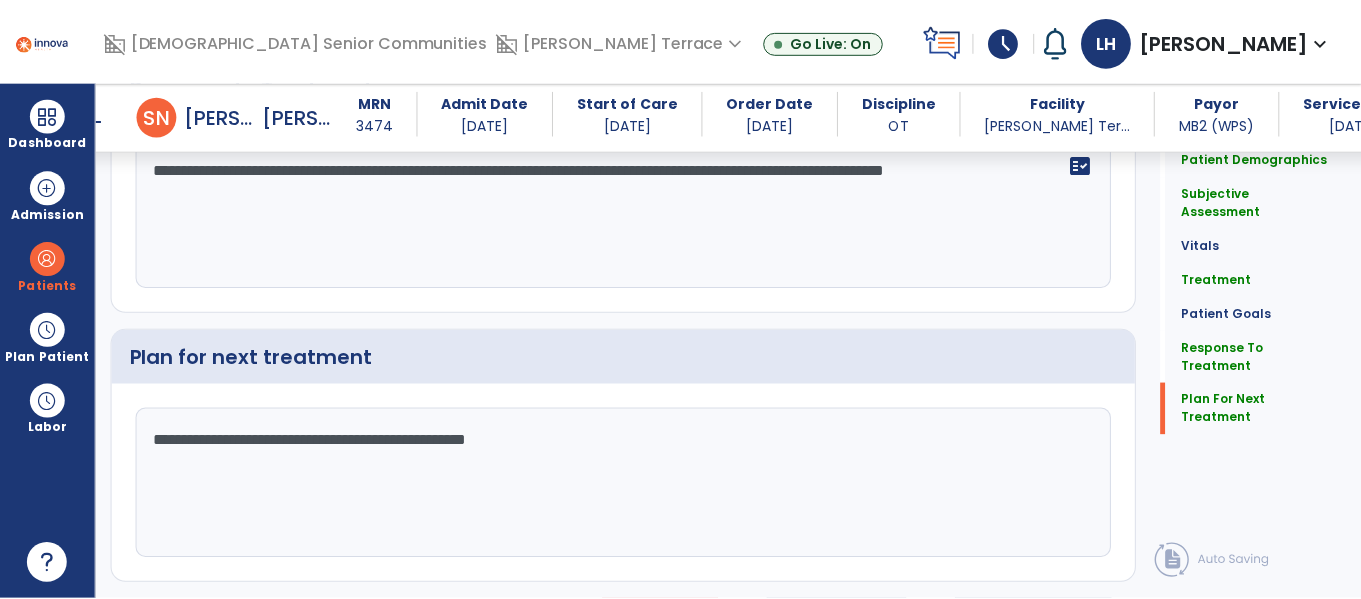 scroll, scrollTop: 3418, scrollLeft: 0, axis: vertical 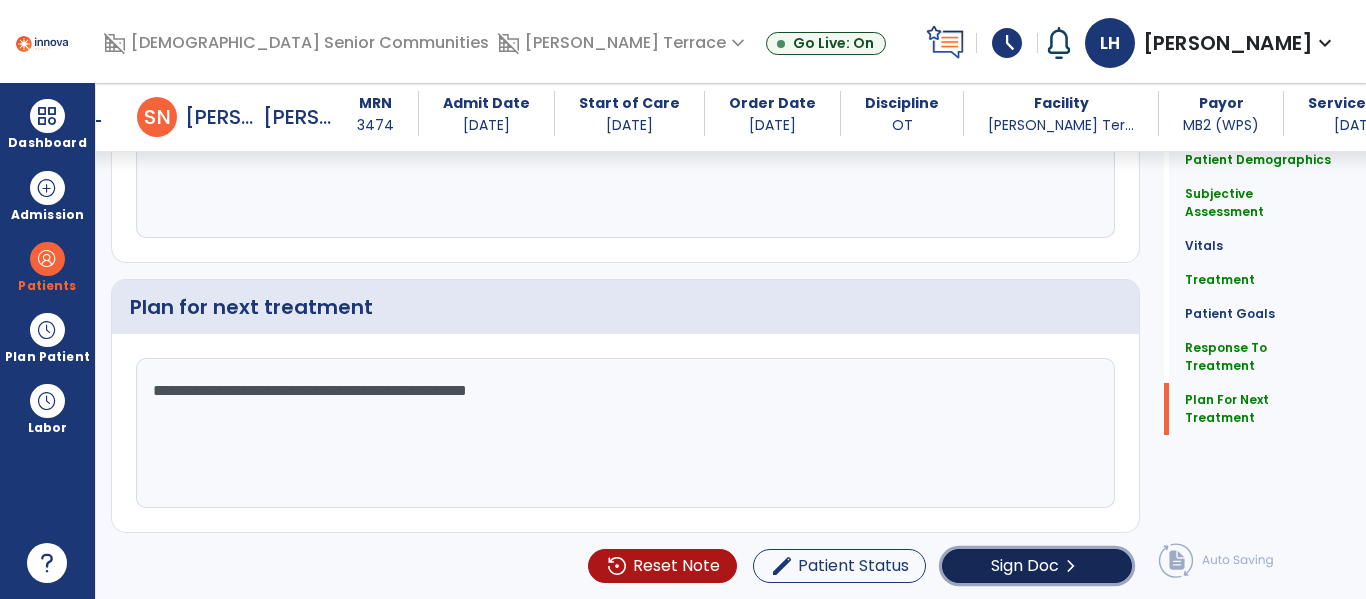 click on "Sign Doc  chevron_right" 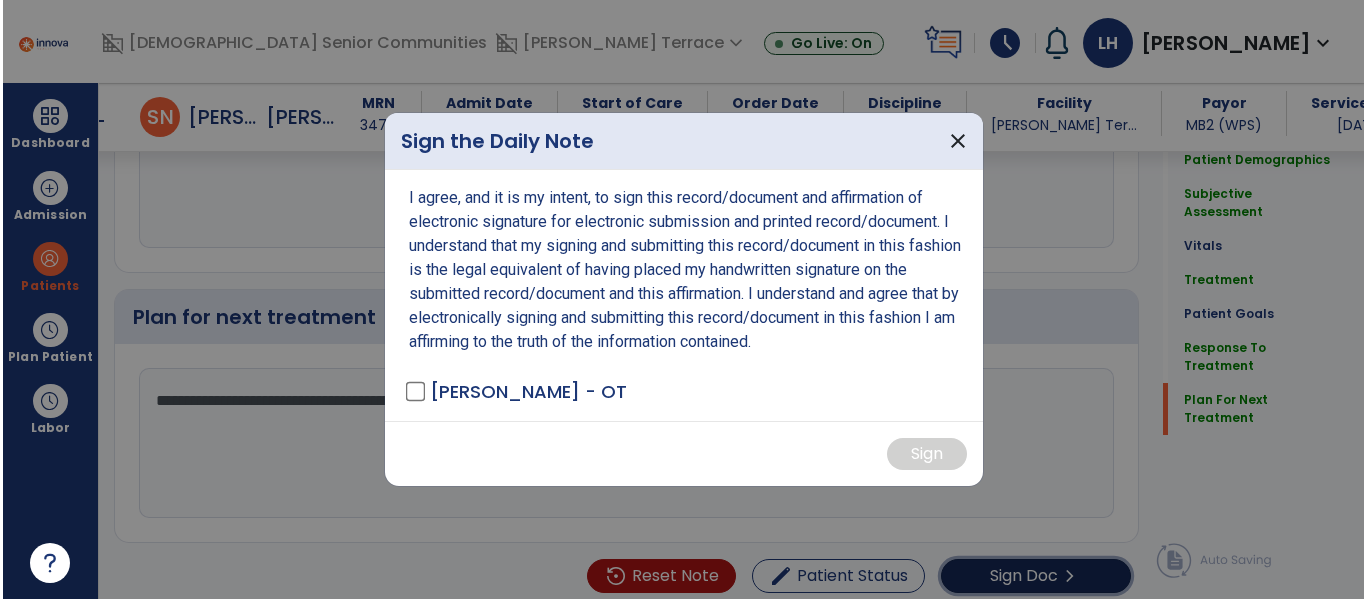 scroll, scrollTop: 3418, scrollLeft: 0, axis: vertical 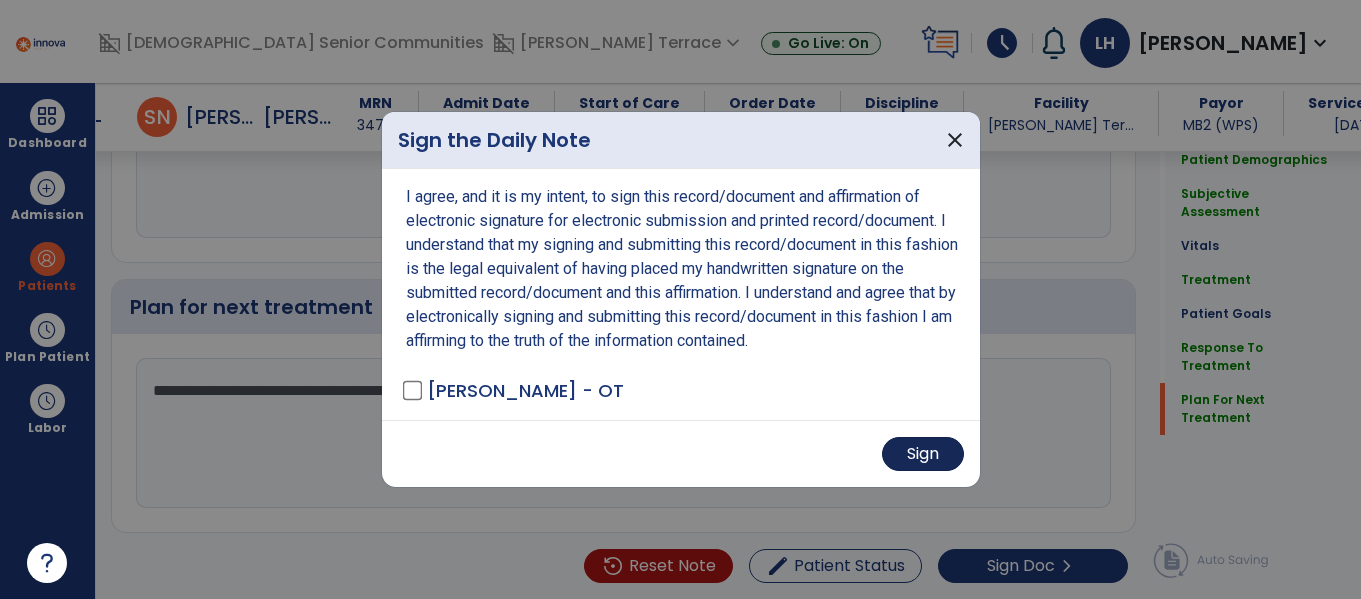 click on "Sign" at bounding box center [923, 454] 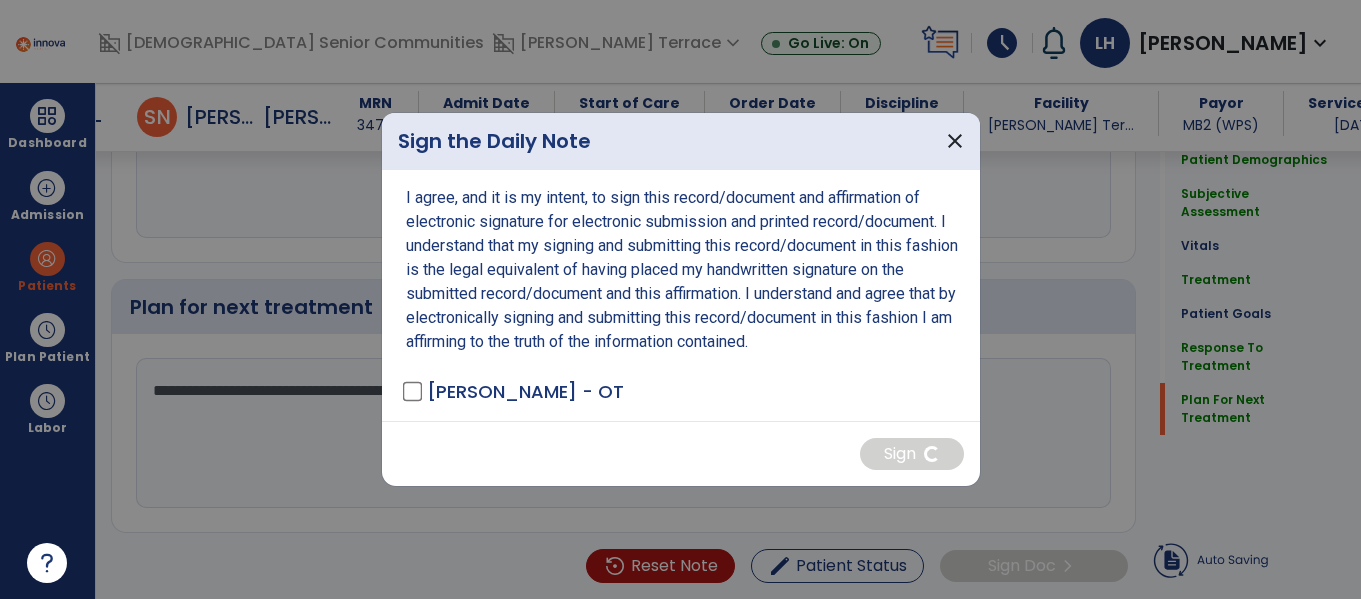 click at bounding box center [680, 299] 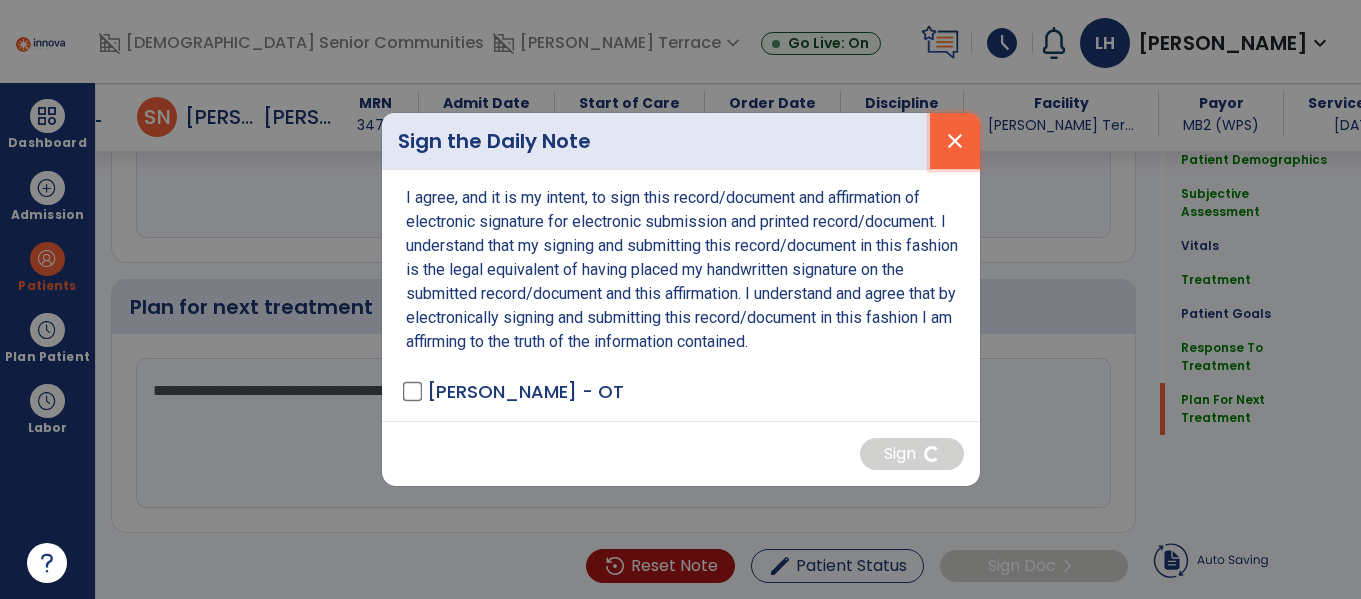 click on "close" at bounding box center [955, 141] 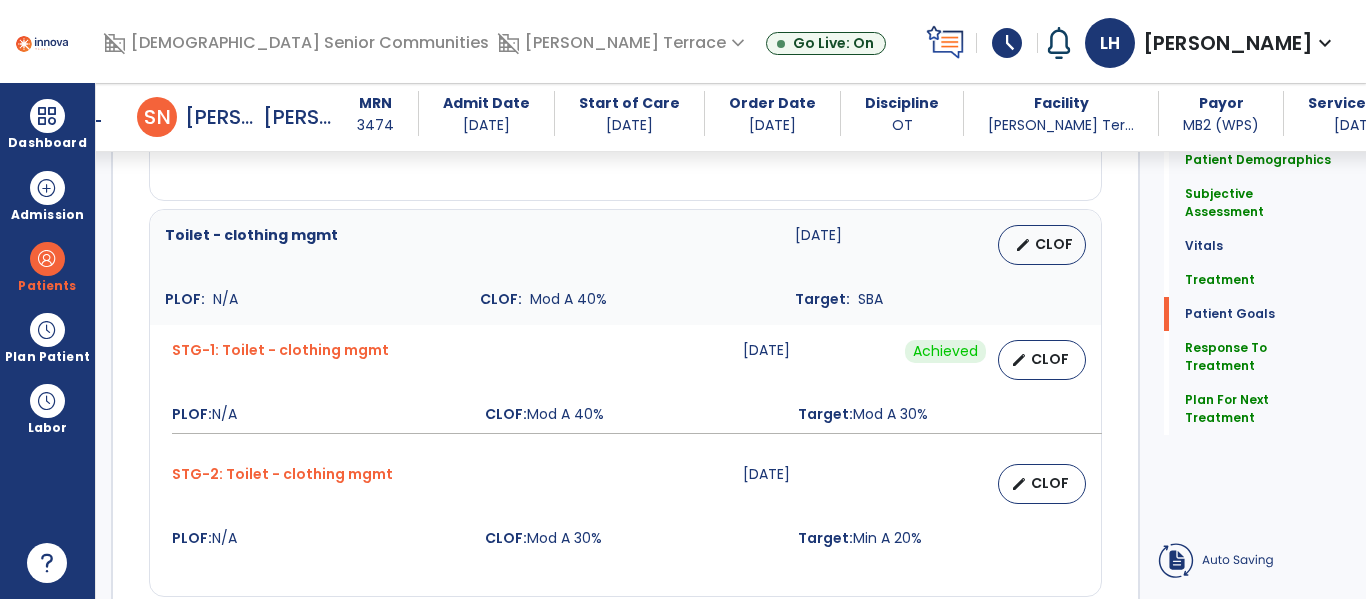 scroll, scrollTop: 3418, scrollLeft: 0, axis: vertical 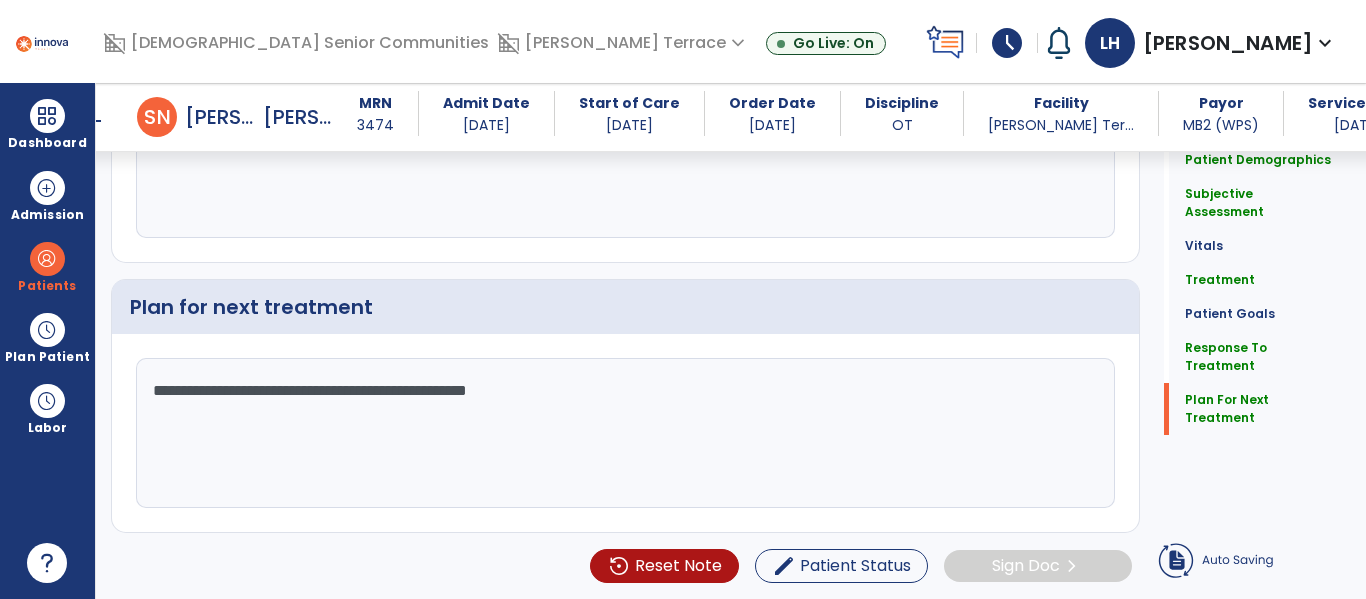 click on "**********" 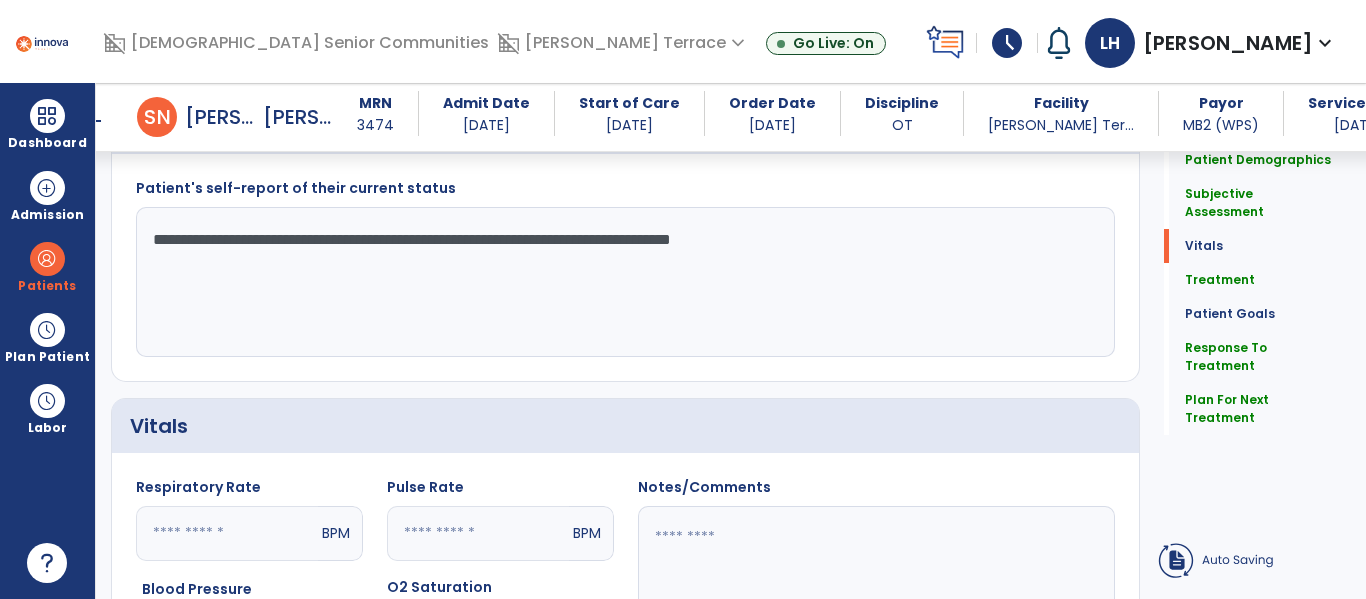 scroll, scrollTop: 526, scrollLeft: 0, axis: vertical 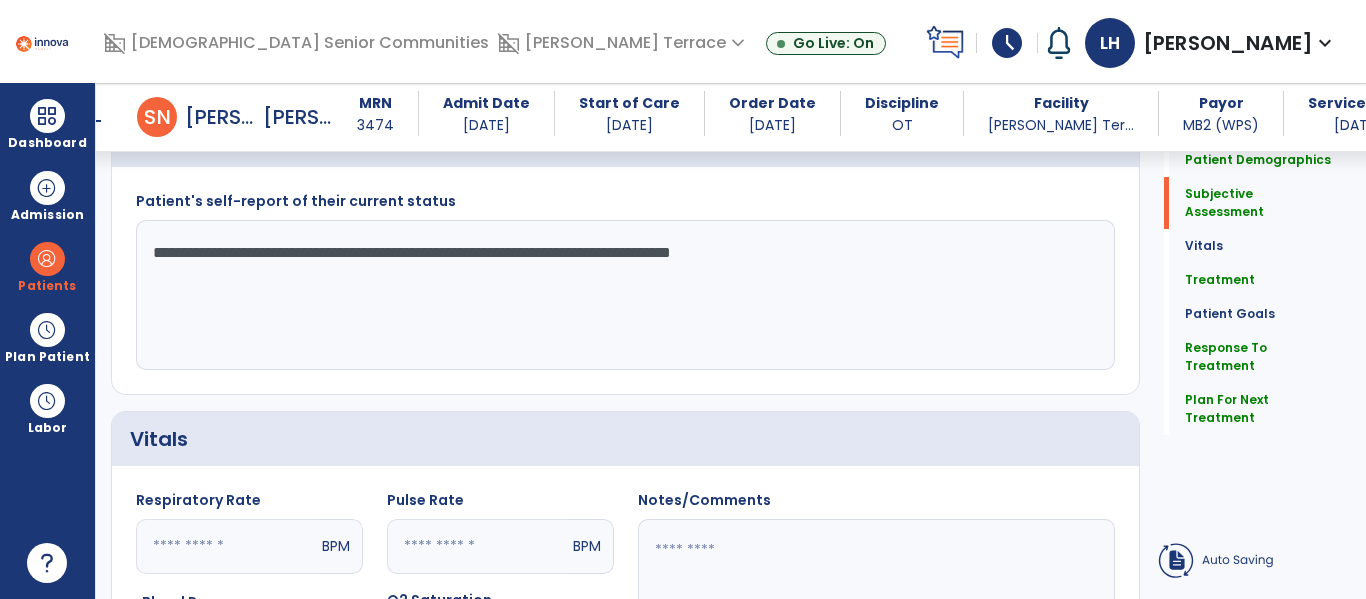 type on "**********" 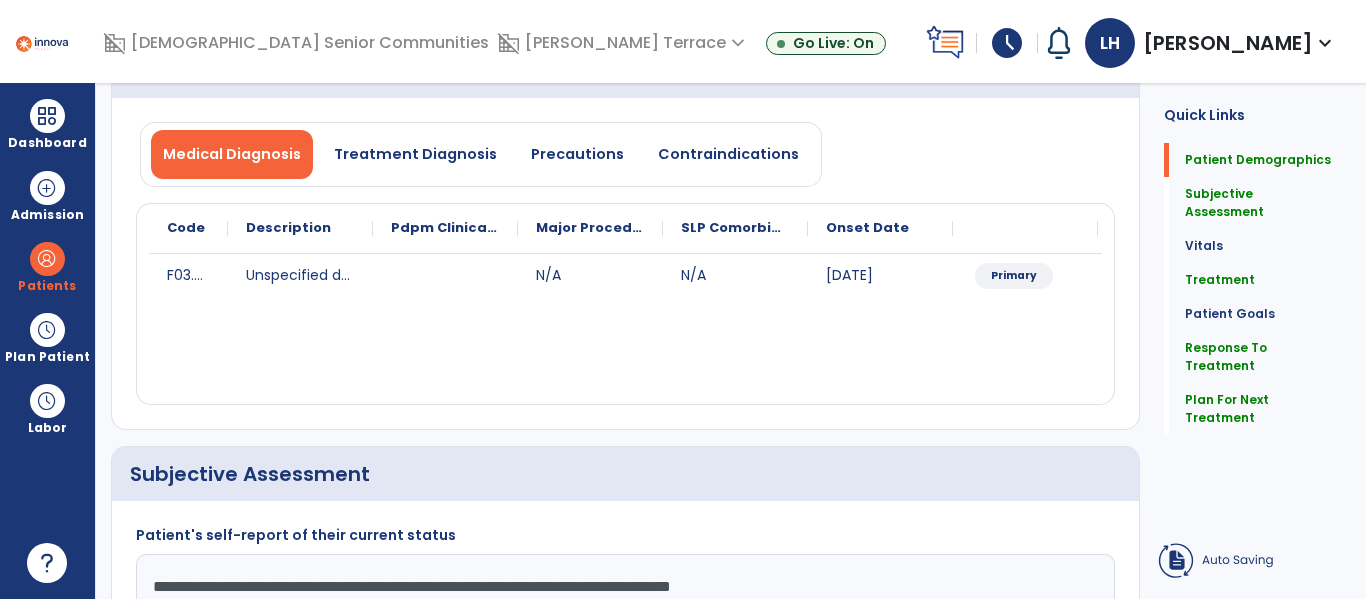 scroll, scrollTop: 0, scrollLeft: 0, axis: both 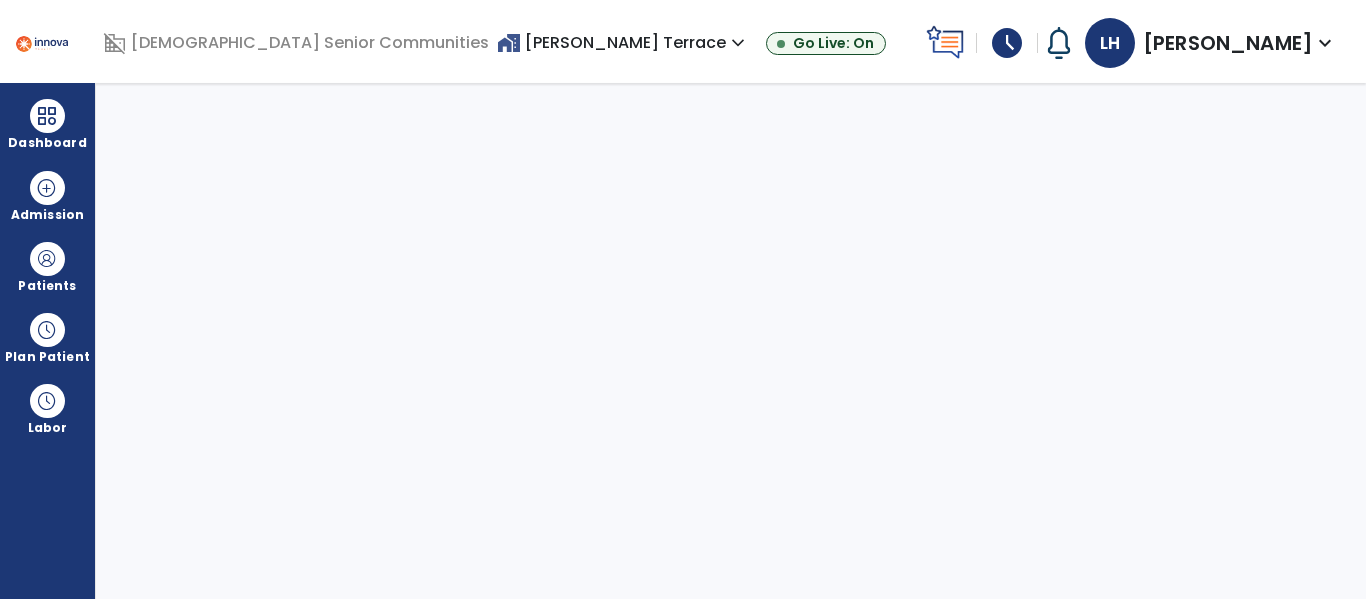 select on "****" 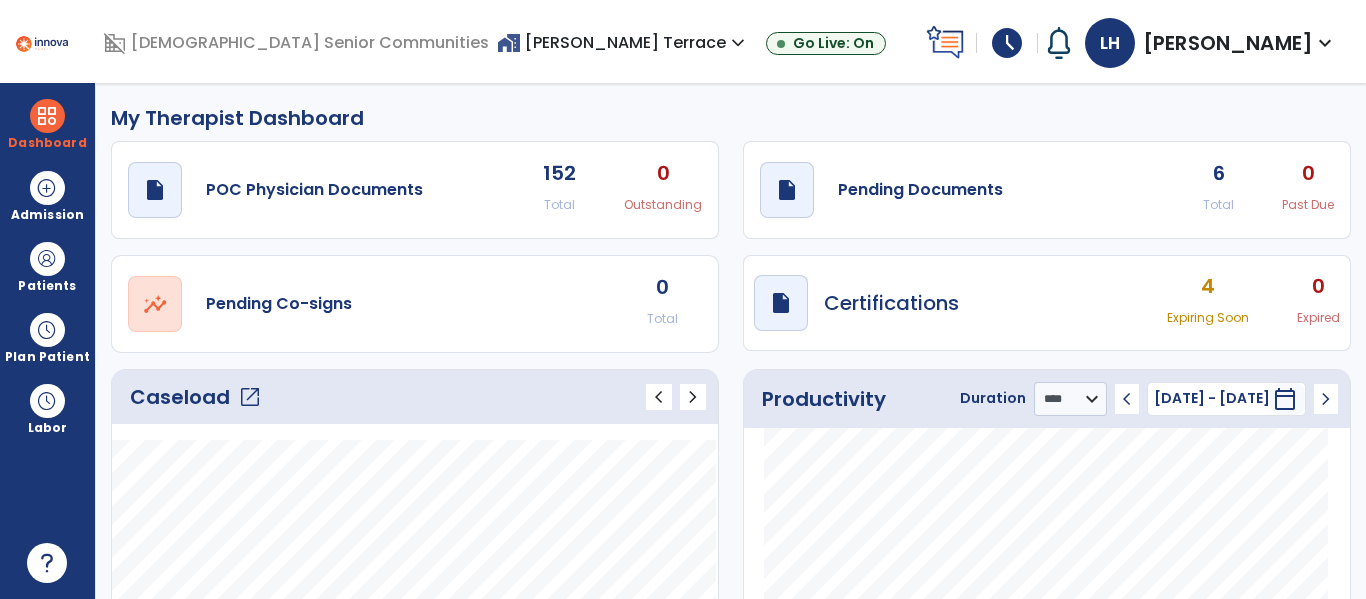 click on "6" 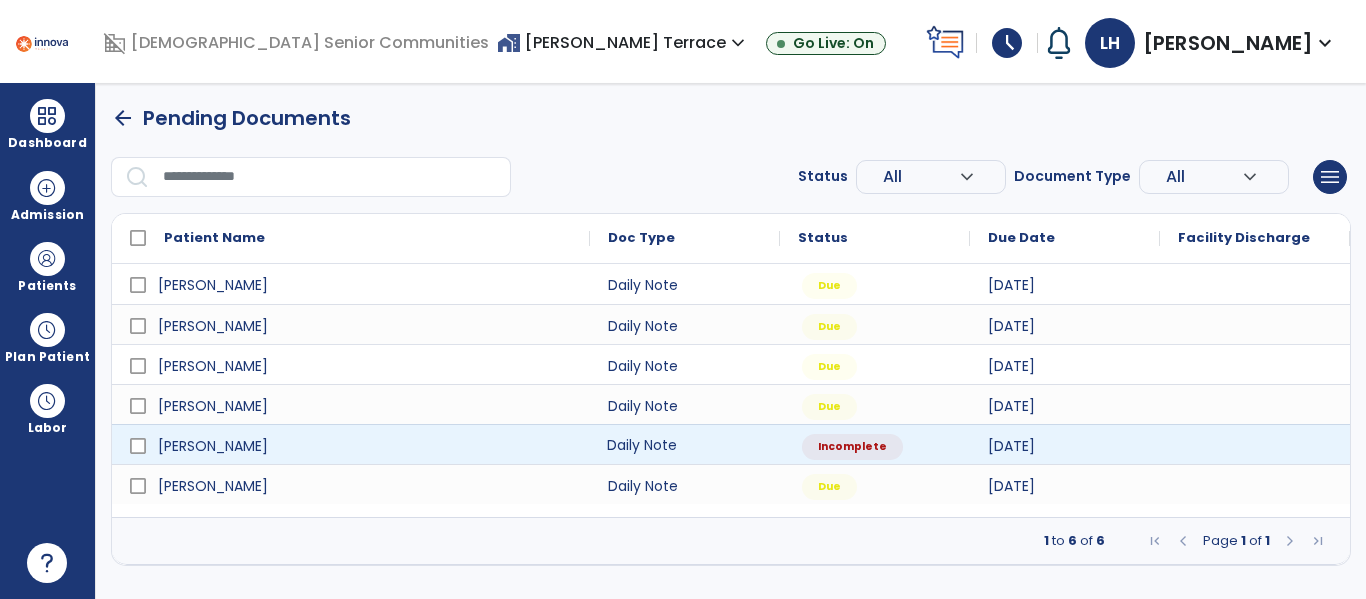 click on "Daily Note" at bounding box center [685, 444] 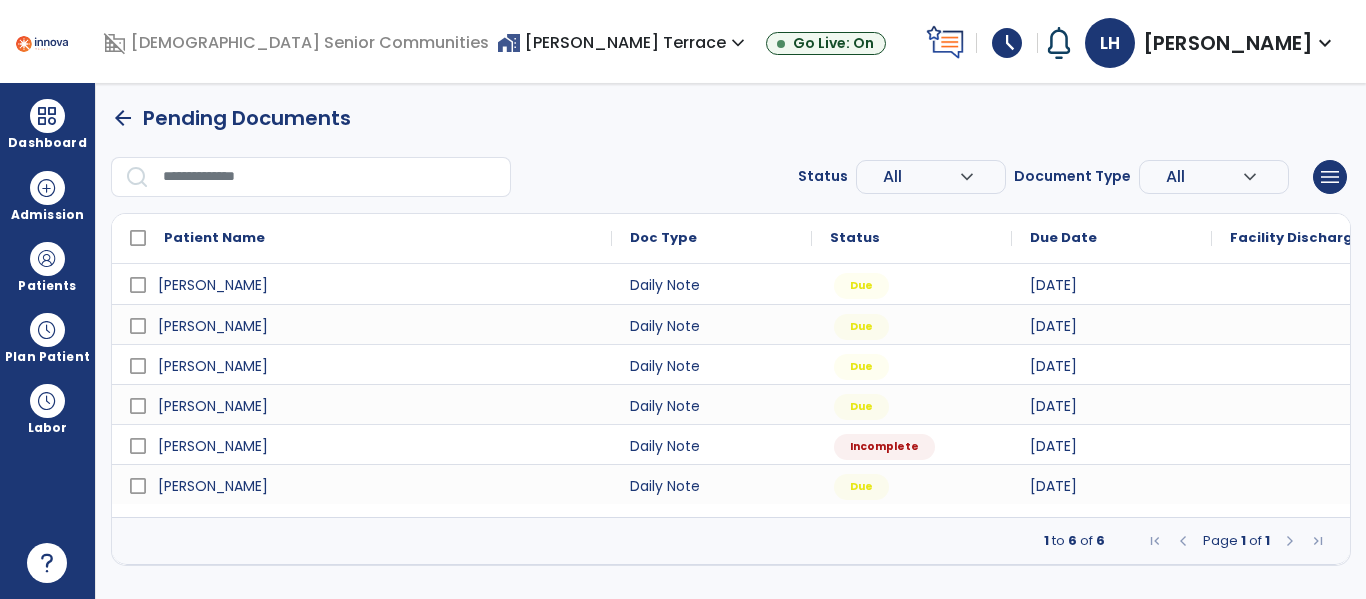 select on "*" 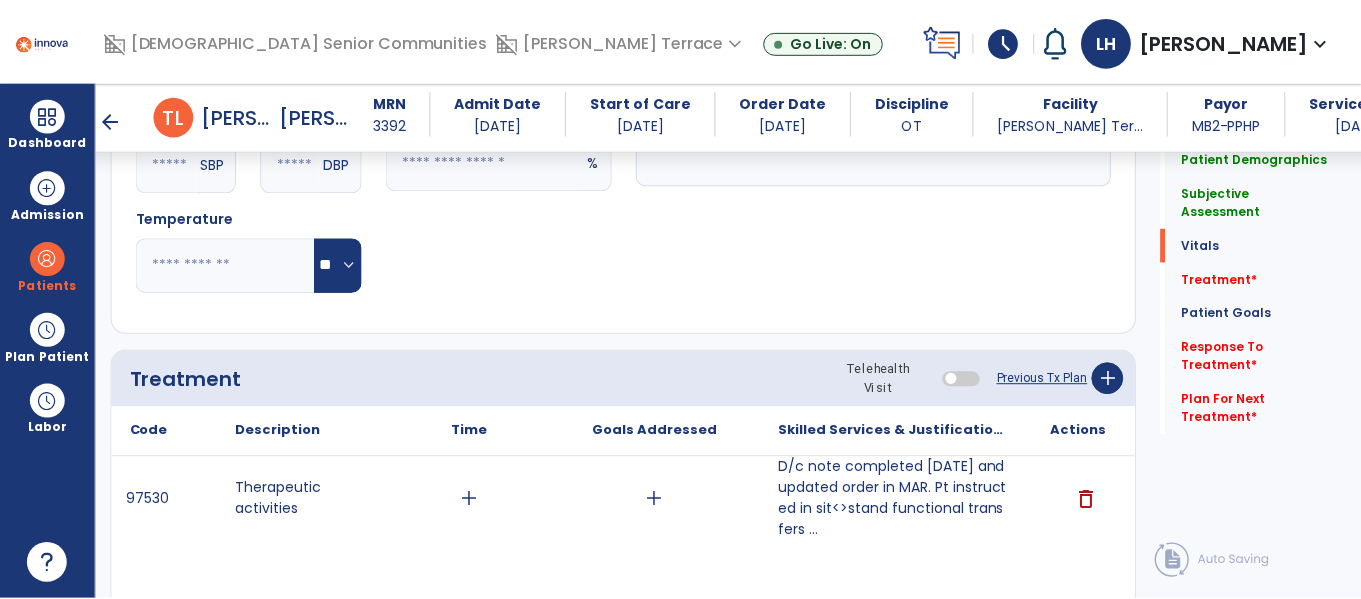 scroll, scrollTop: 1167, scrollLeft: 0, axis: vertical 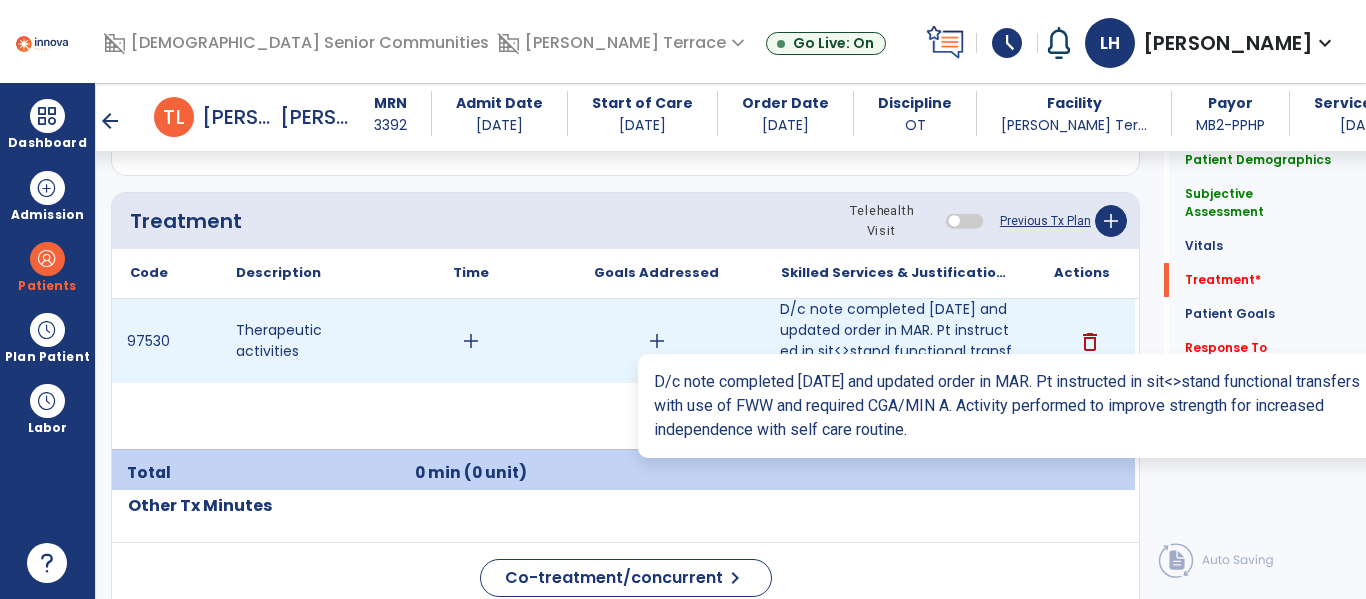 click on "D/c note completed today and updated order in MAR. Pt instructed in sit<>stand functional transfers ..." at bounding box center (896, 341) 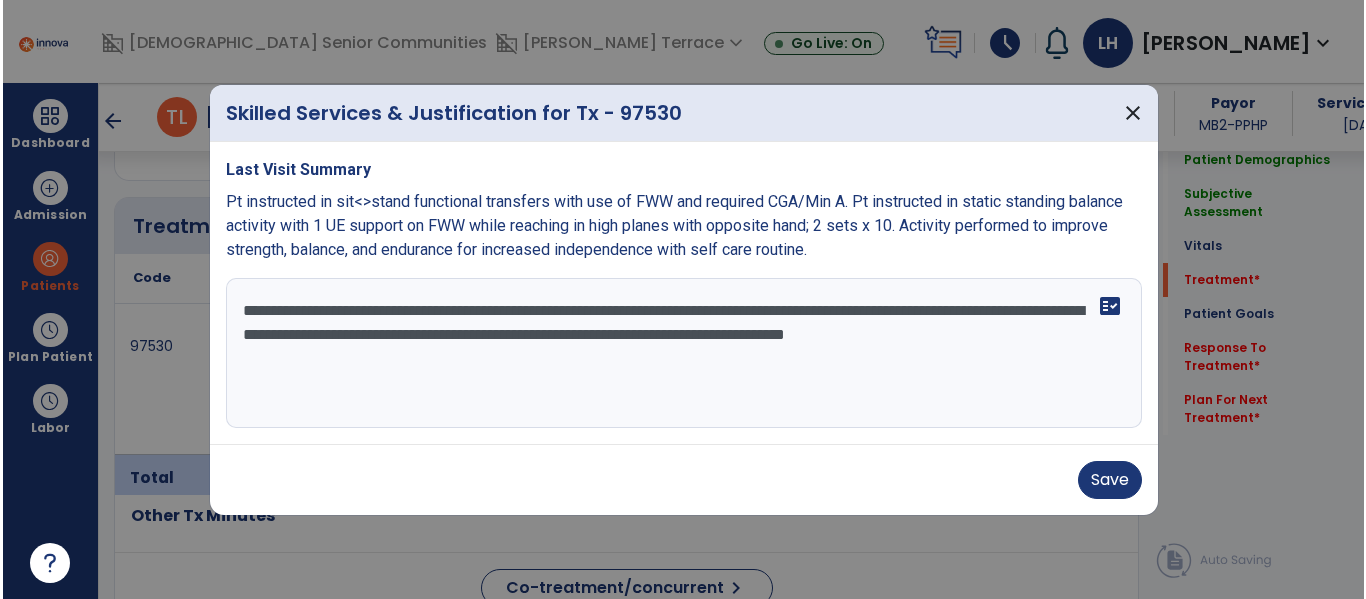 scroll, scrollTop: 1167, scrollLeft: 0, axis: vertical 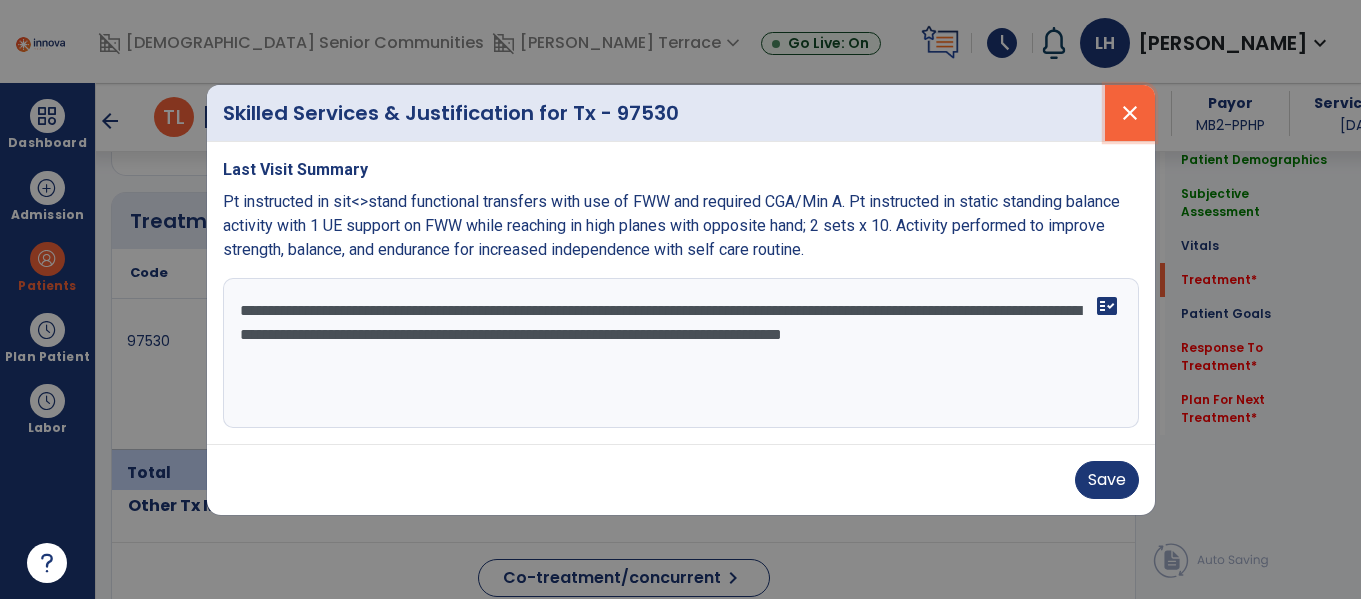click on "close" at bounding box center [1130, 113] 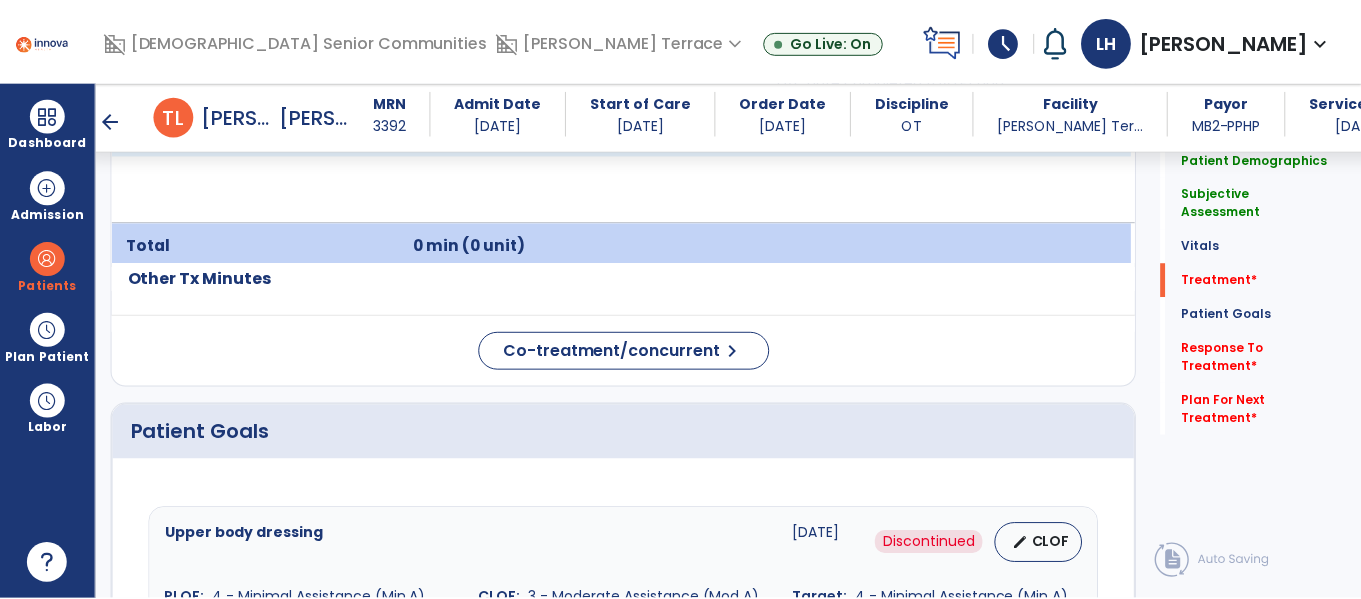 scroll, scrollTop: 1400, scrollLeft: 0, axis: vertical 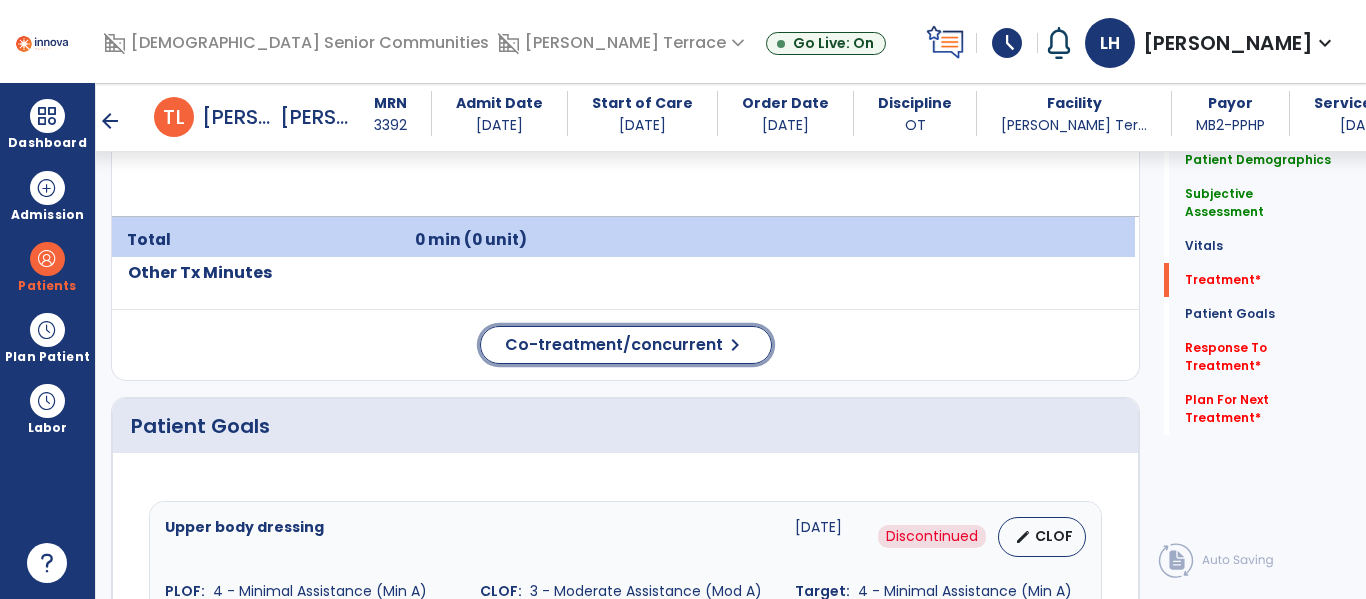 click on "Co-treatment/concurrent" 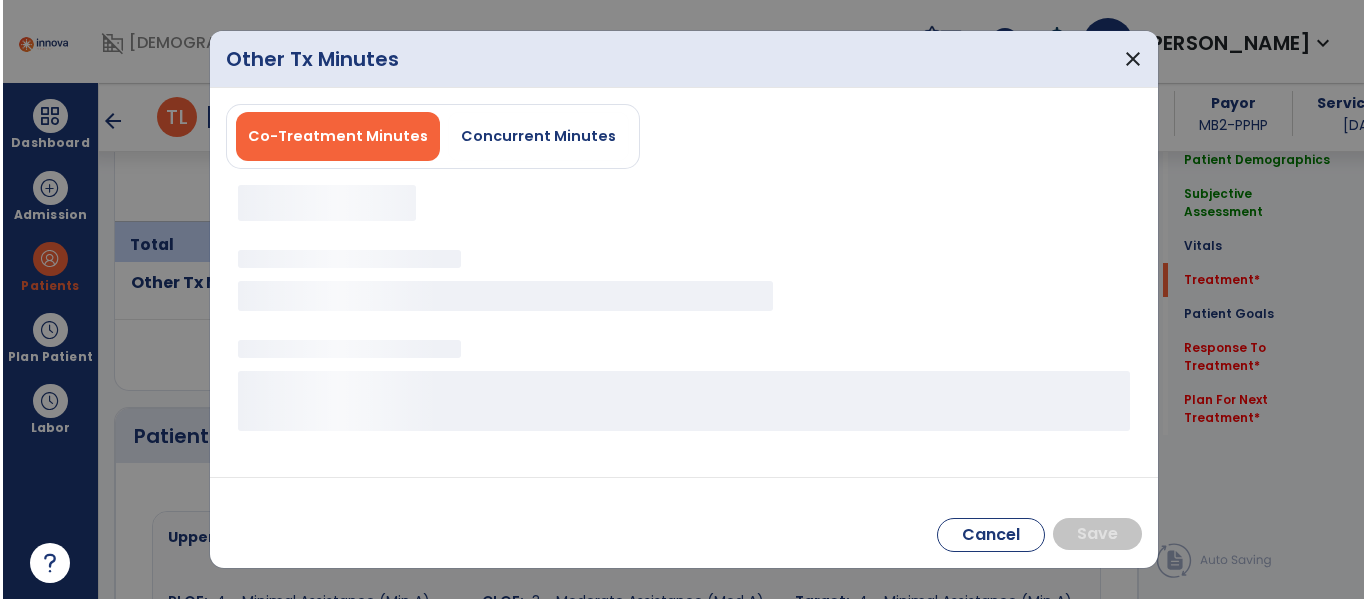 scroll, scrollTop: 1400, scrollLeft: 0, axis: vertical 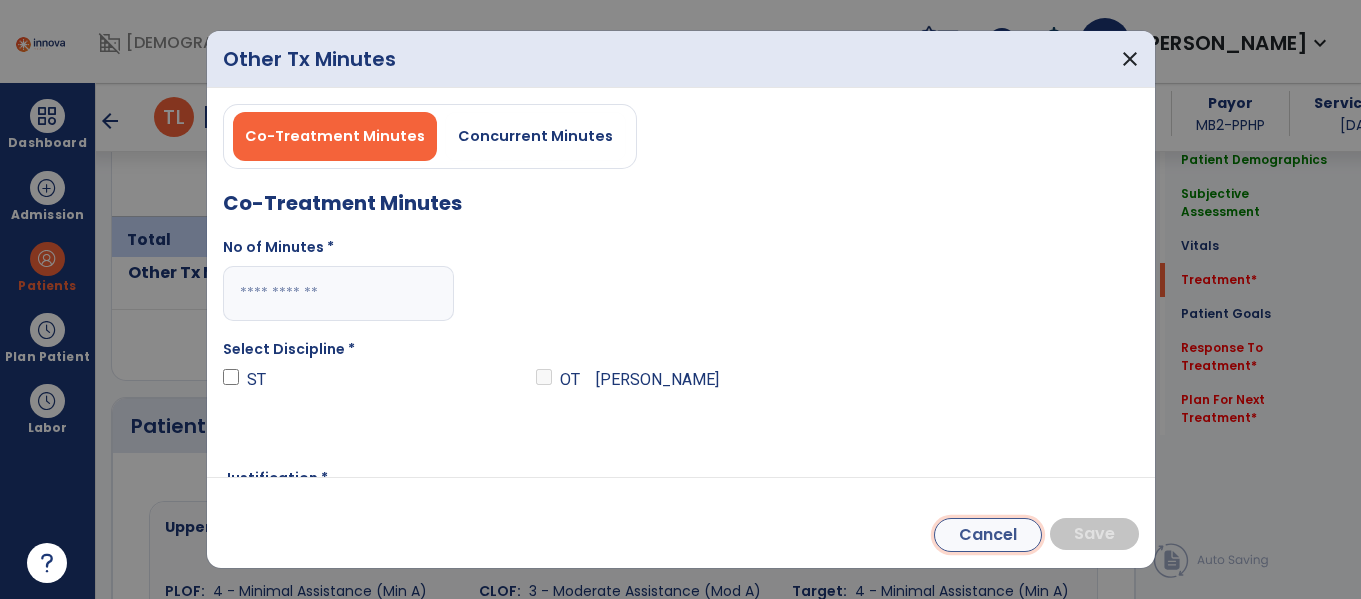 click on "Cancel" at bounding box center (988, 535) 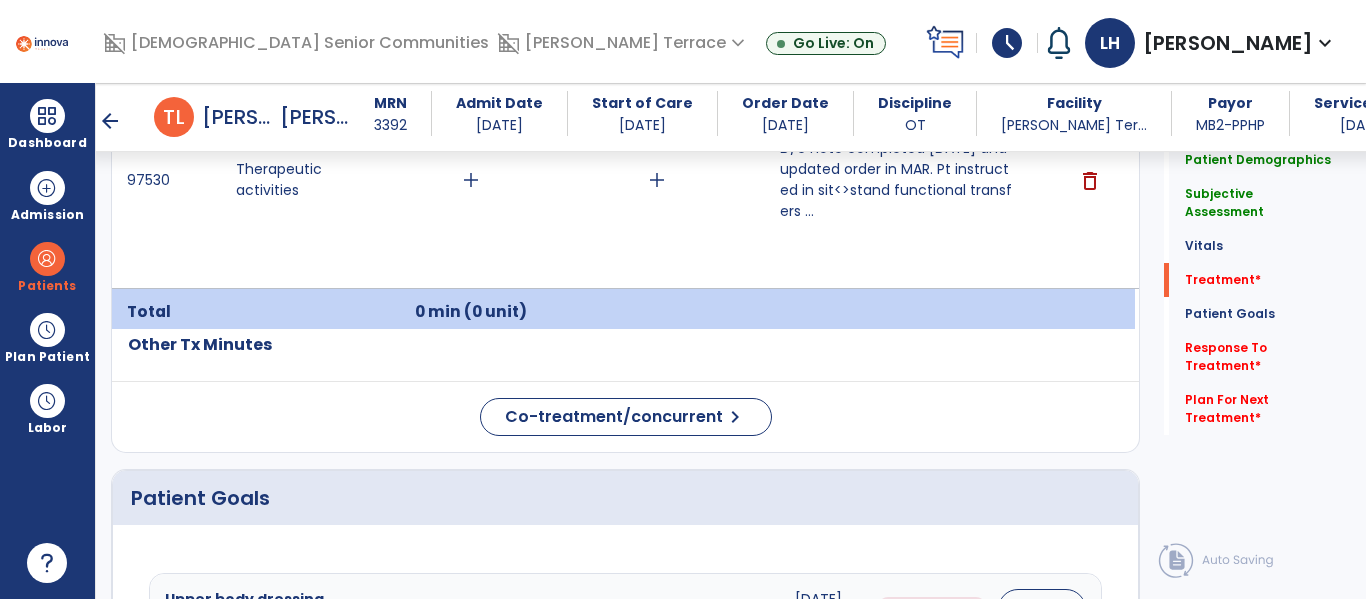 scroll, scrollTop: 1105, scrollLeft: 0, axis: vertical 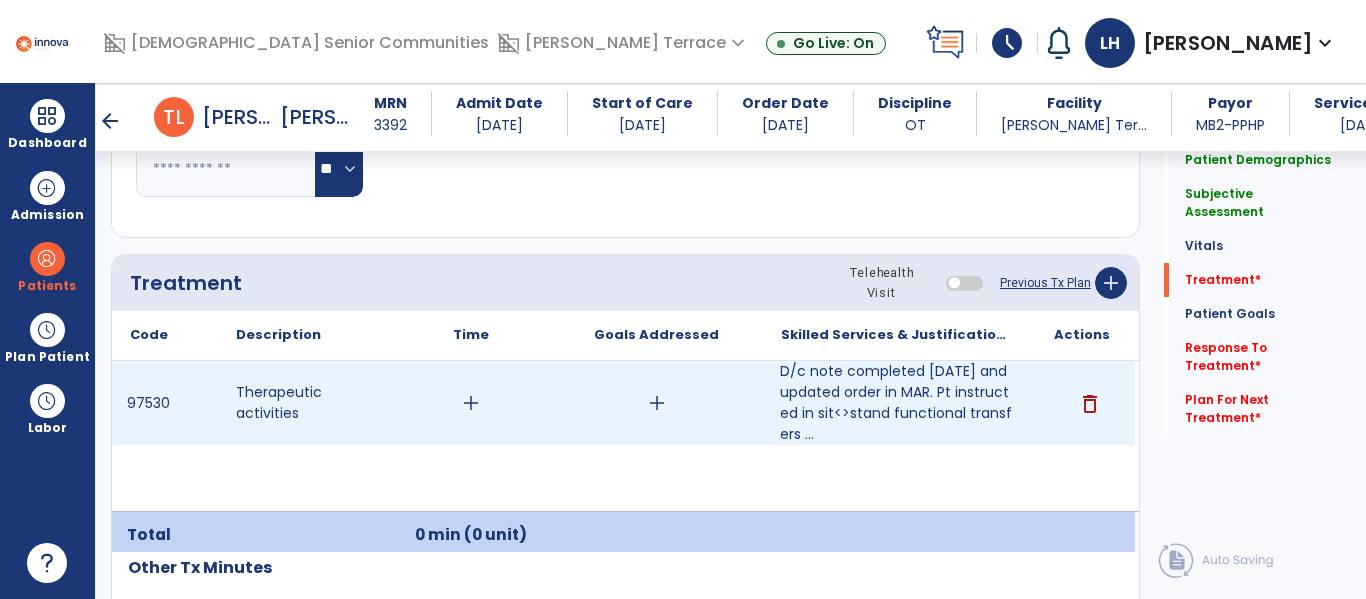 click on "add" at bounding box center [471, 403] 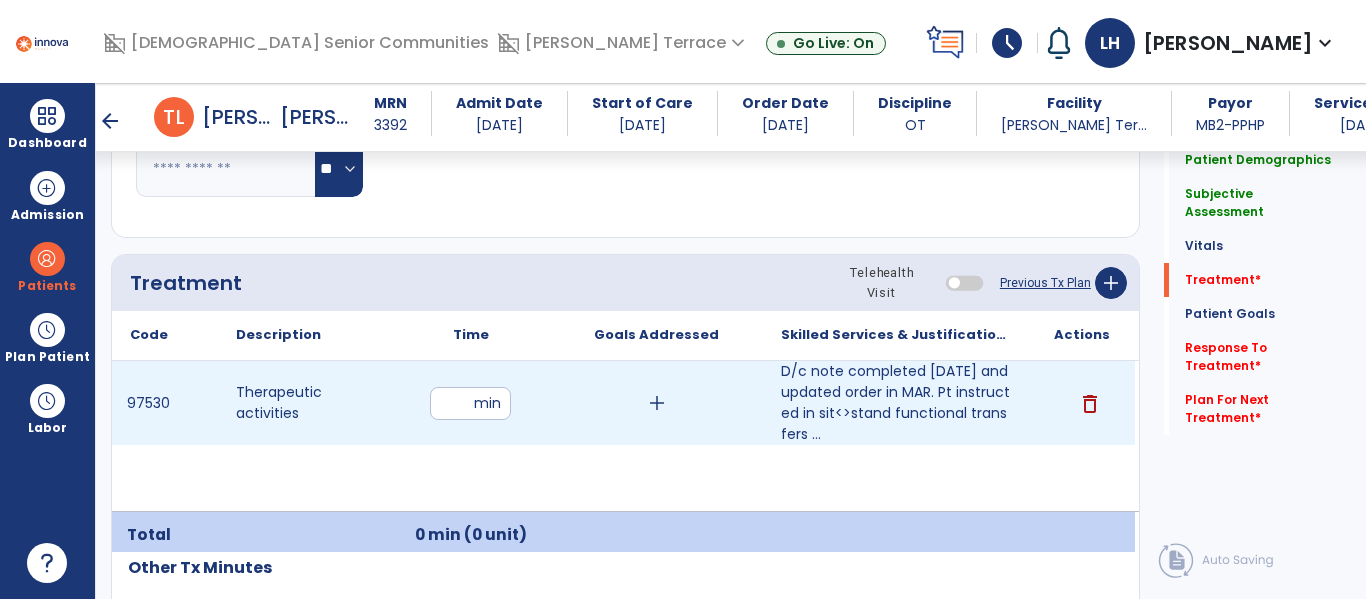 type on "**" 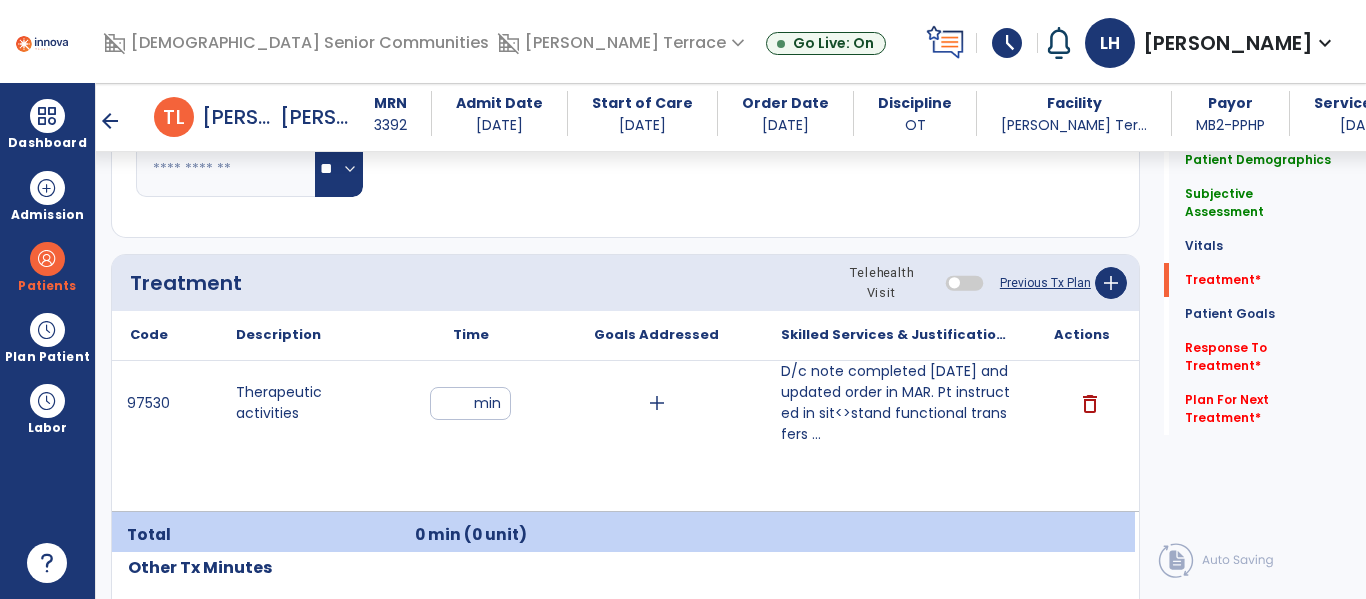 click on "97530  Therapeutic activities  ** min add  D/c note completed today and updated order in MAR. Pt instructed in sit<>stand functional transfers ...  delete" at bounding box center [623, 436] 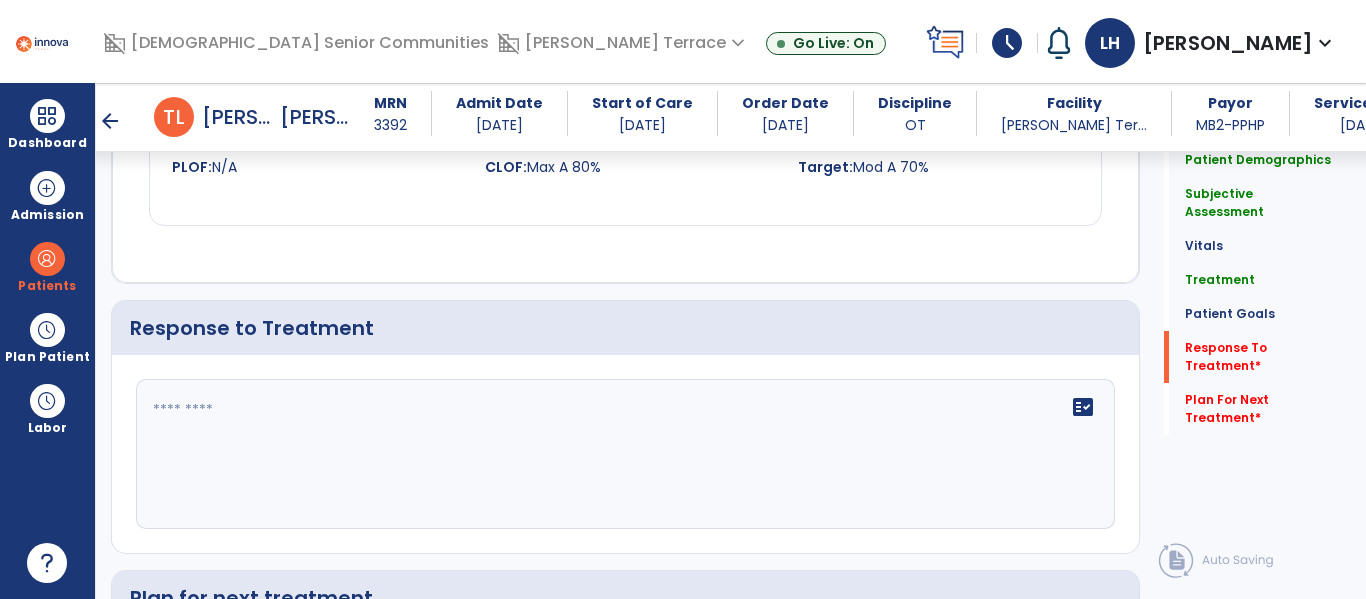 scroll, scrollTop: 3342, scrollLeft: 0, axis: vertical 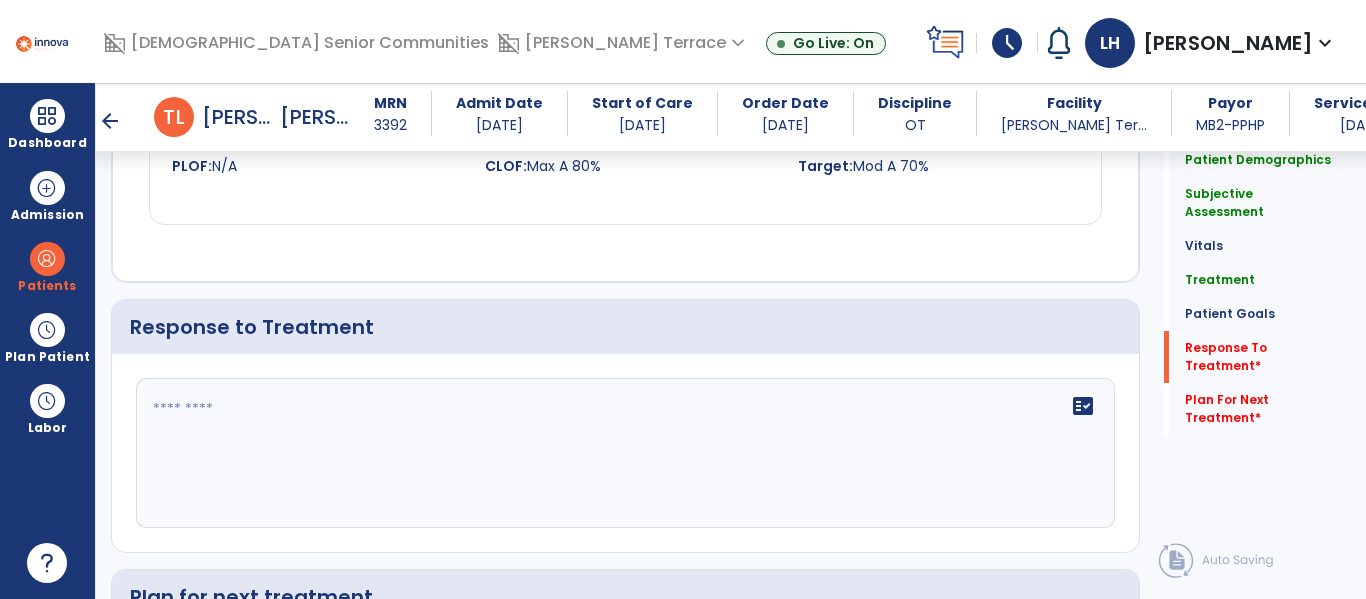 click on "fact_check" 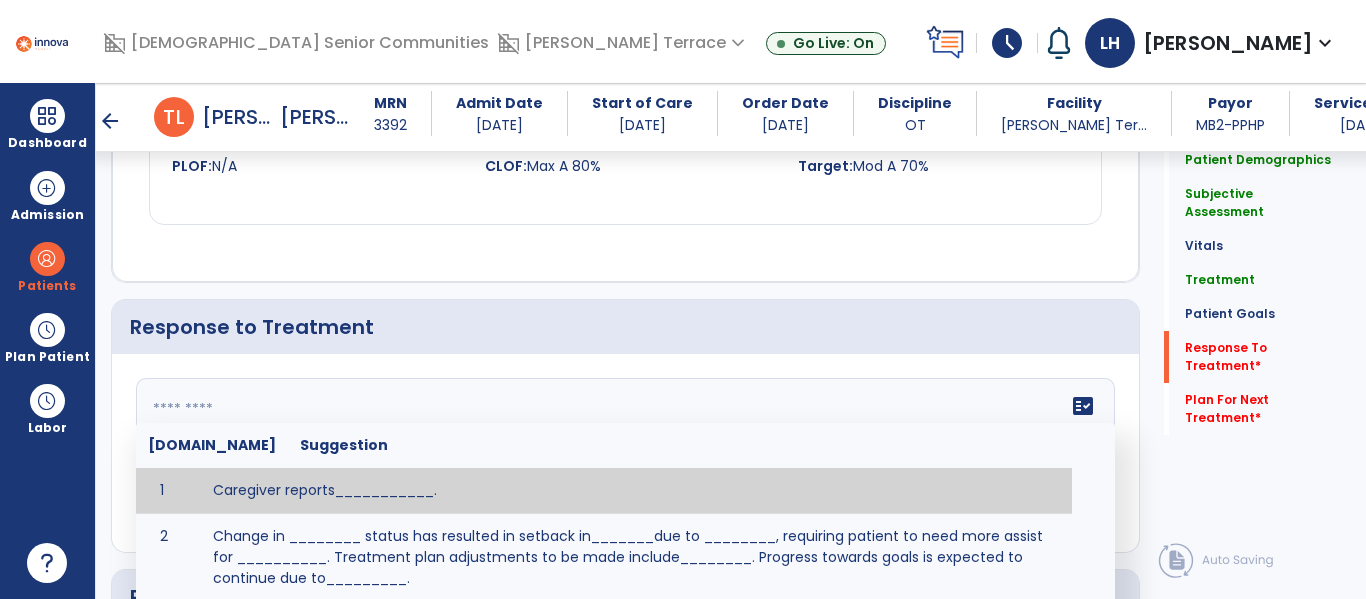 type on "*" 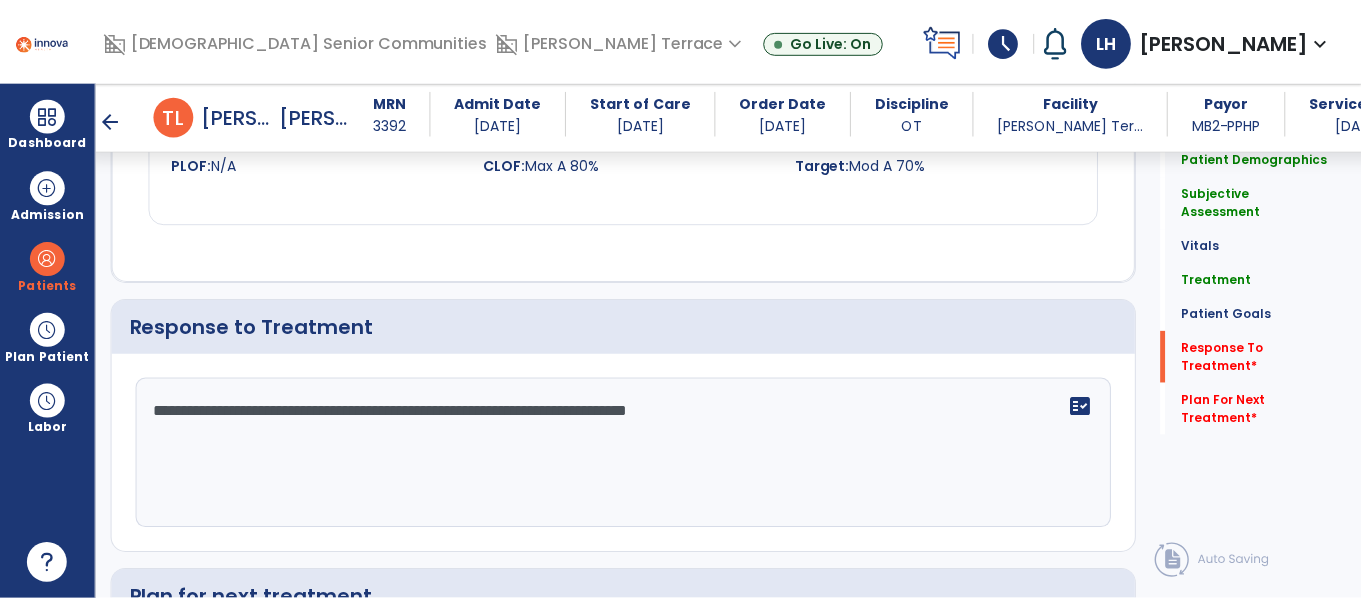 scroll, scrollTop: 3632, scrollLeft: 0, axis: vertical 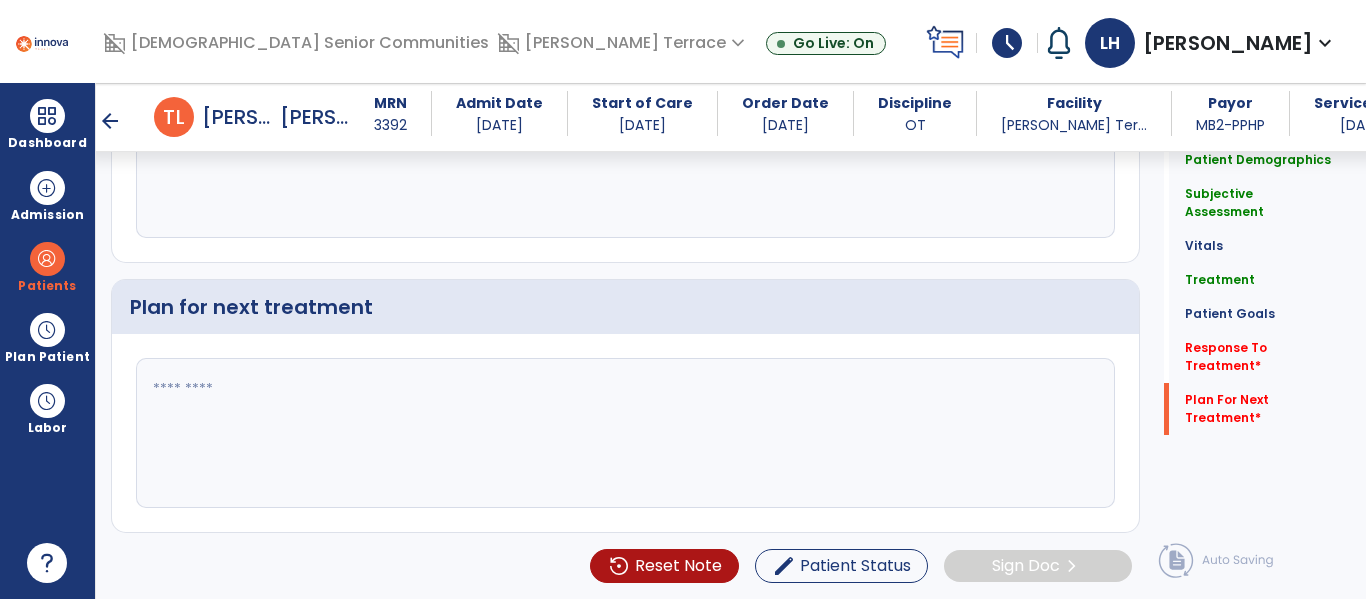 type on "**********" 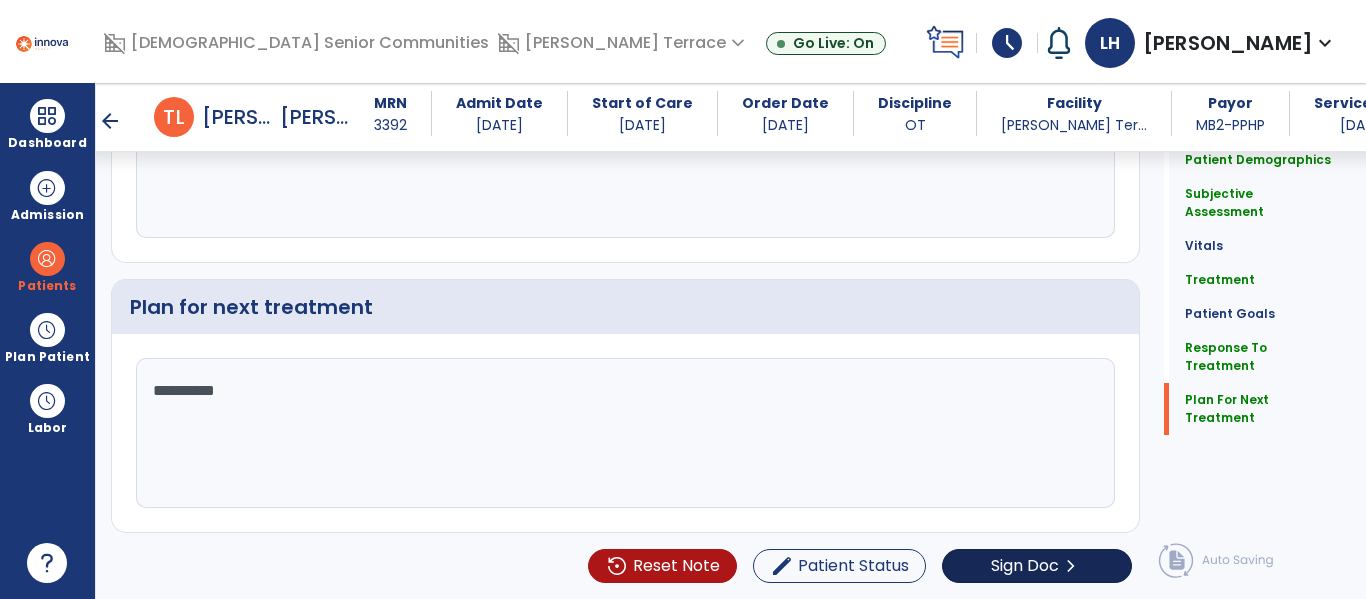 type on "*********" 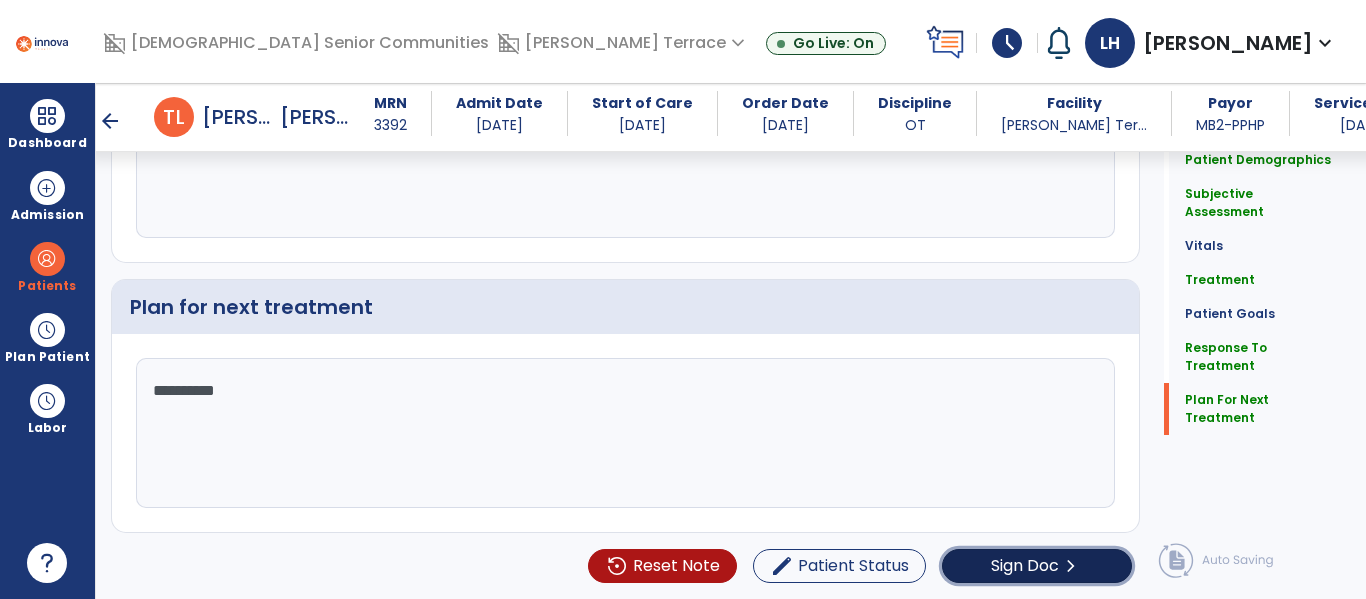 click on "Sign Doc" 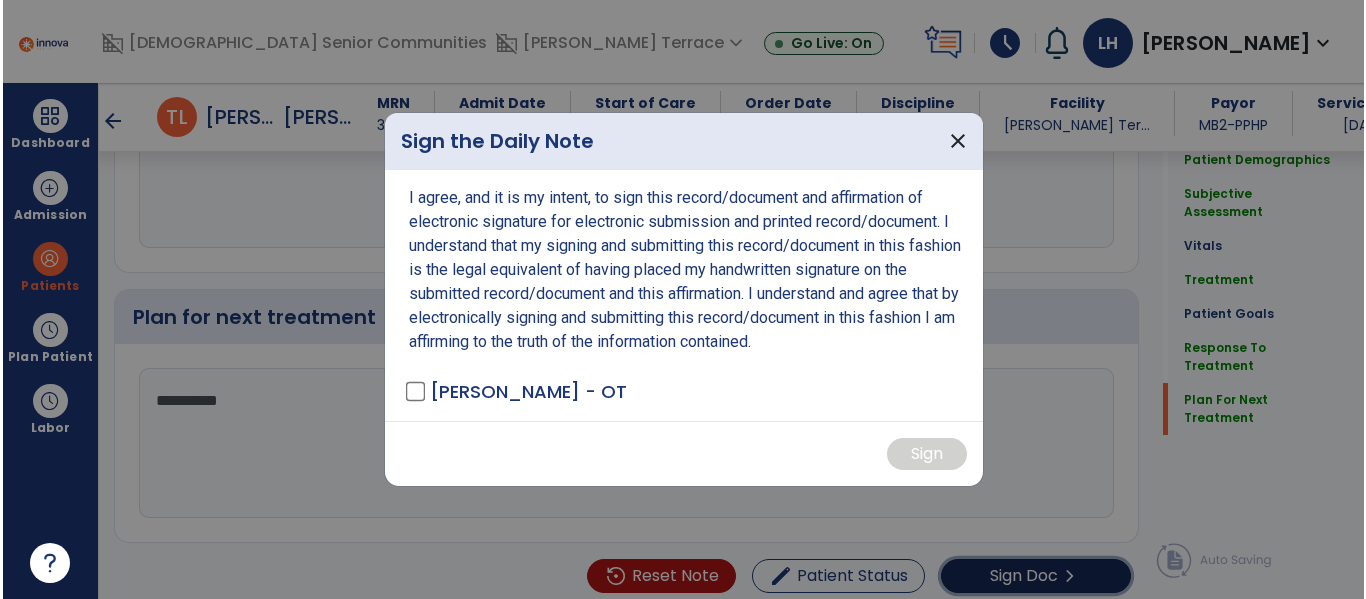 scroll, scrollTop: 3632, scrollLeft: 0, axis: vertical 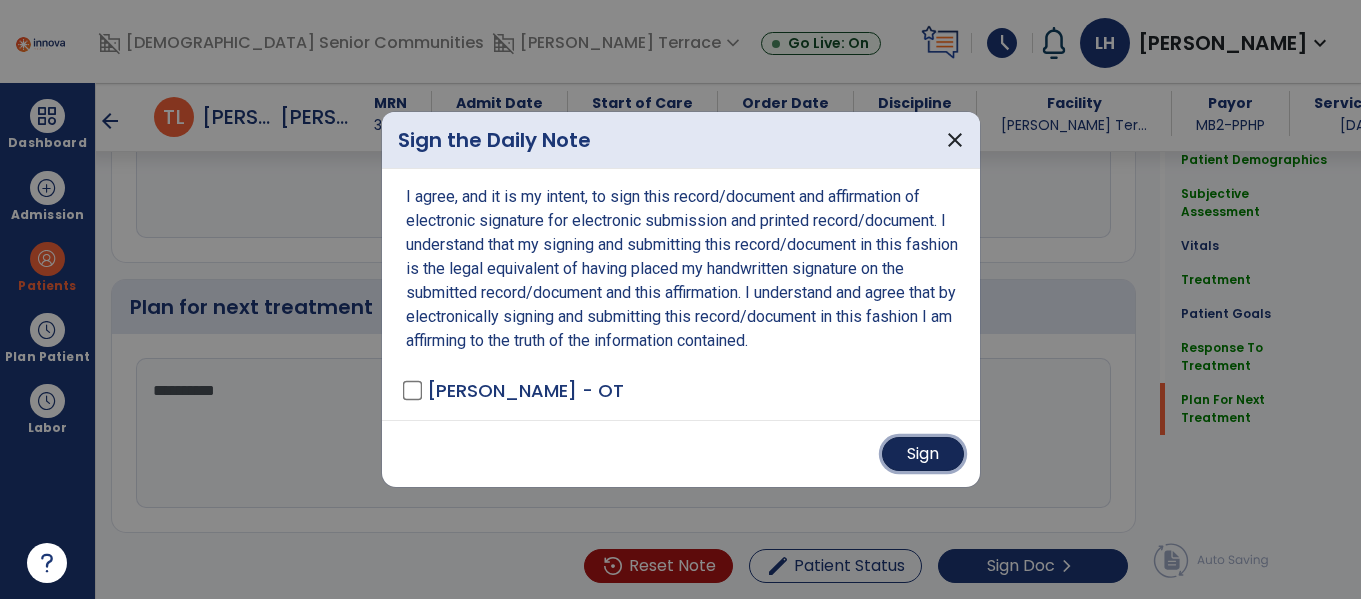 click on "Sign" at bounding box center (923, 454) 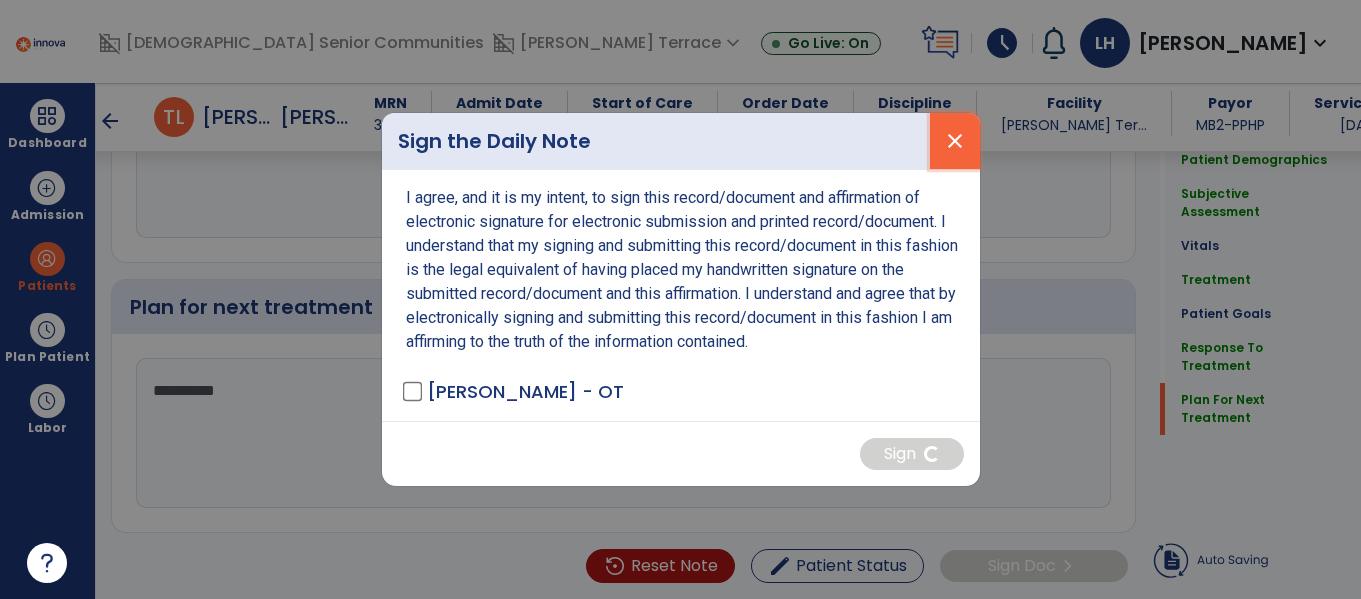 click on "close" at bounding box center [955, 141] 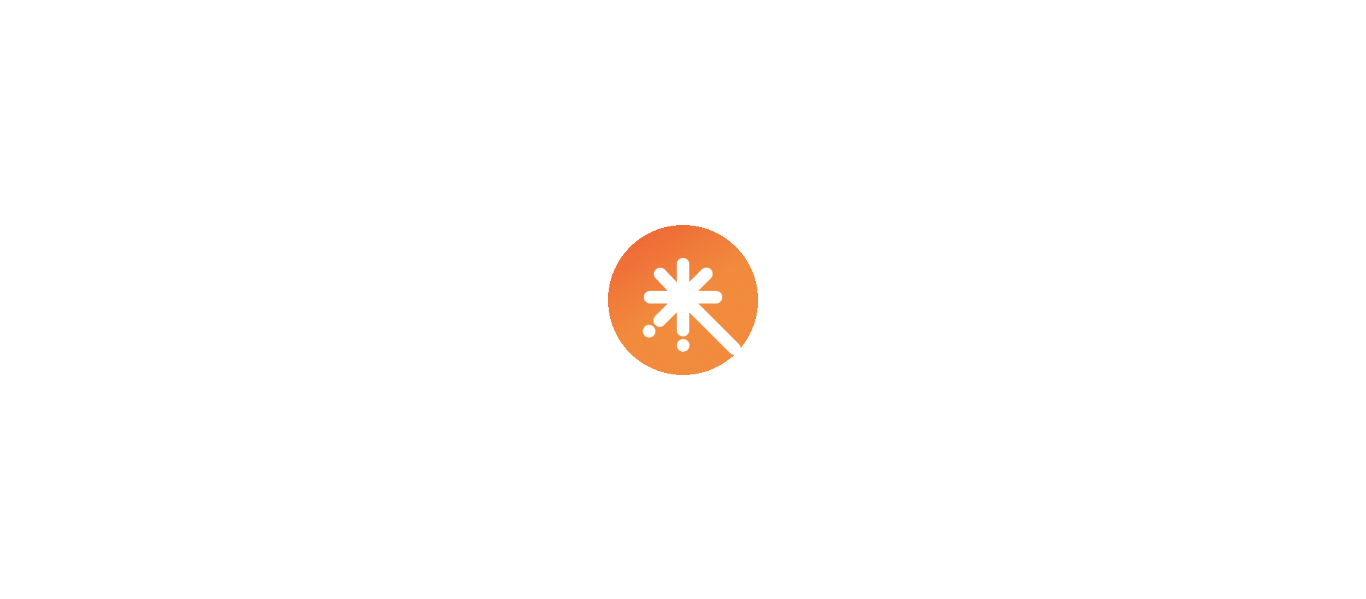 scroll, scrollTop: 0, scrollLeft: 0, axis: both 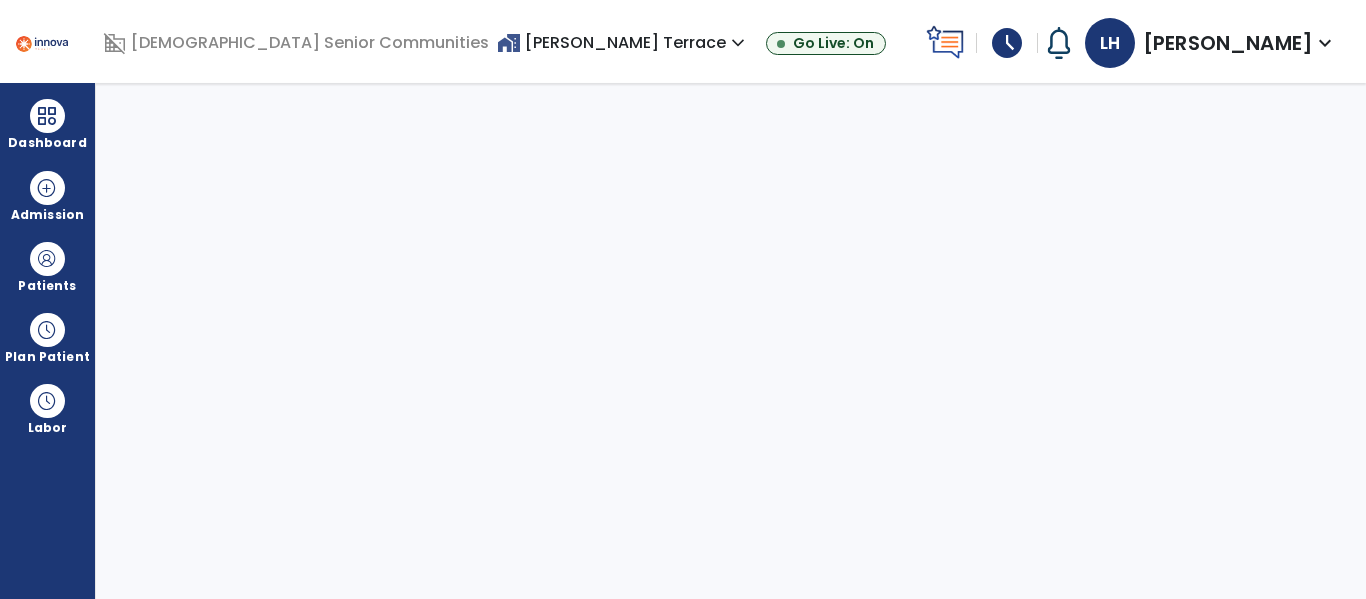 select on "****" 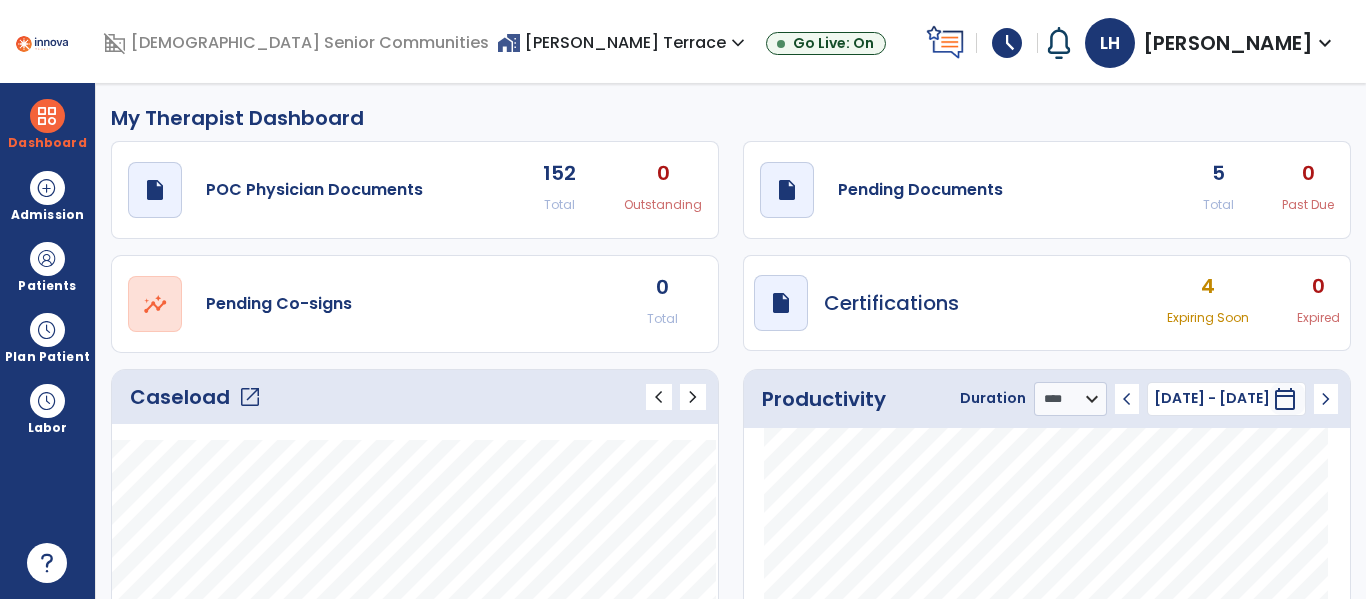 click on "5 Total" 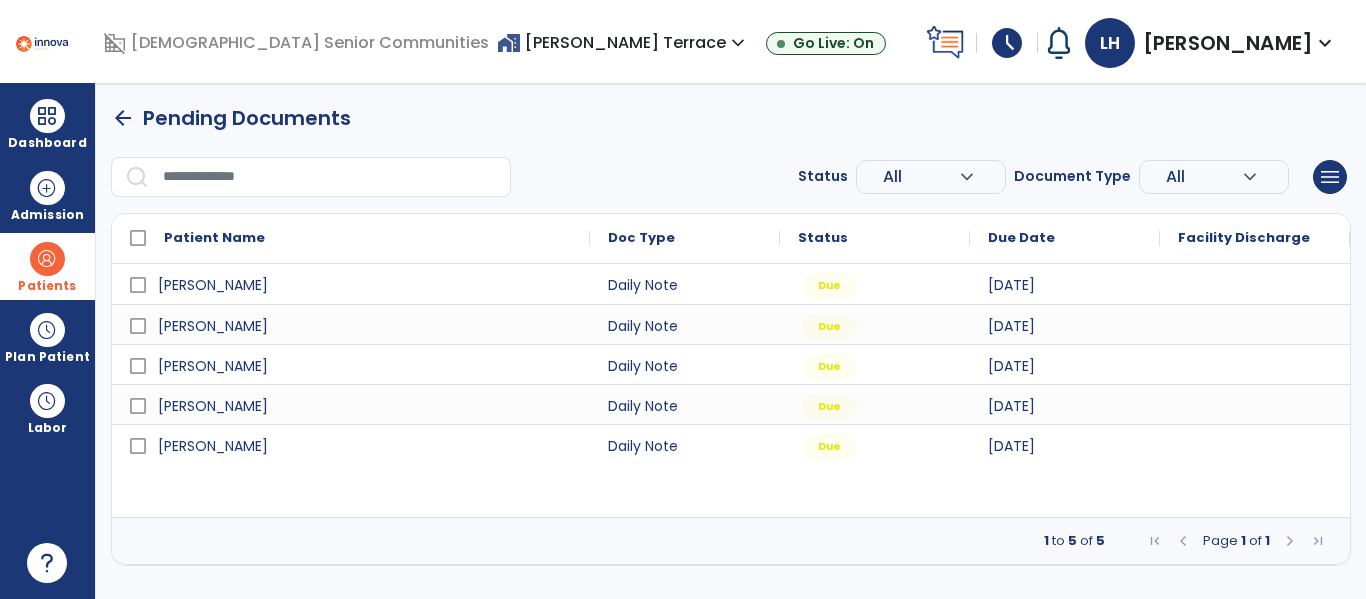 click at bounding box center [47, 259] 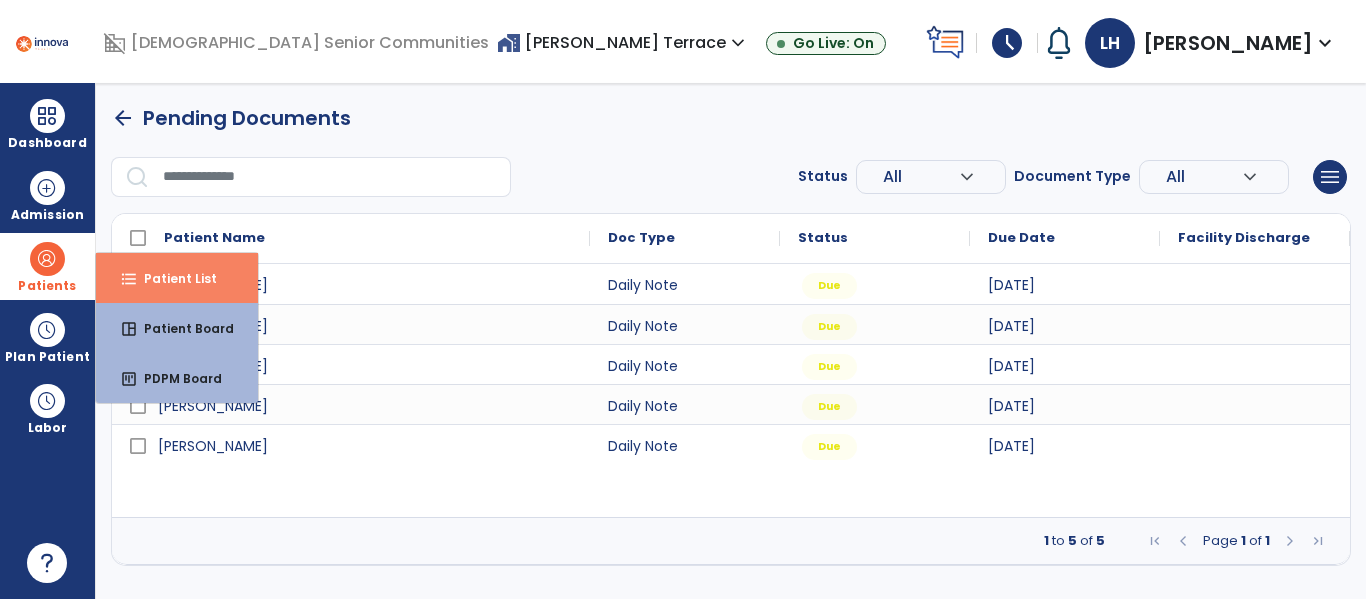click on "Patient List" at bounding box center [172, 278] 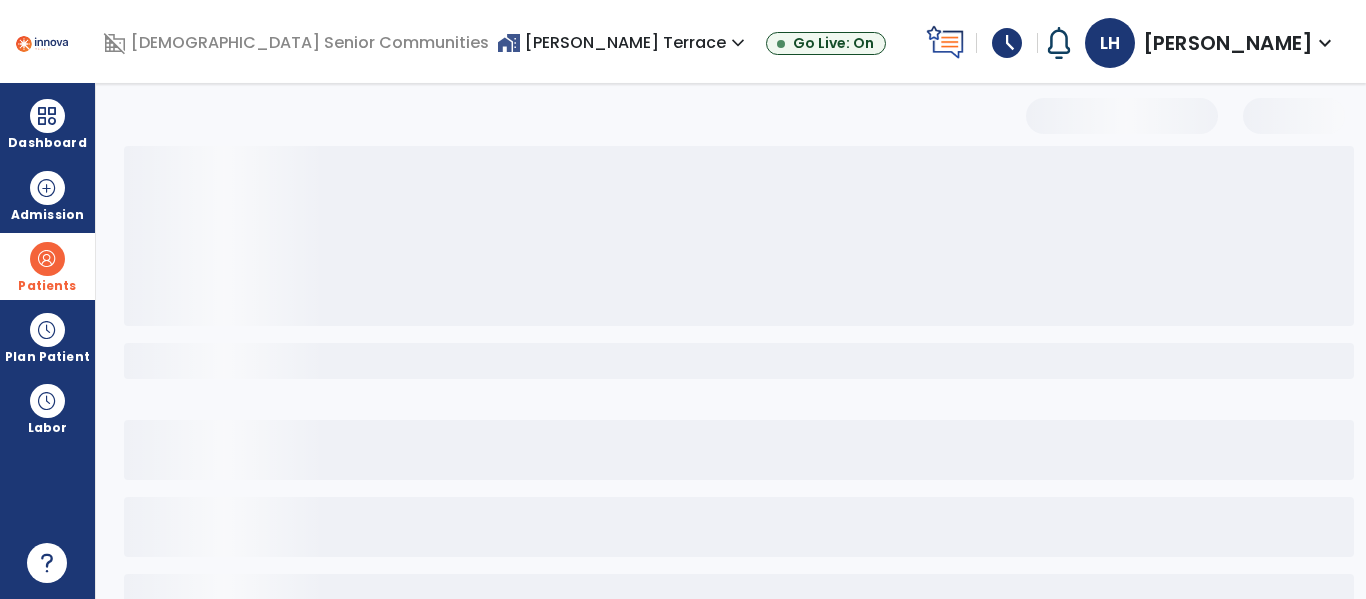 select on "***" 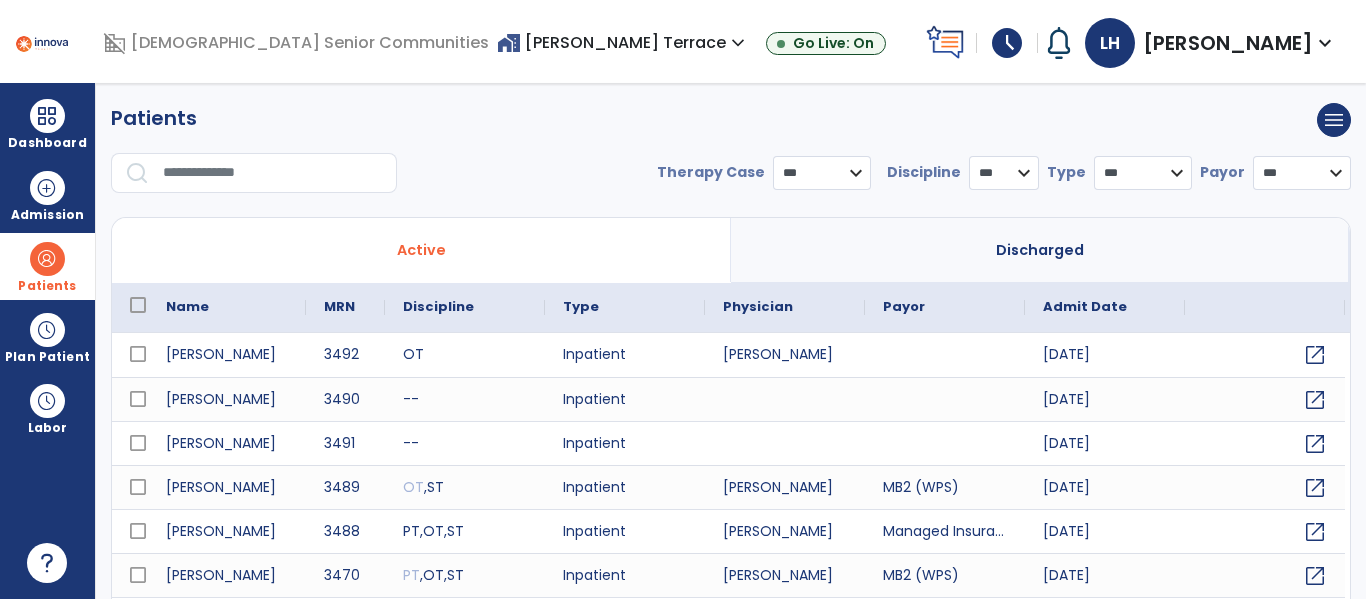 click at bounding box center [273, 173] 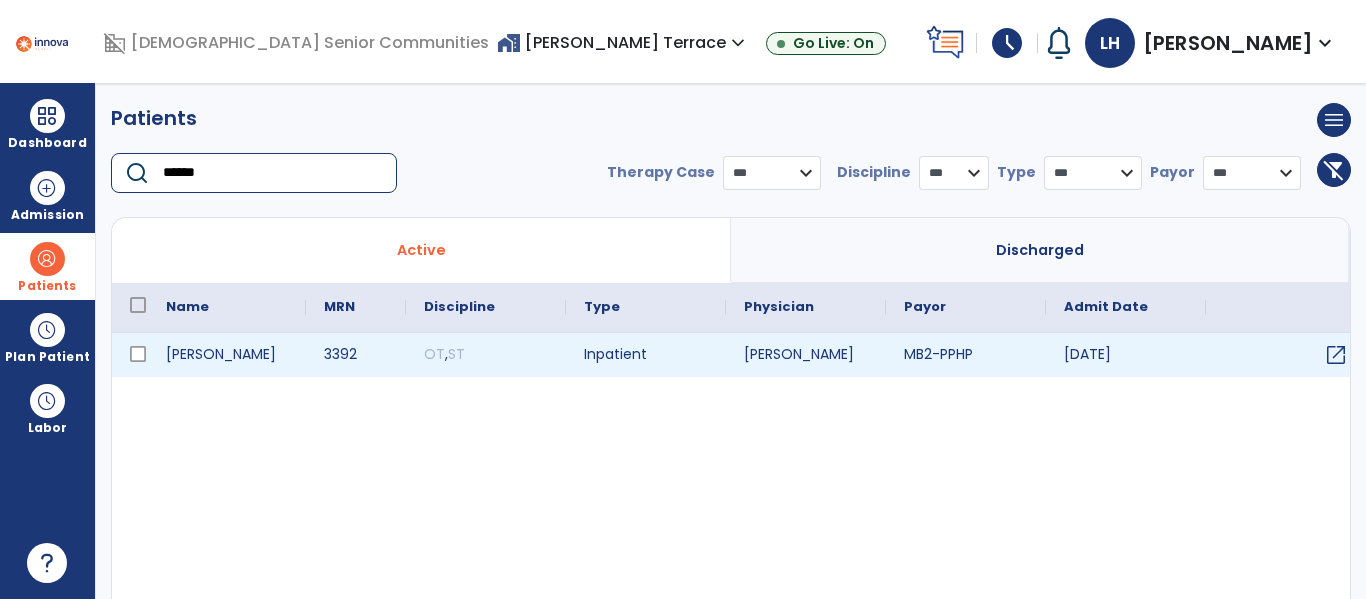 type on "******" 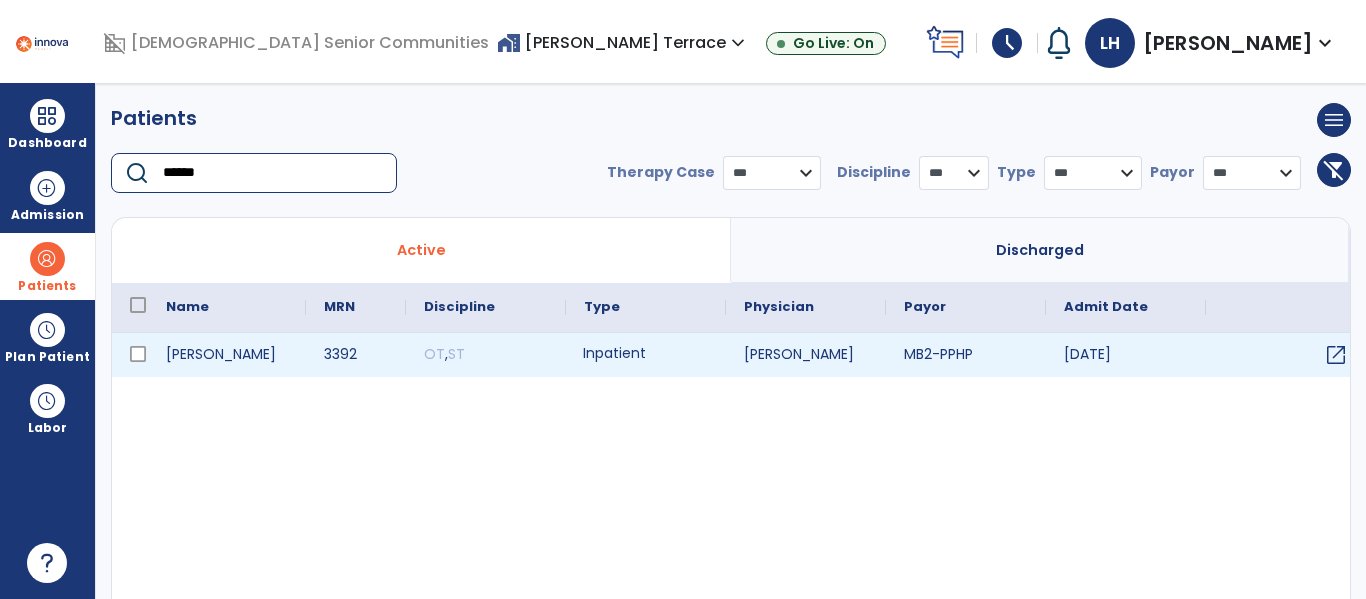 click on "Inpatient" at bounding box center (646, 355) 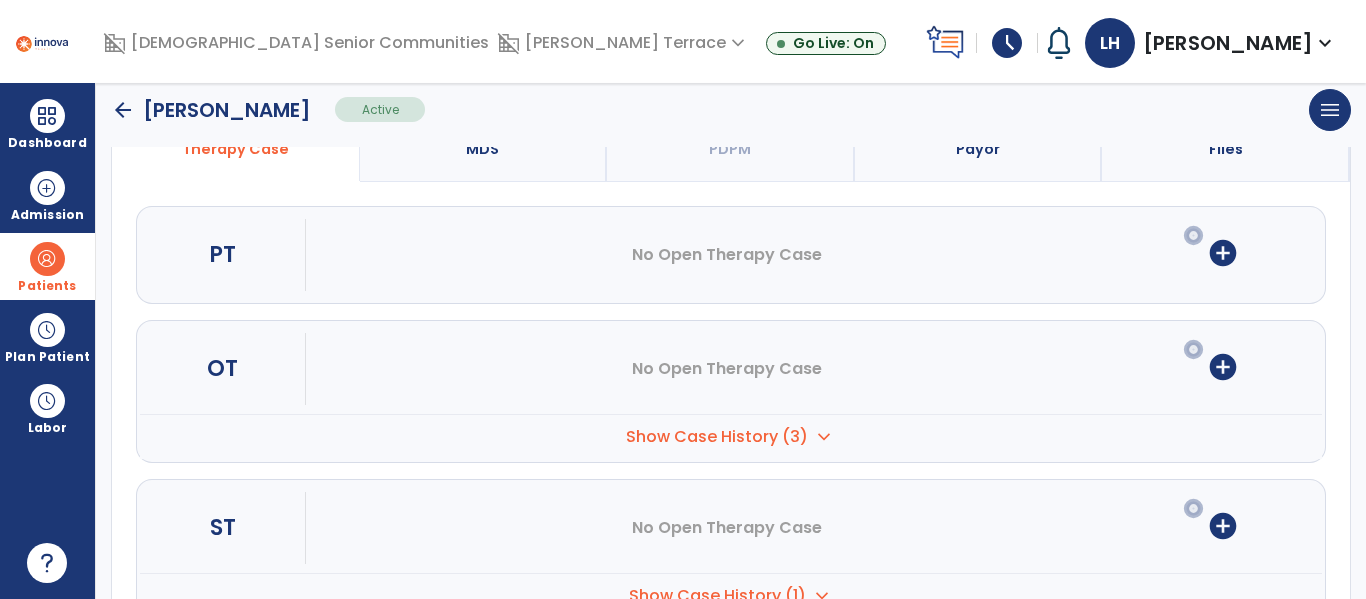 scroll, scrollTop: 223, scrollLeft: 0, axis: vertical 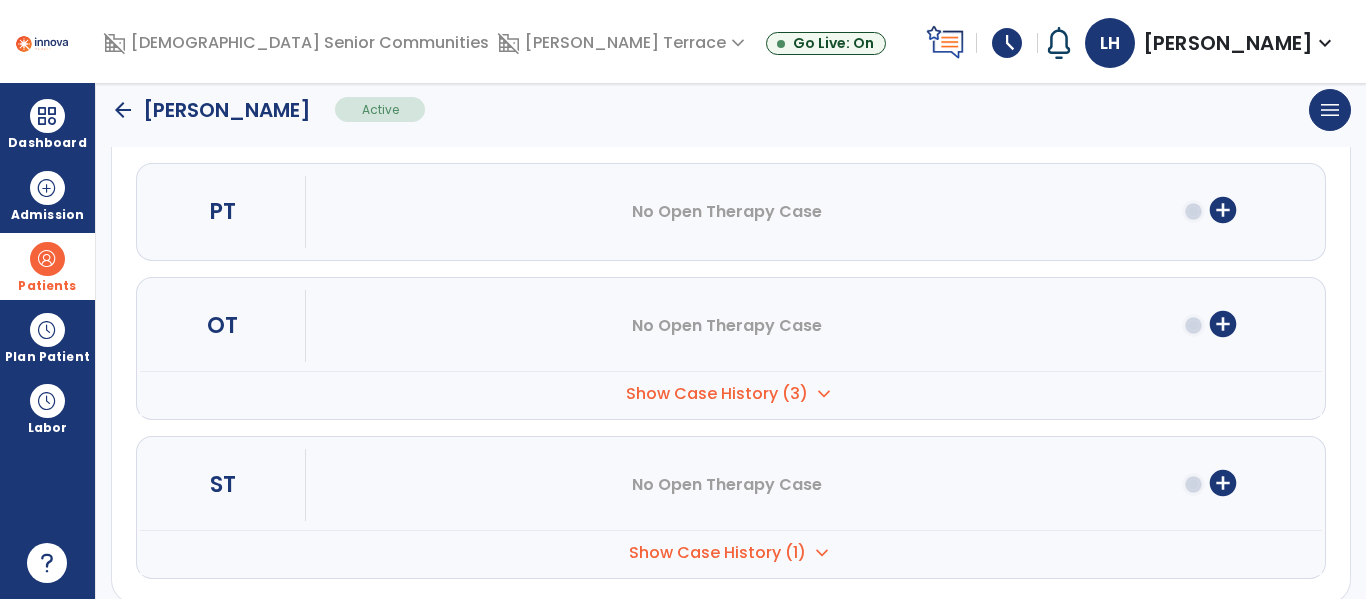 click on "Show Case History (3)" at bounding box center [717, 394] 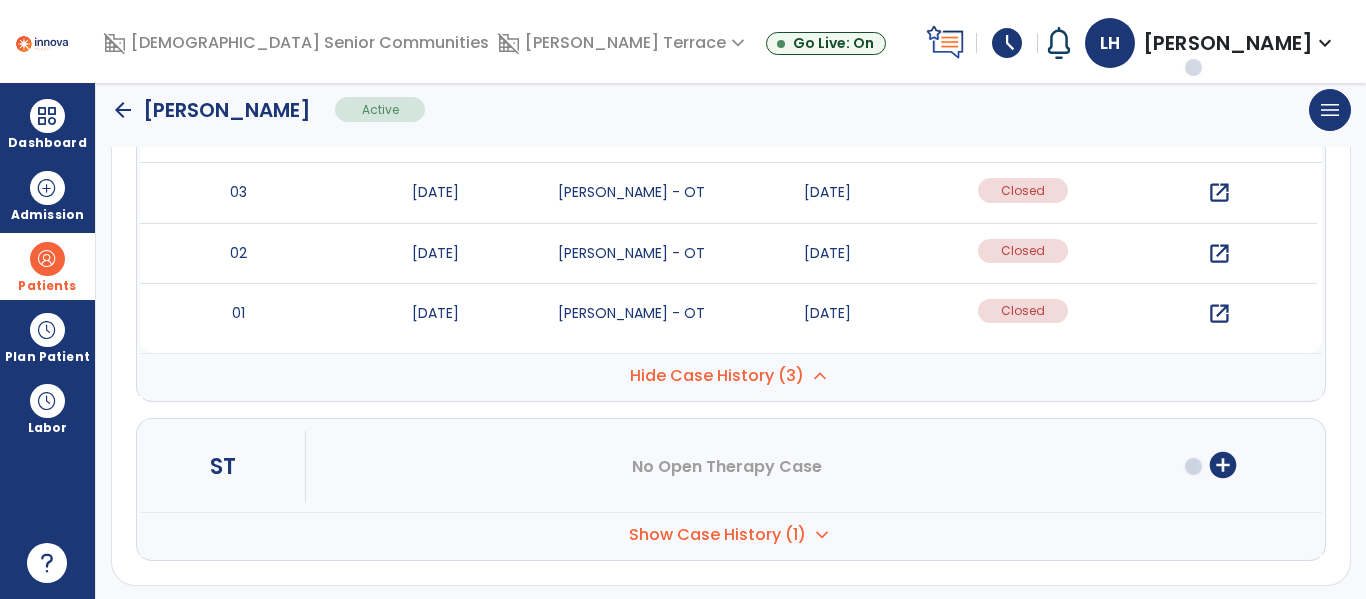 scroll, scrollTop: 492, scrollLeft: 0, axis: vertical 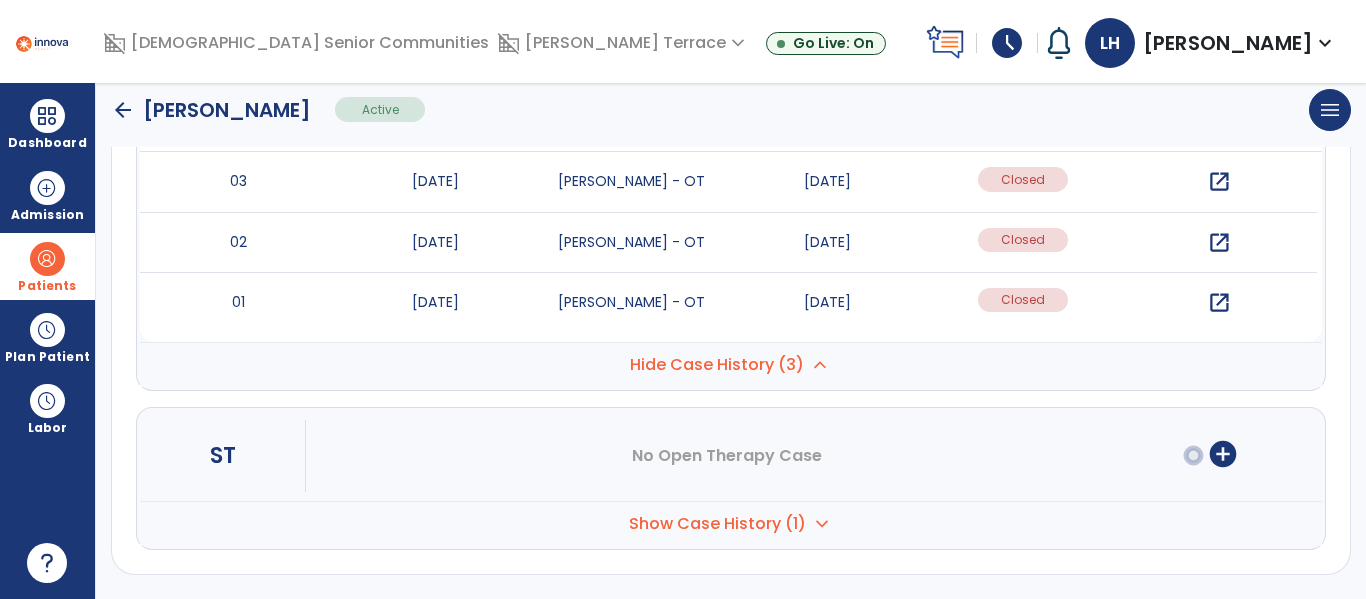 click on "open_in_new" at bounding box center [1219, 182] 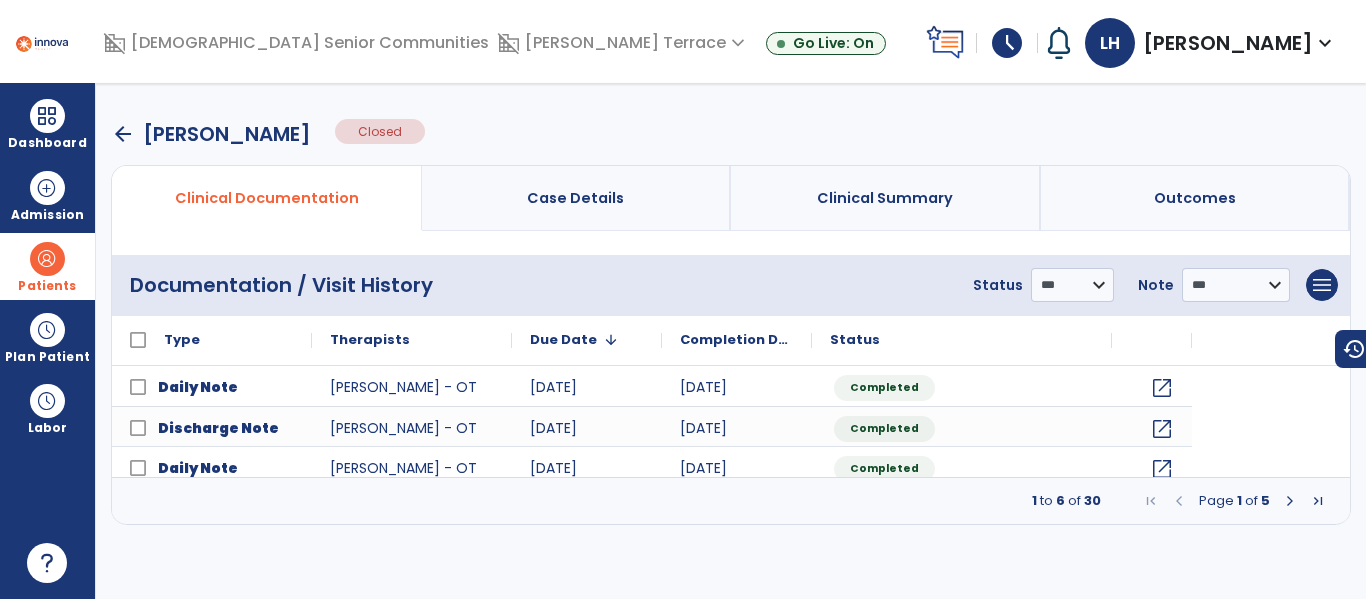 scroll, scrollTop: 0, scrollLeft: 0, axis: both 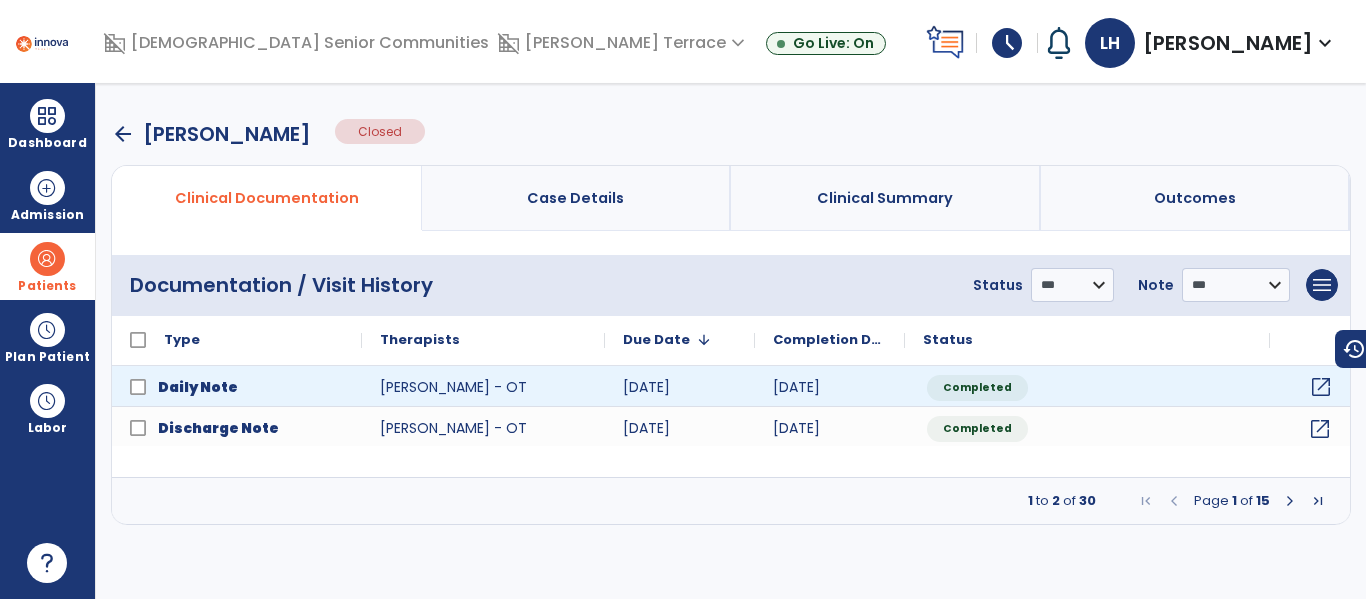 click on "open_in_new" 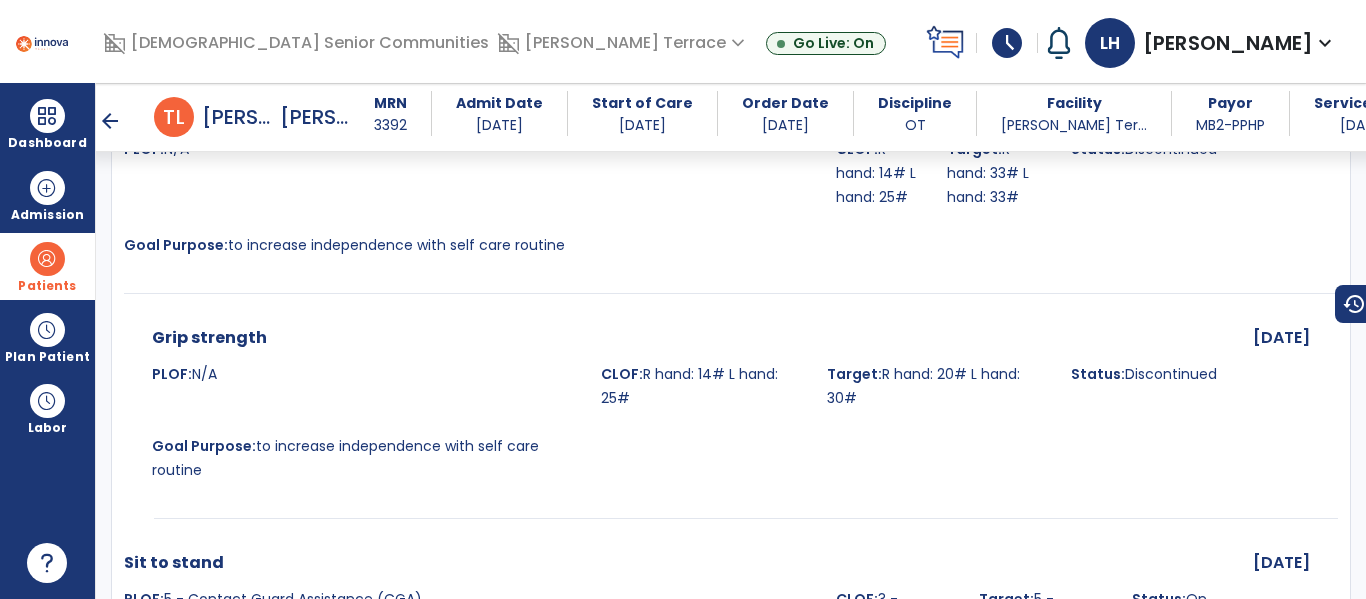 click on "Grip strength PLOF:  N/A CLOF:  R hand: 14#
L hand: 25# Target:  R hand: 20#
L hand: 30# Status:  Discontinued Goal Purpose:  to increase independence with self care routine" at bounding box center [676, 410] 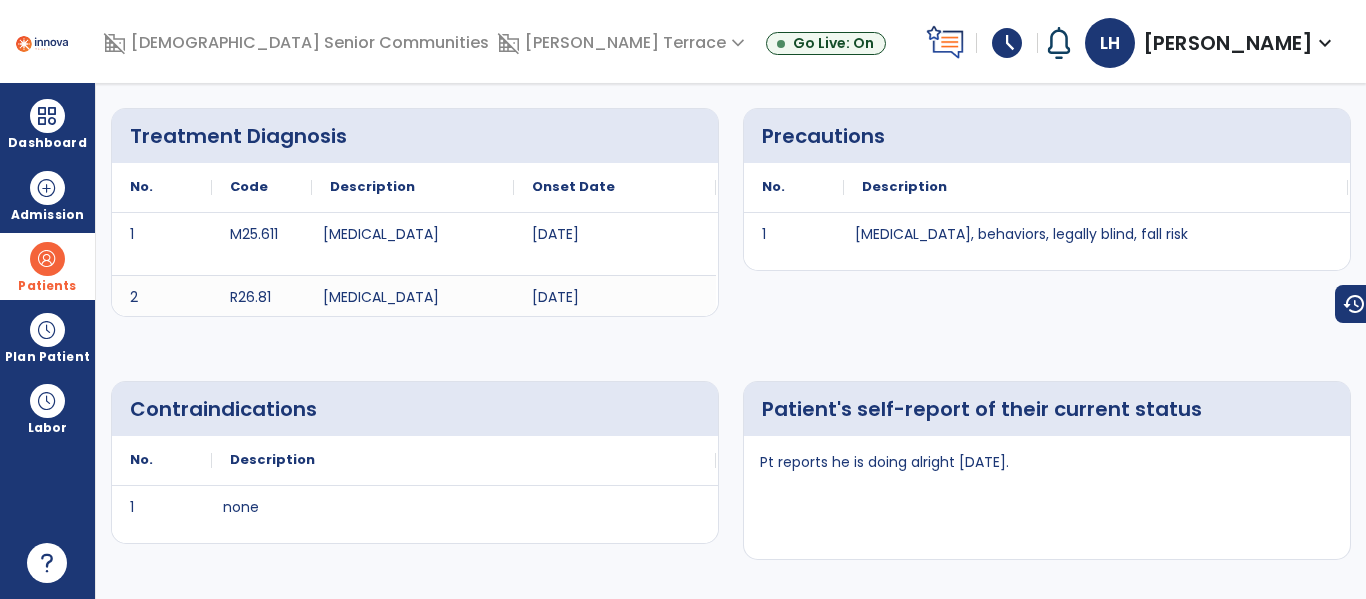 scroll, scrollTop: 0, scrollLeft: 0, axis: both 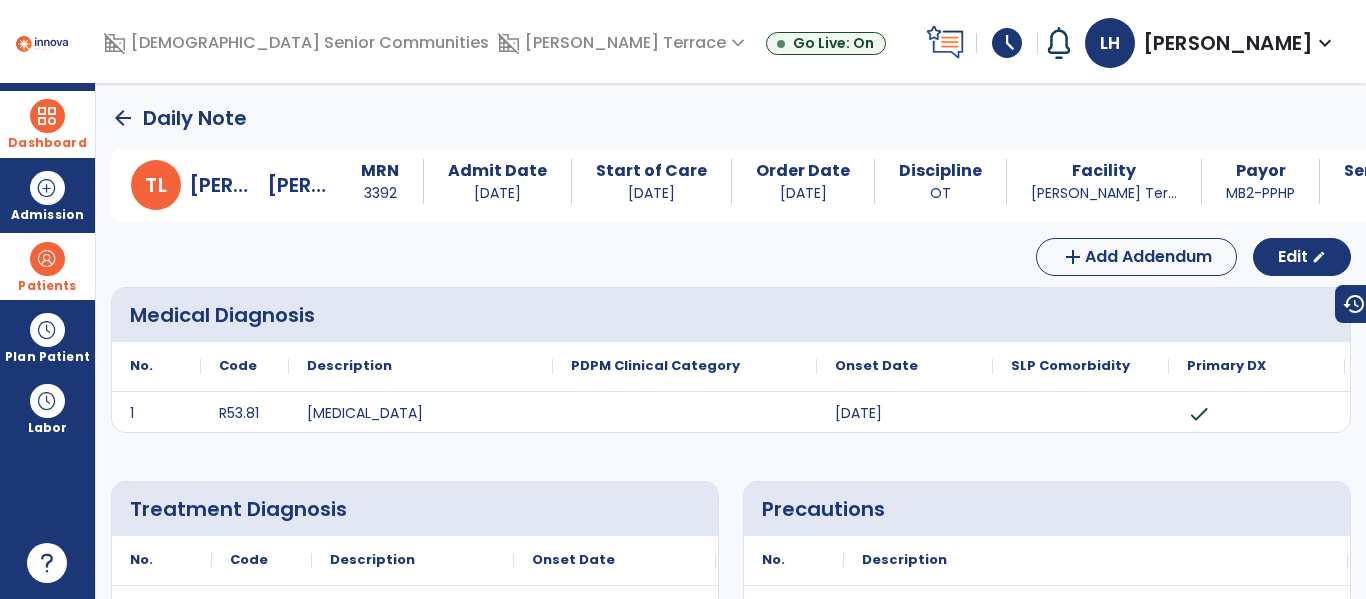 click on "Dashboard" at bounding box center [47, 124] 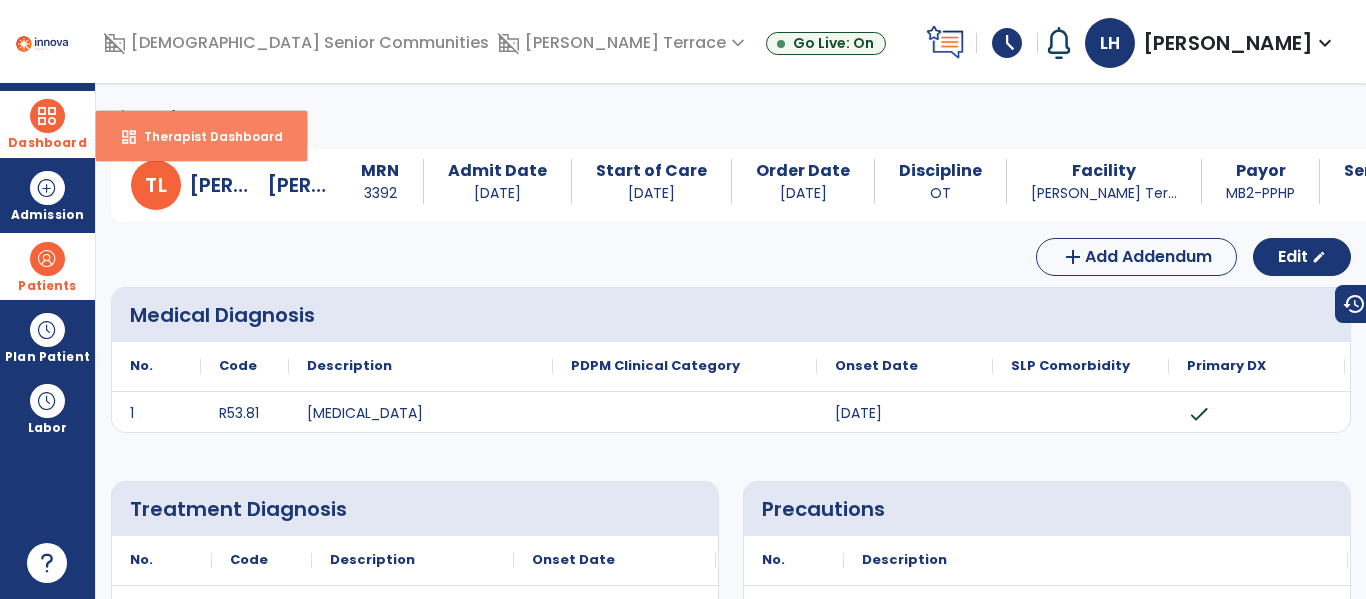 click on "dashboard  Therapist Dashboard" at bounding box center (201, 136) 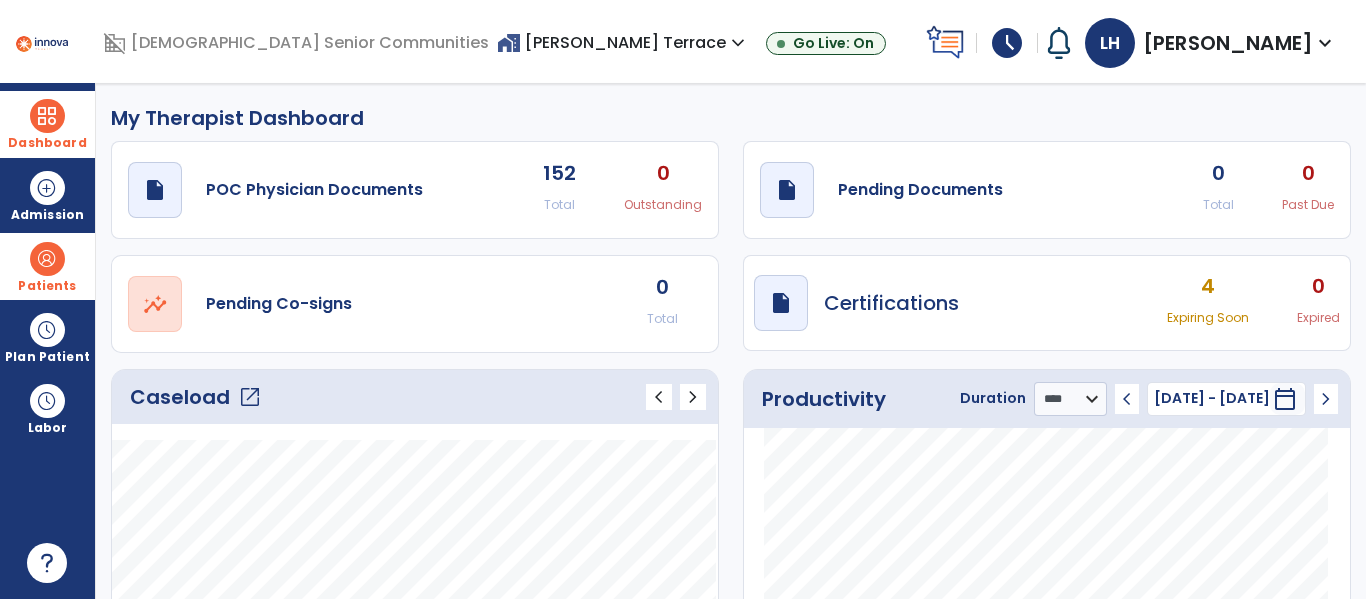 click on "0" 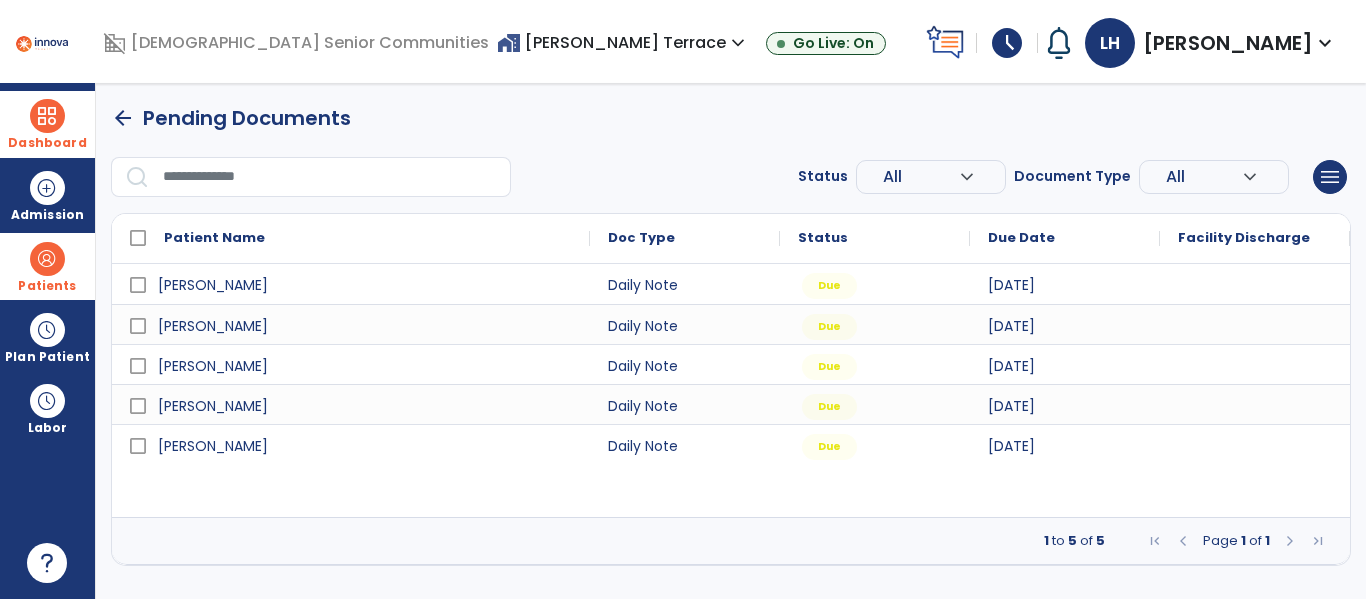 click at bounding box center (47, 259) 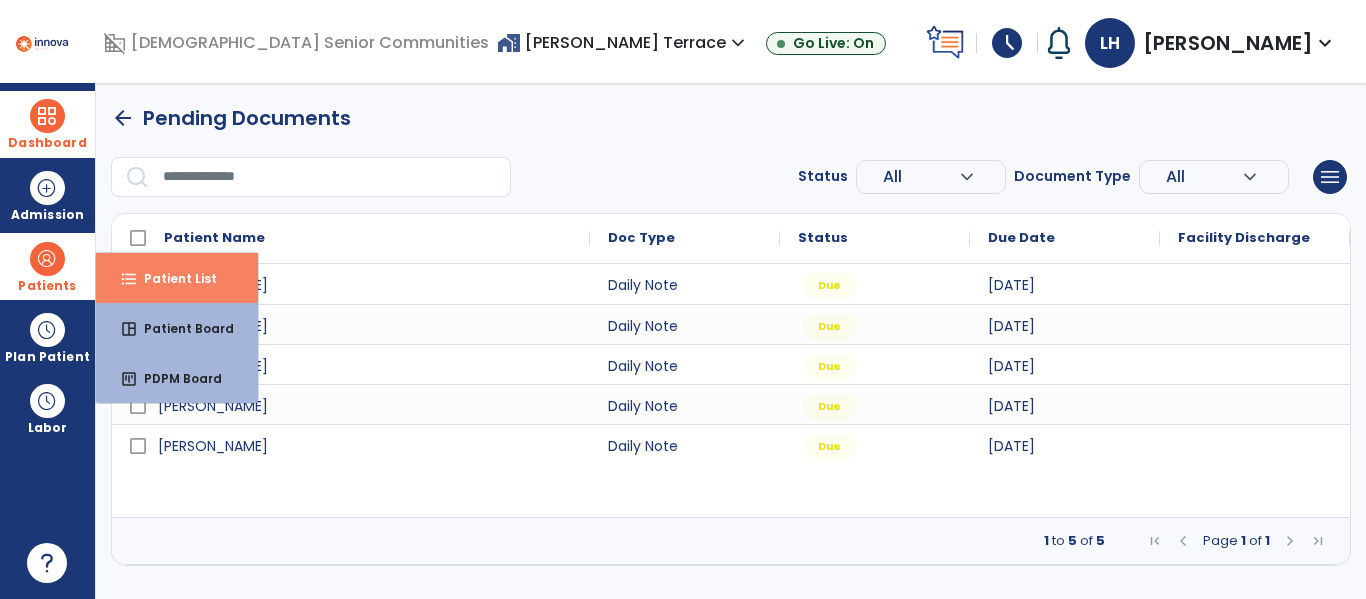 click on "Patient List" at bounding box center [172, 278] 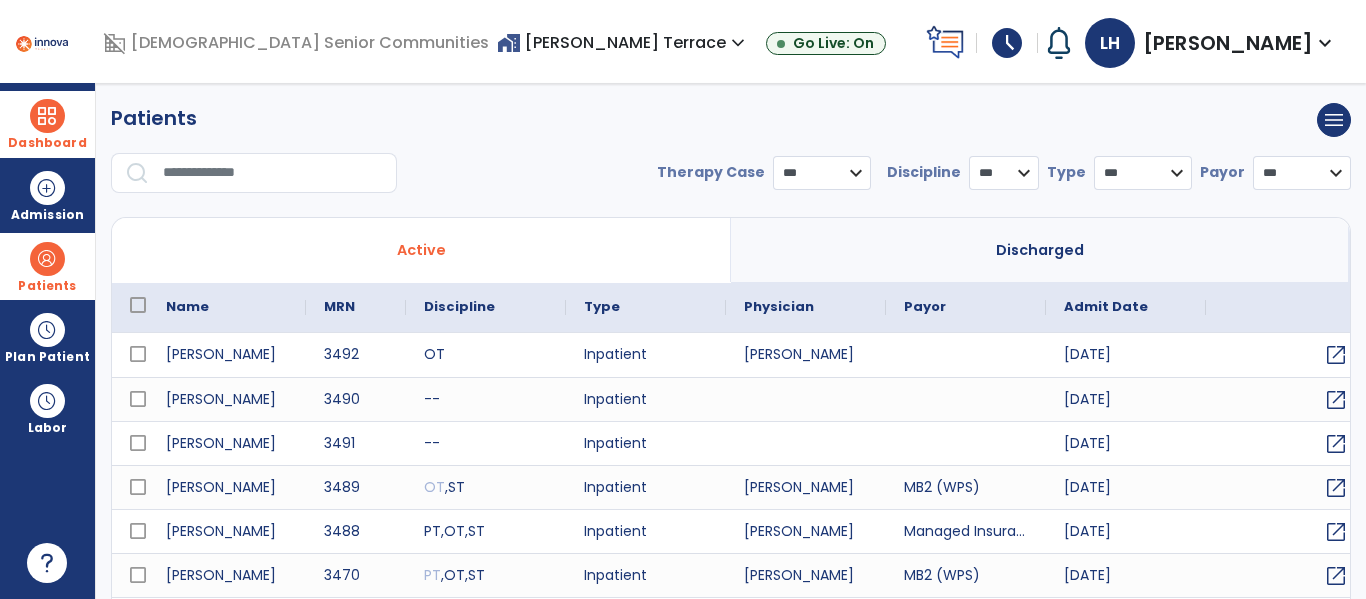 select on "***" 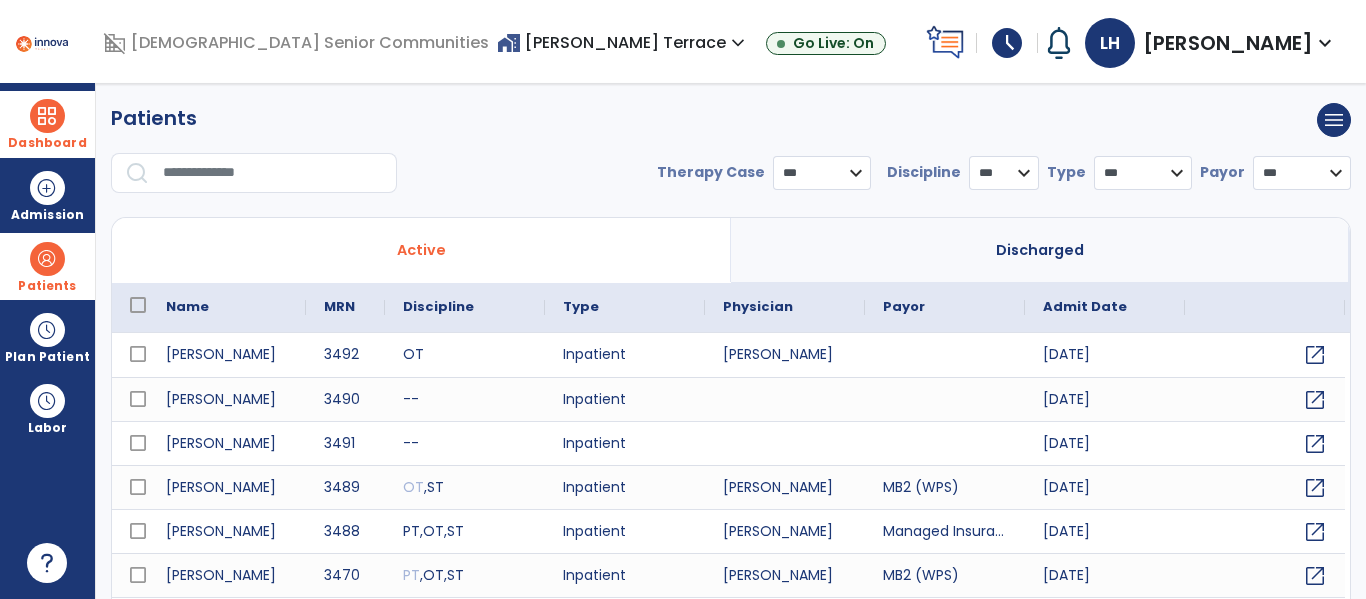 click at bounding box center (273, 173) 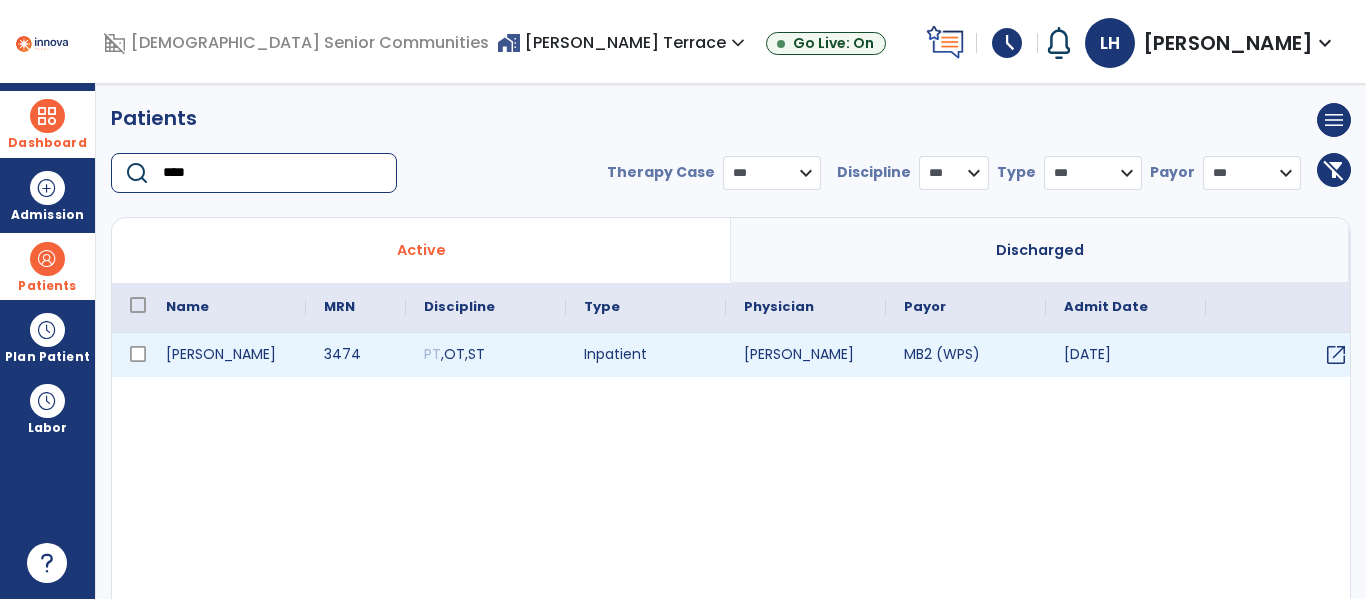 type on "****" 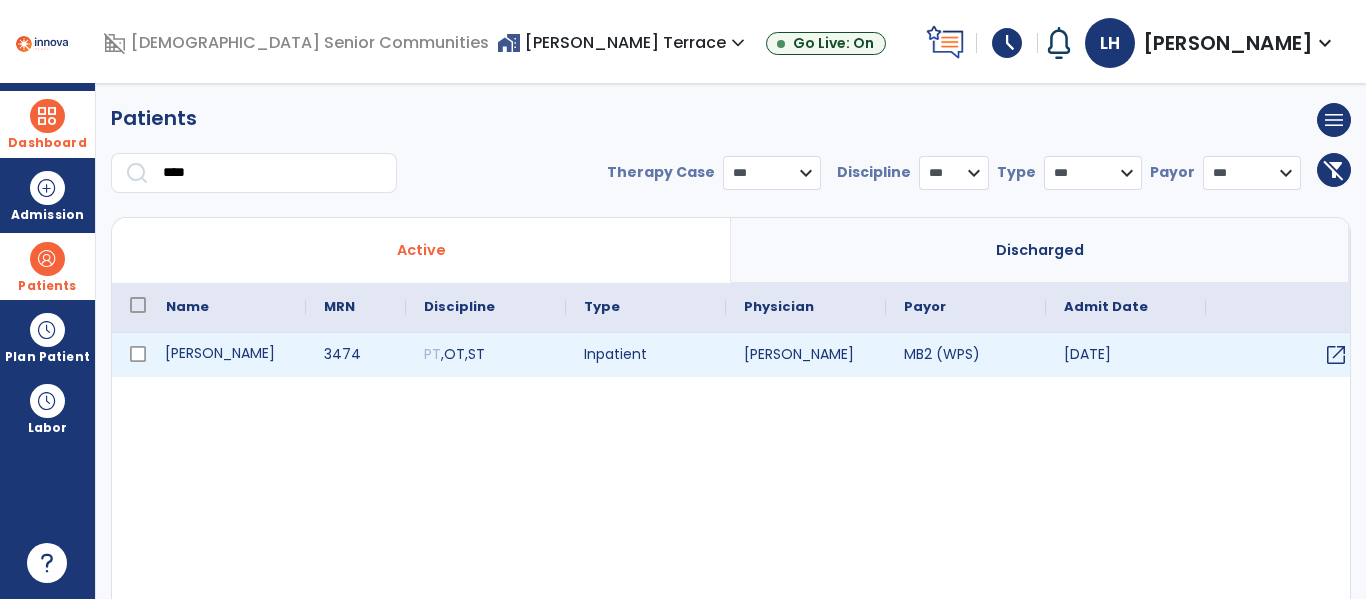 click on "[PERSON_NAME]" at bounding box center [227, 355] 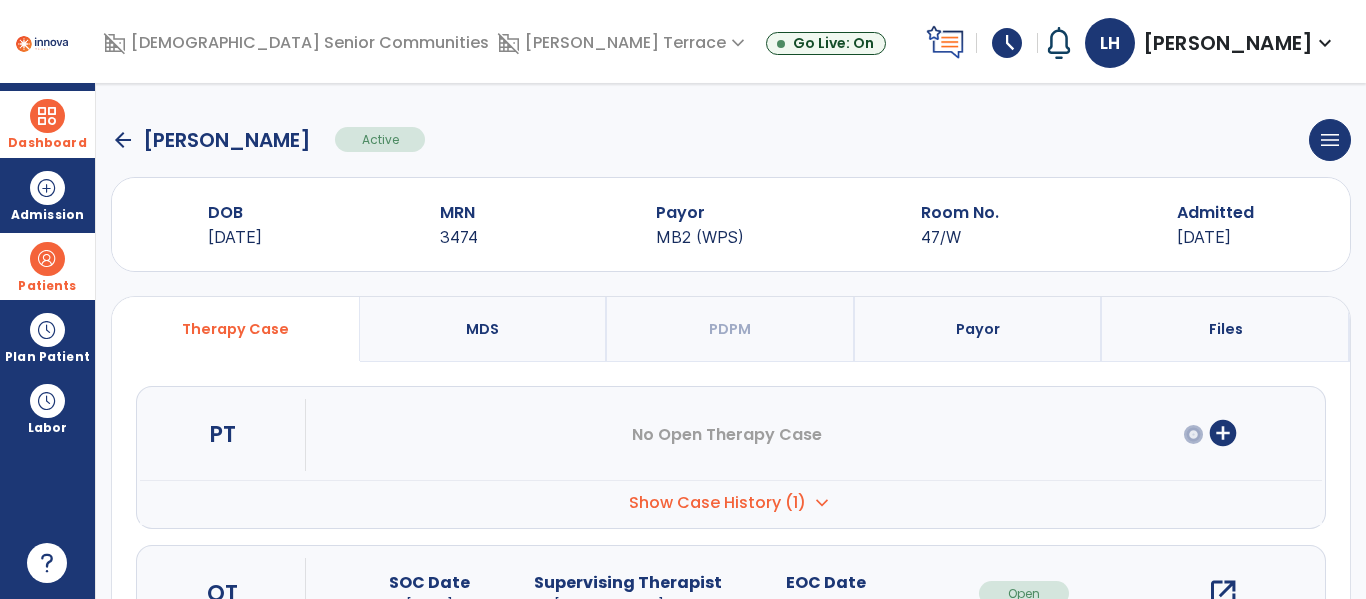 scroll, scrollTop: 207, scrollLeft: 0, axis: vertical 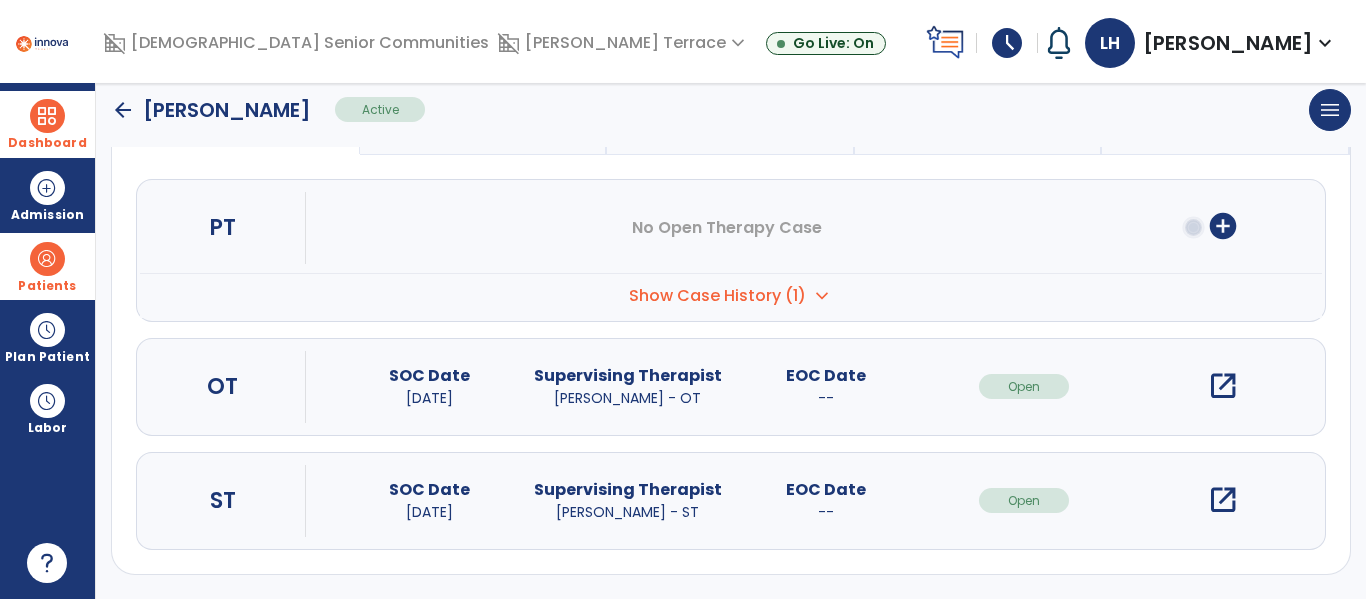 click on "open_in_new" at bounding box center [1223, 386] 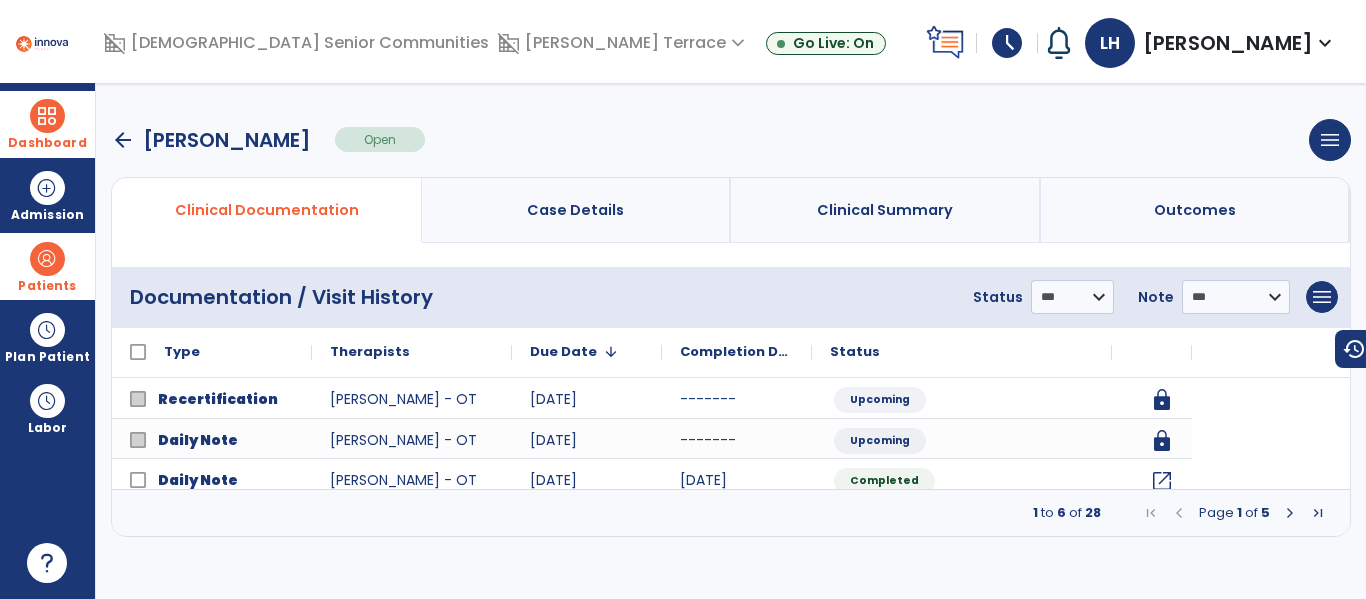 scroll, scrollTop: 0, scrollLeft: 0, axis: both 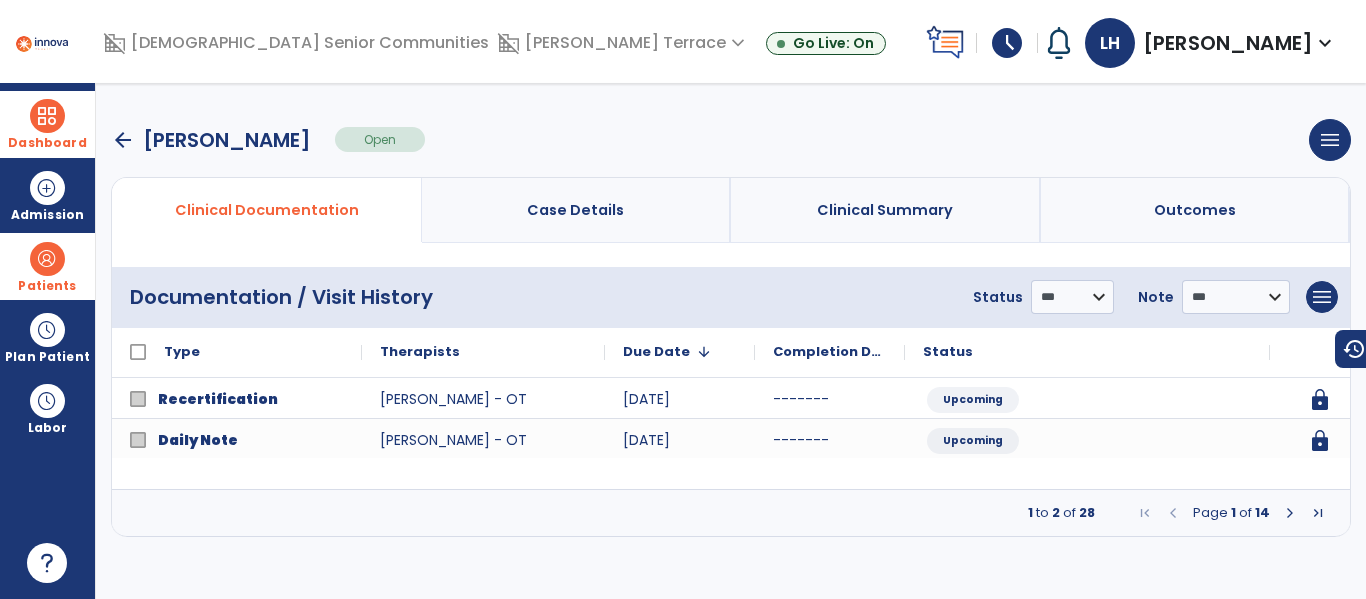 click at bounding box center [1290, 513] 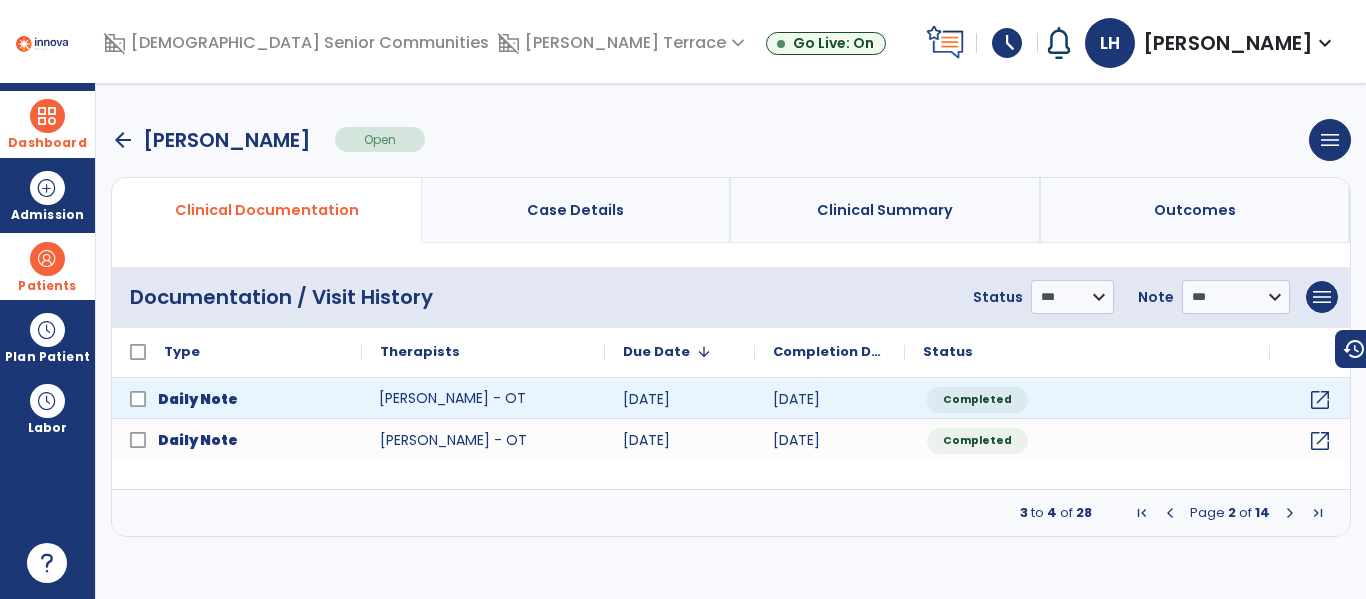 click on "[PERSON_NAME] - OT" 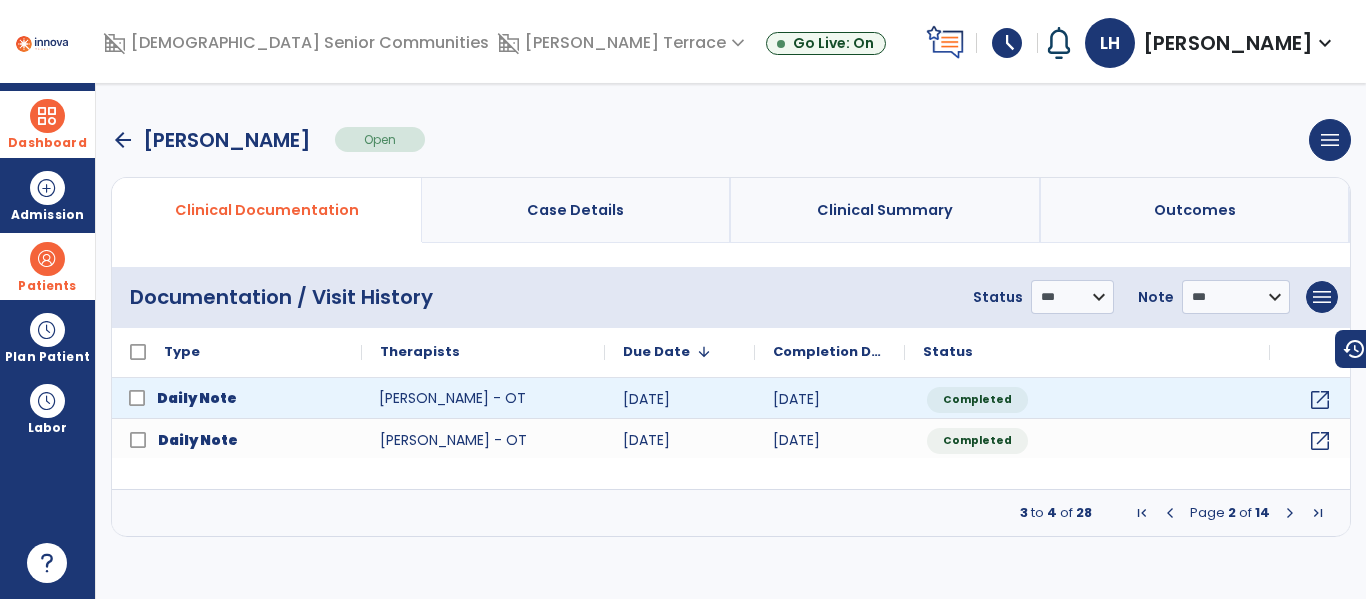 click on "Daily Note" at bounding box center [197, 398] 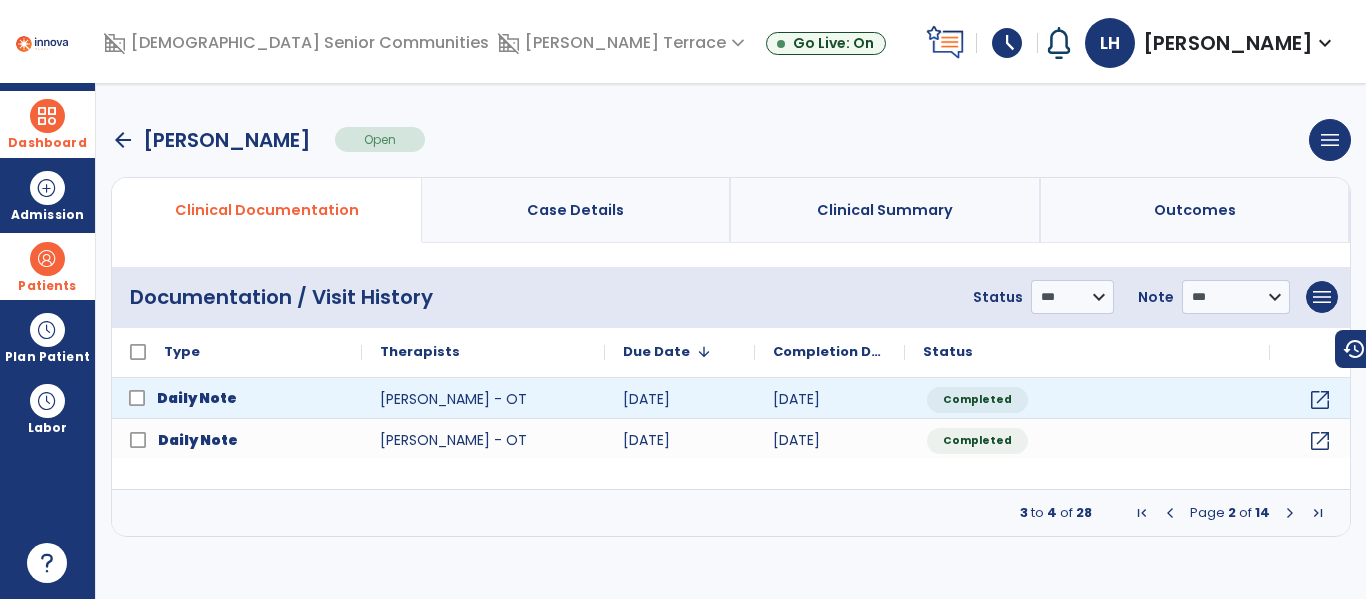 click on "Daily Note" at bounding box center [197, 398] 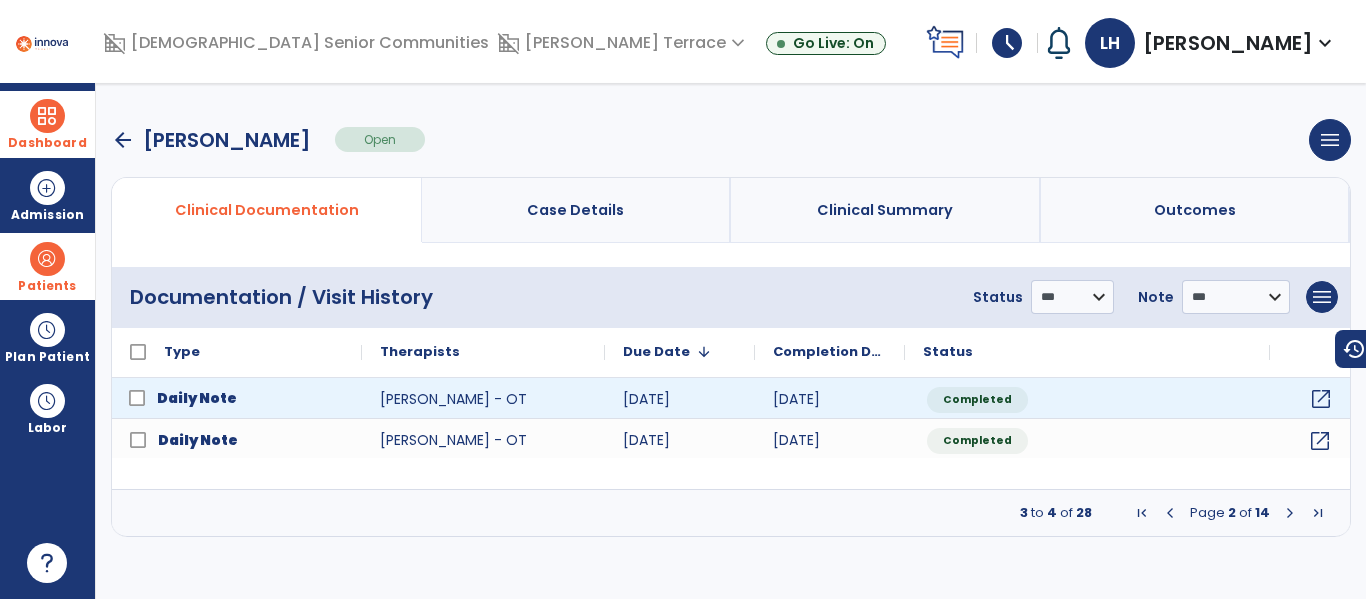 click on "open_in_new" 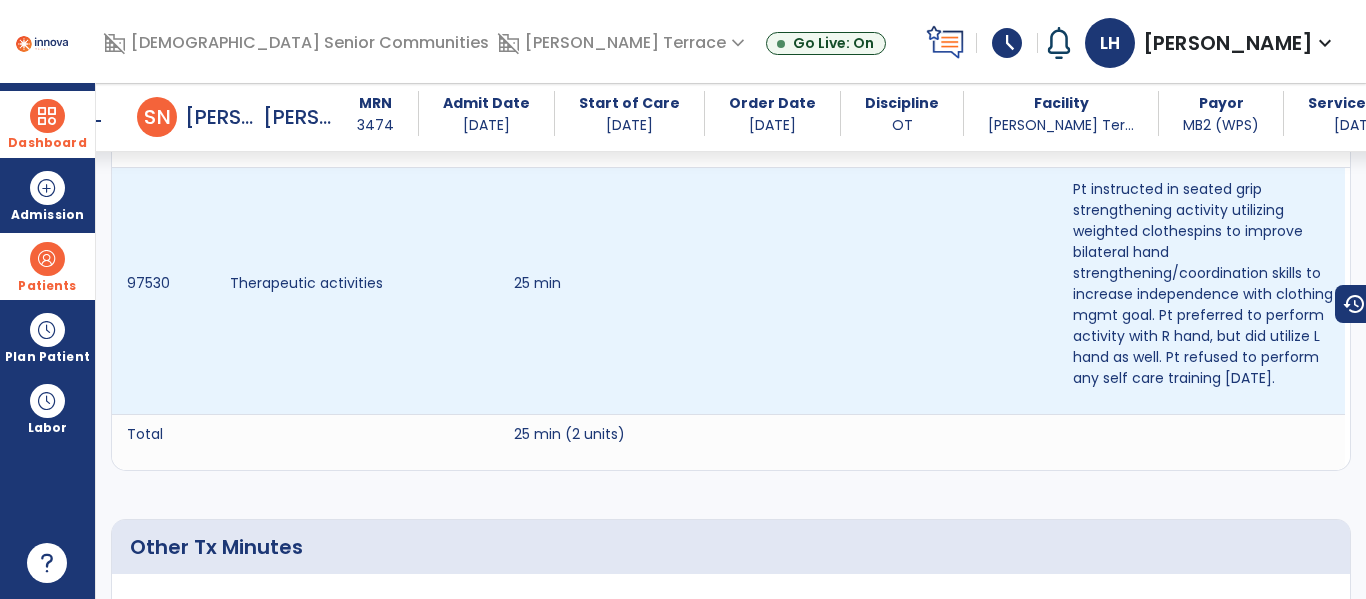 scroll, scrollTop: 0, scrollLeft: 0, axis: both 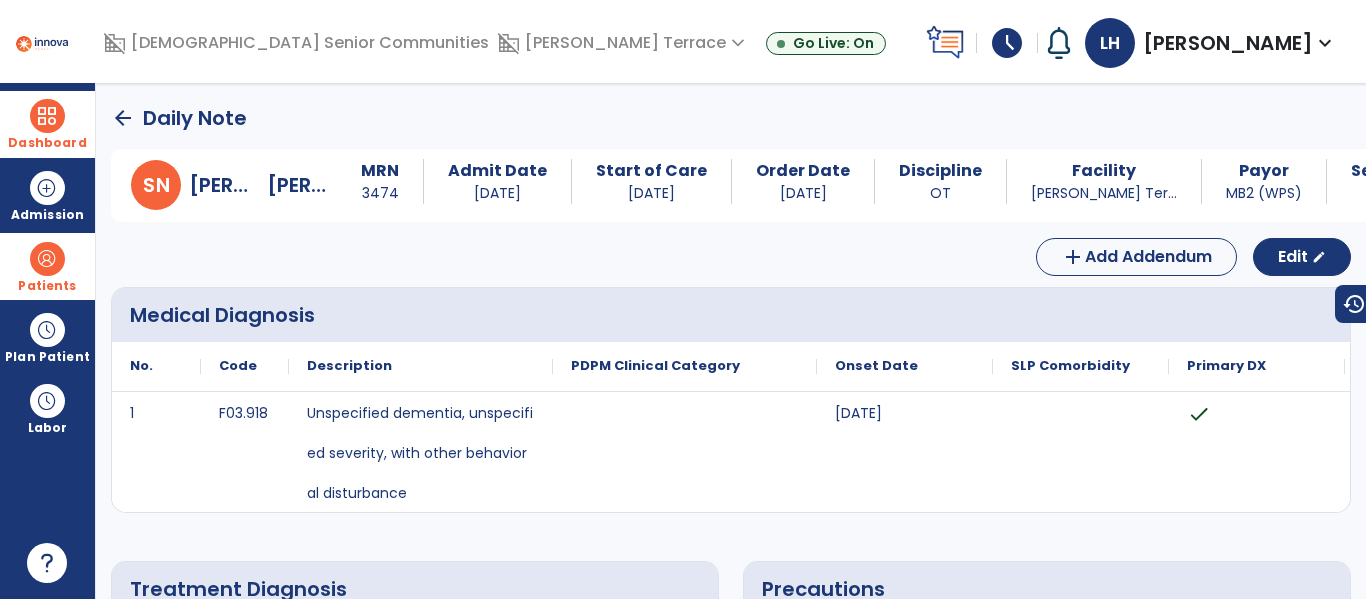 click on "arrow_back" 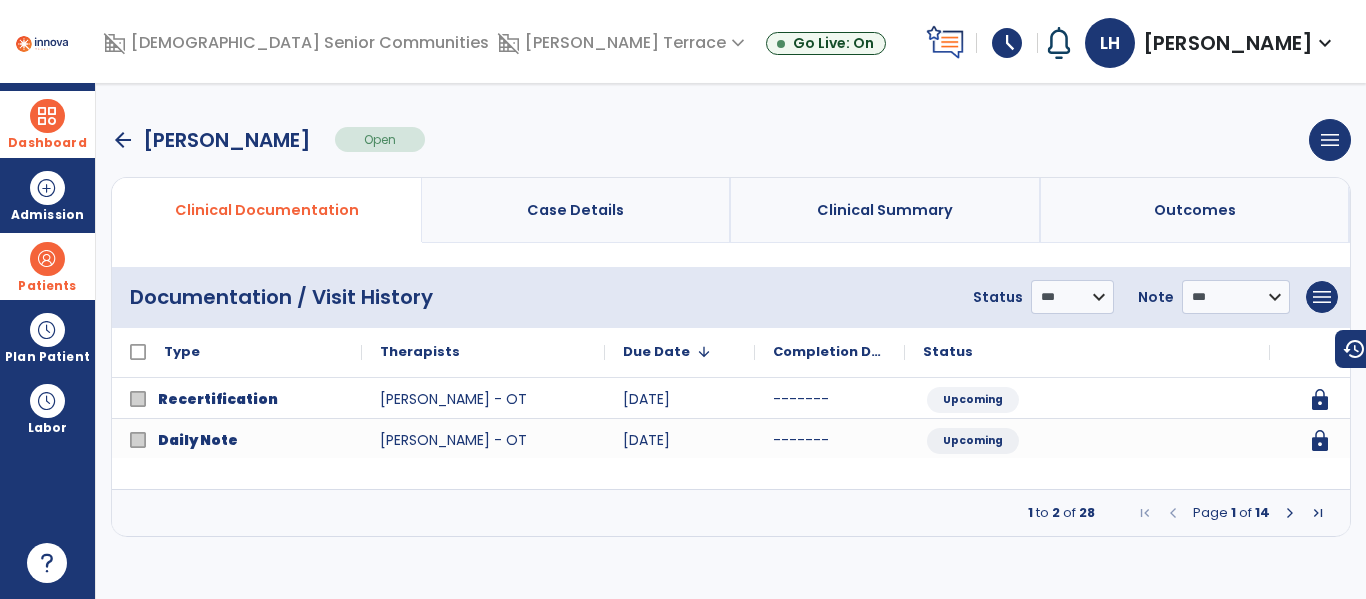 click on "Dashboard" at bounding box center (47, 124) 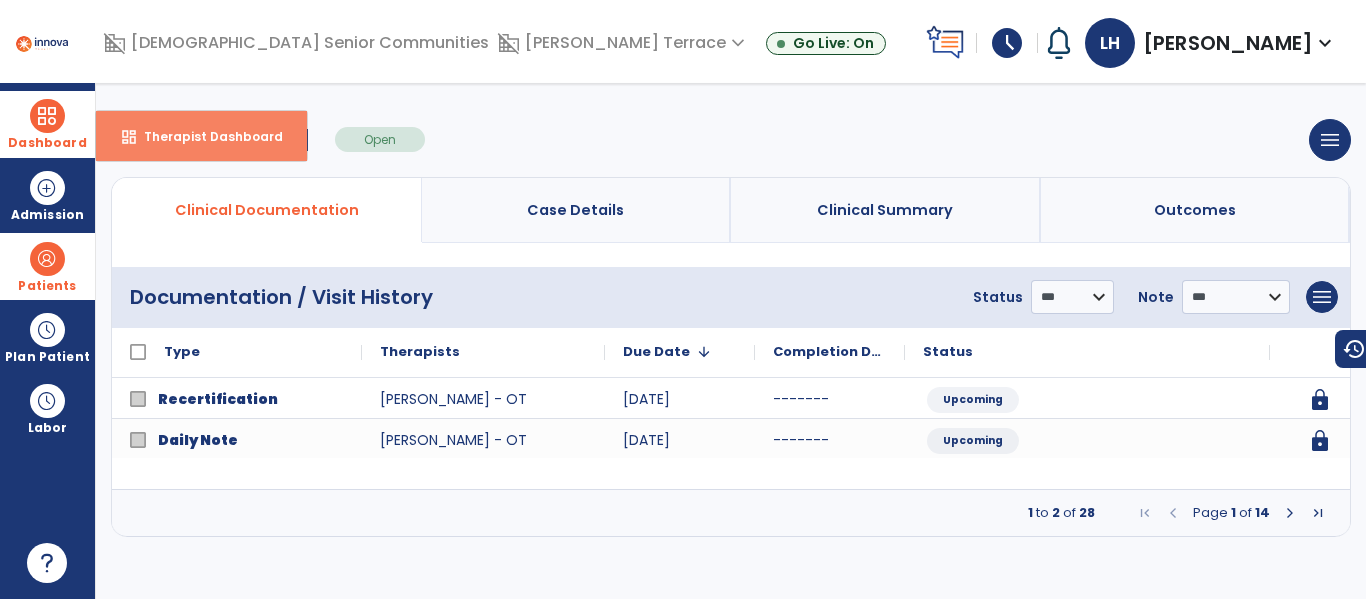 click on "dashboard  Therapist Dashboard" at bounding box center (201, 136) 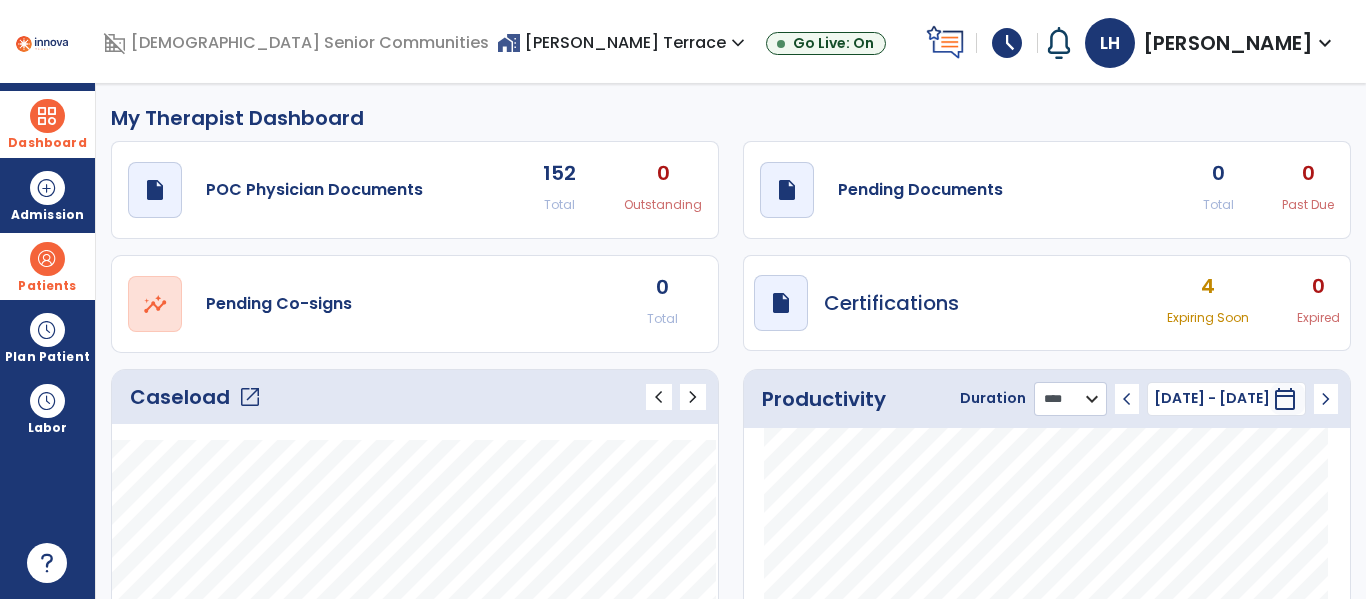 click on "******** **** ***" 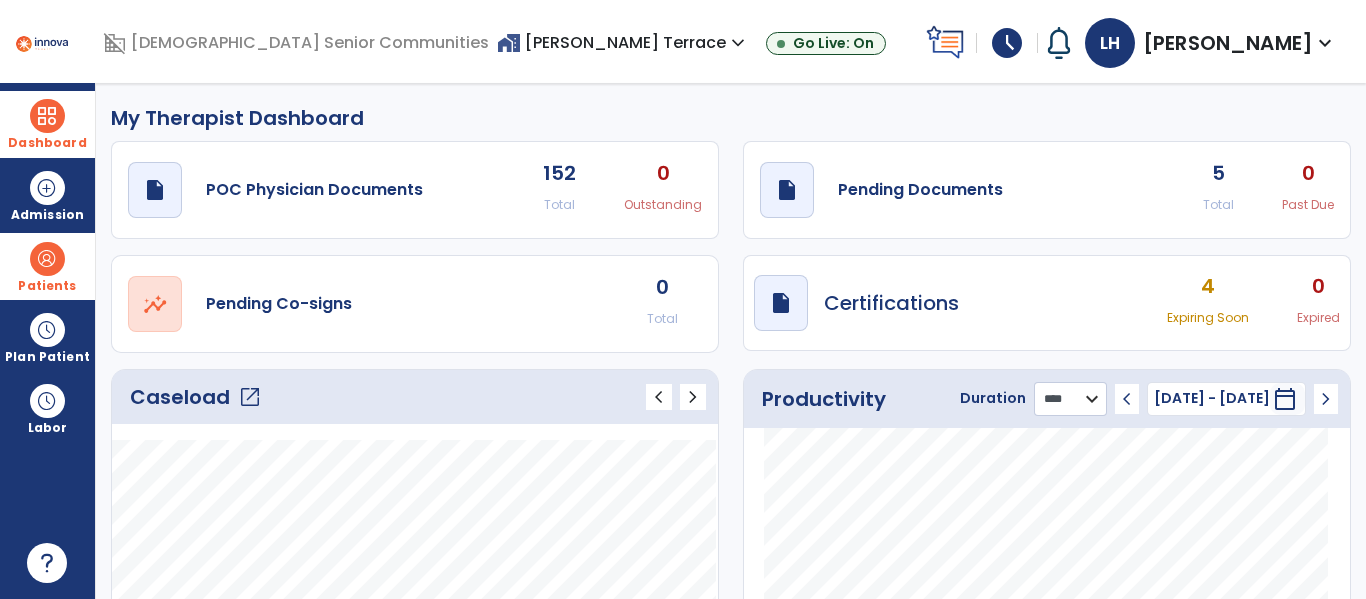 select on "***" 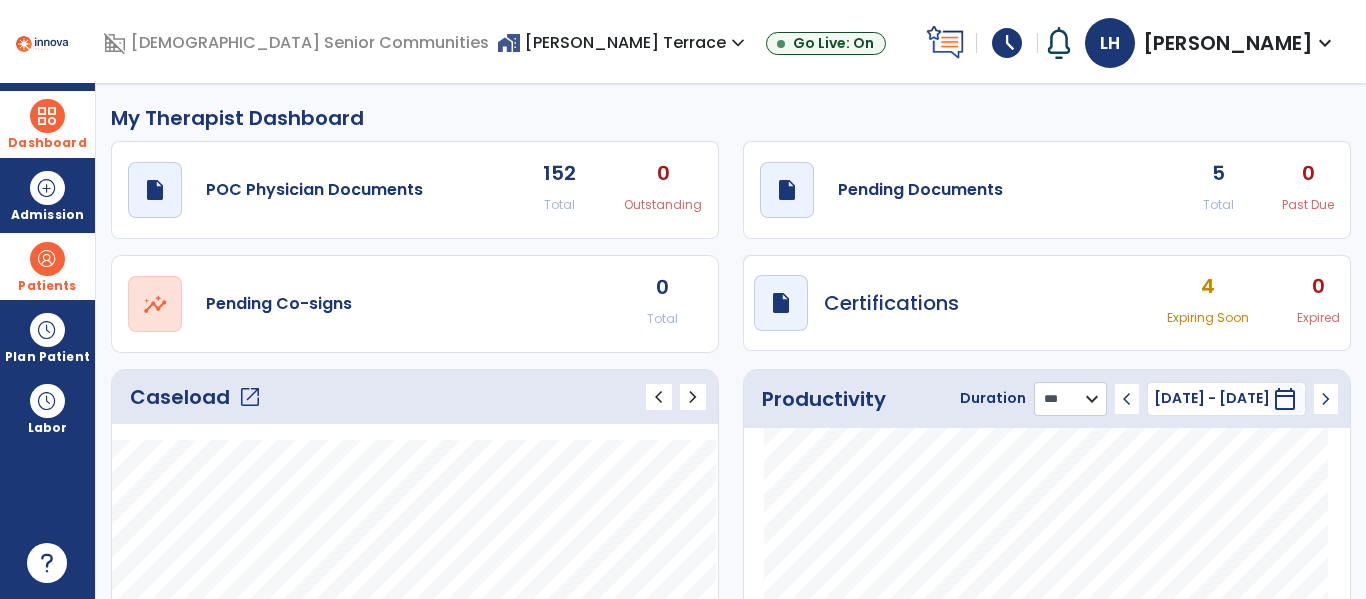 click on "******** **** ***" 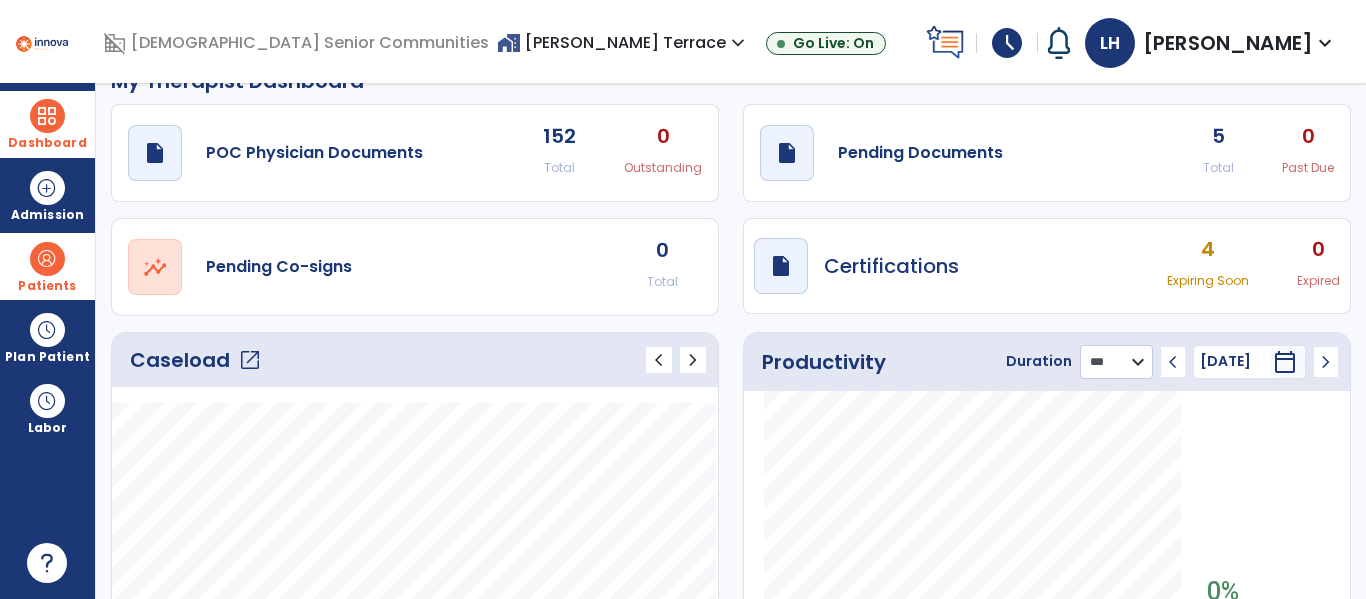 scroll, scrollTop: 0, scrollLeft: 0, axis: both 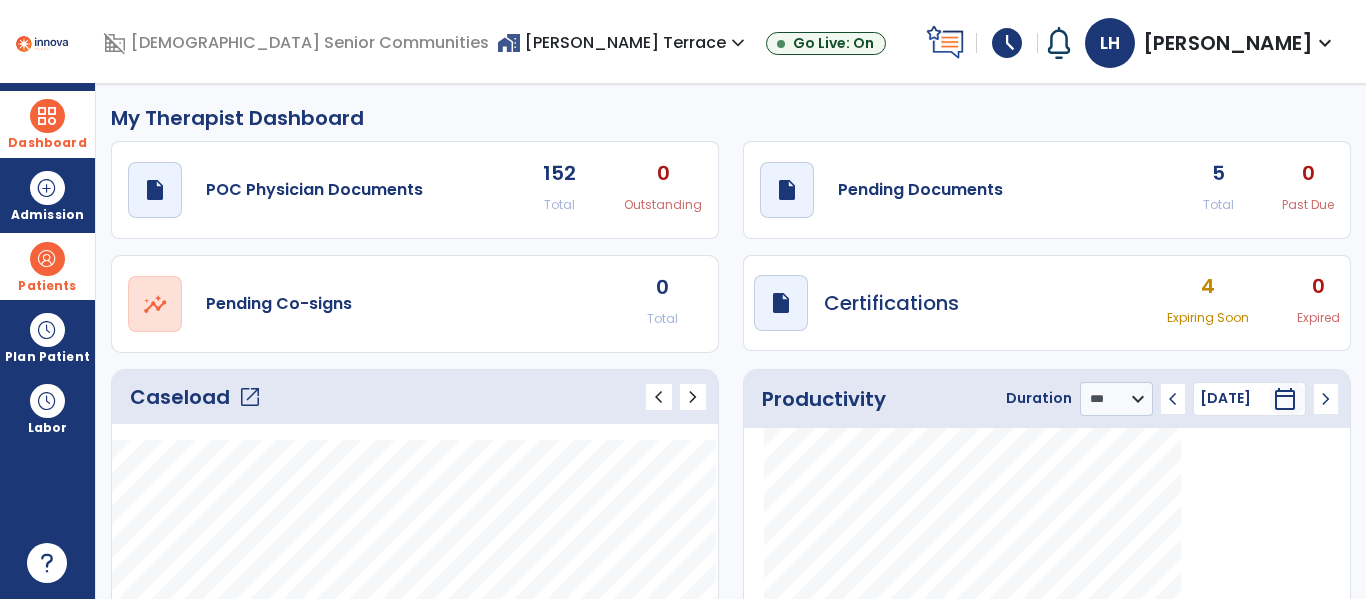 click on "5 Total" 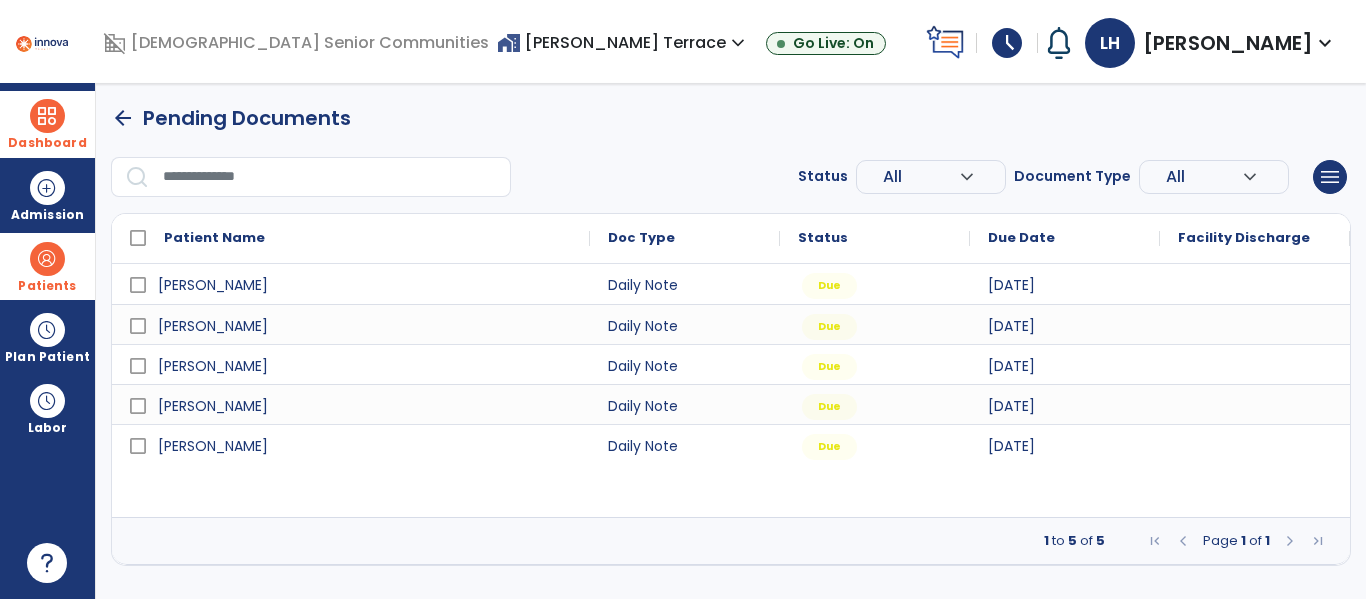 click at bounding box center (47, 259) 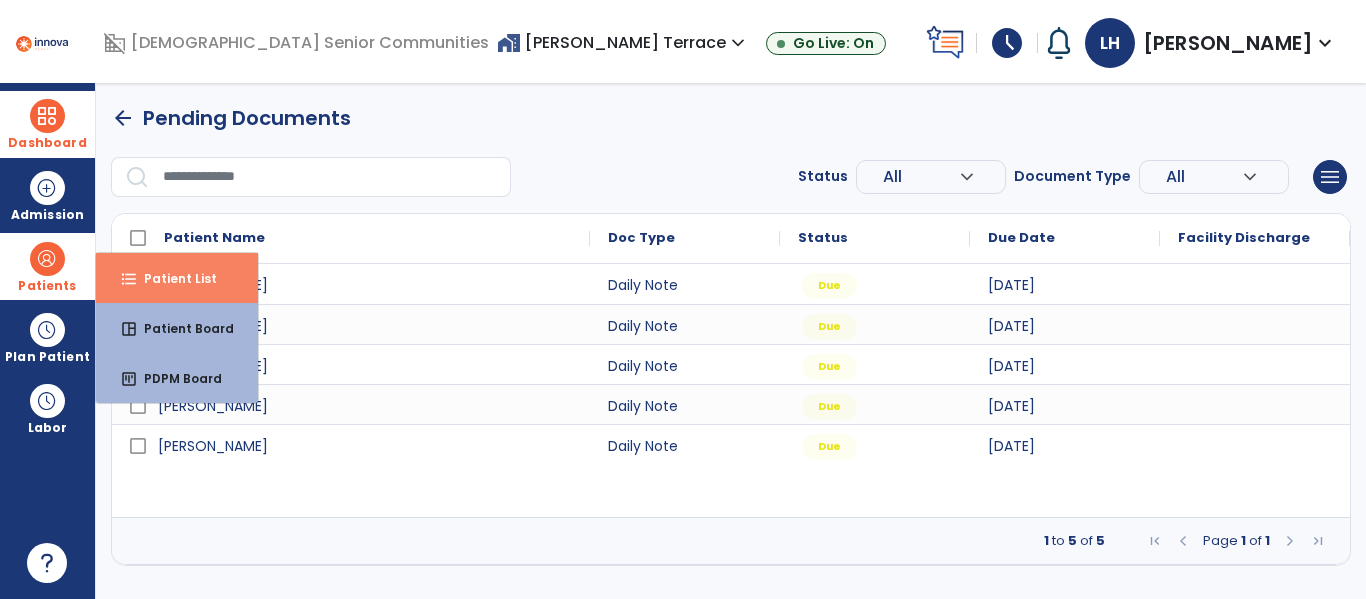 click on "Patient List" at bounding box center [172, 278] 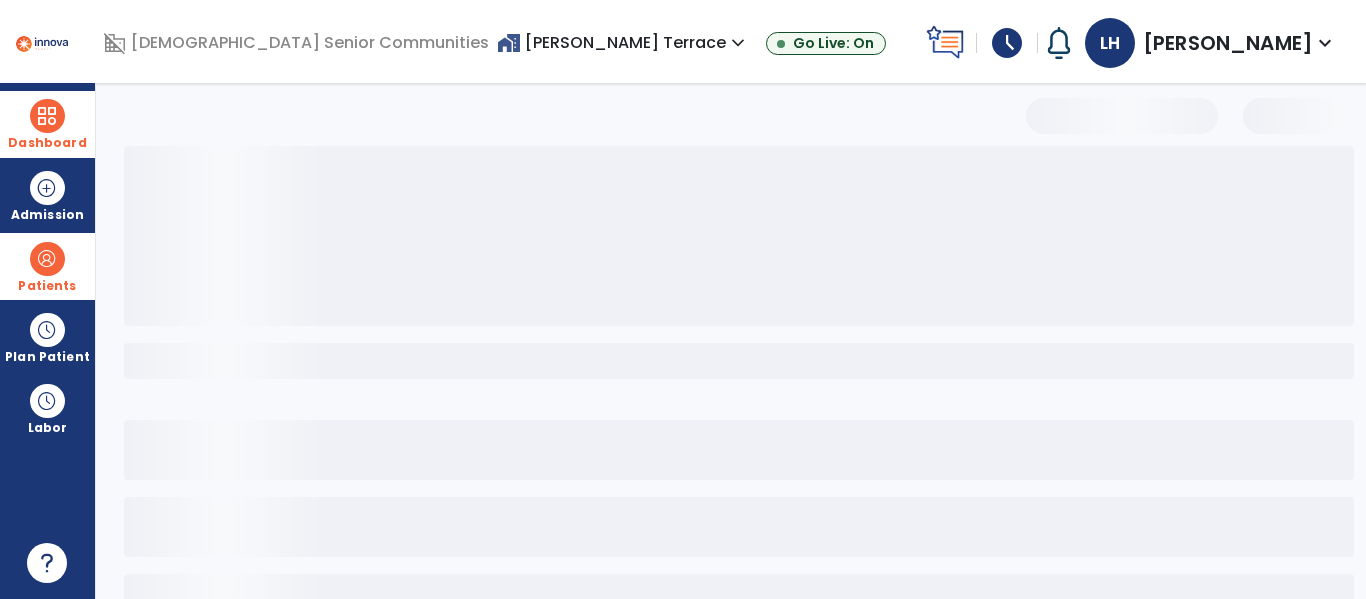 select on "***" 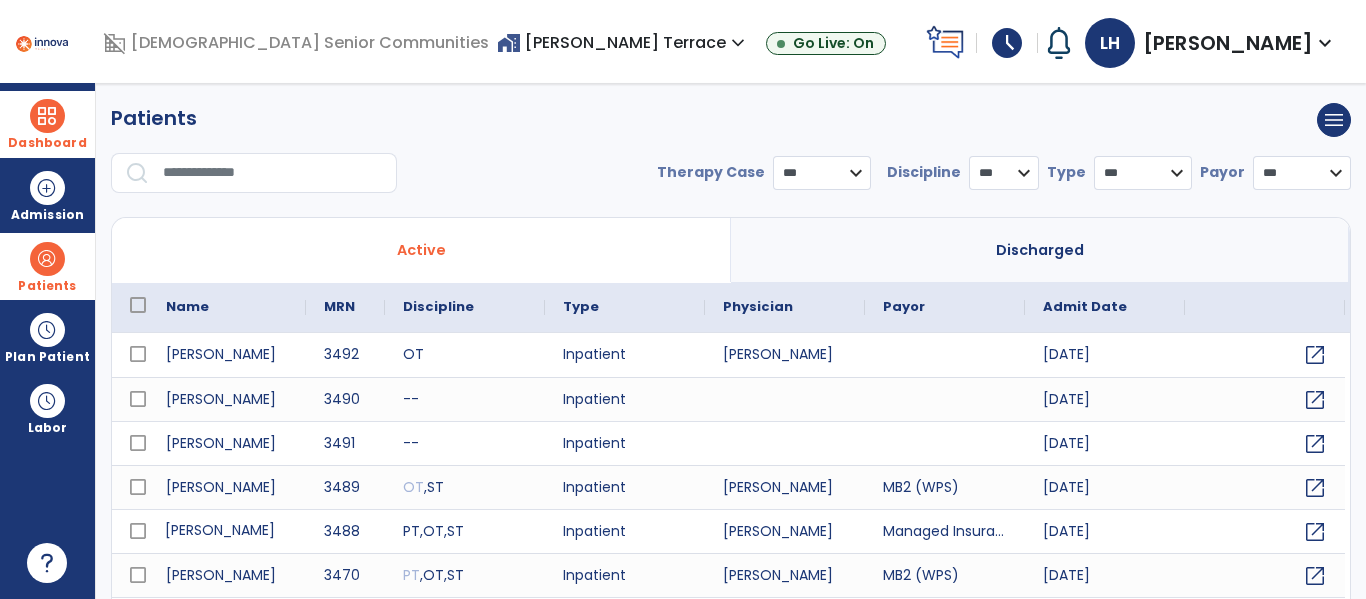 click on "[PERSON_NAME]" at bounding box center (227, 531) 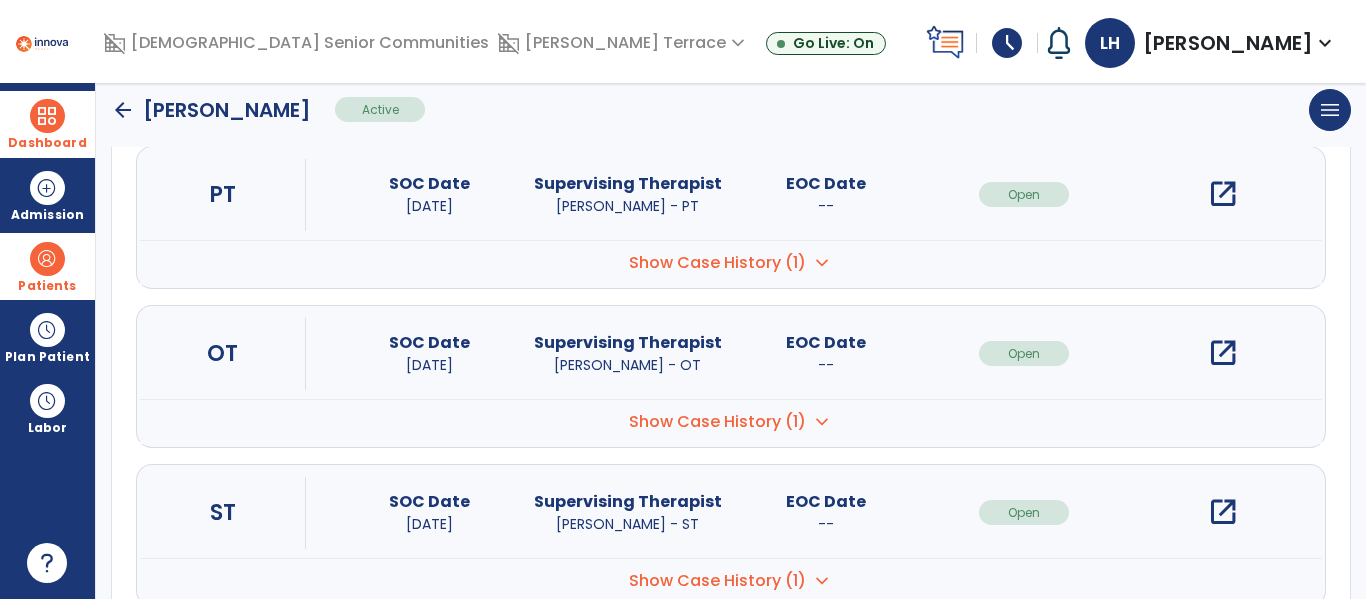 scroll, scrollTop: 297, scrollLeft: 0, axis: vertical 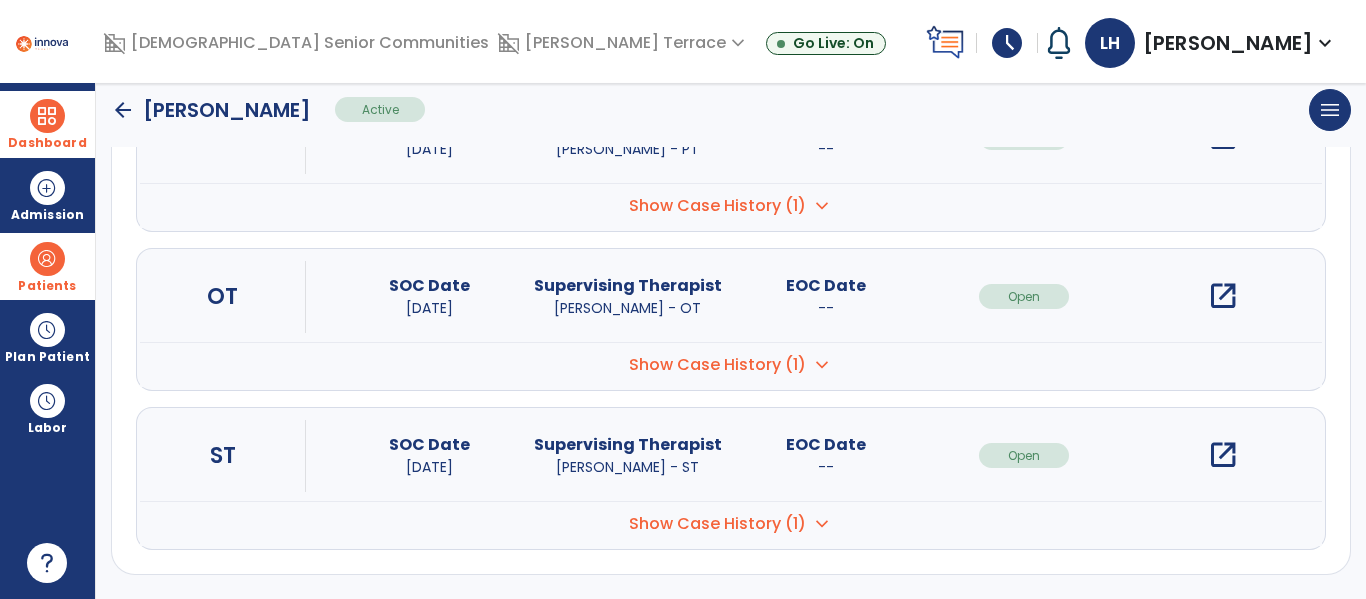 click on "open_in_new" at bounding box center [1223, 455] 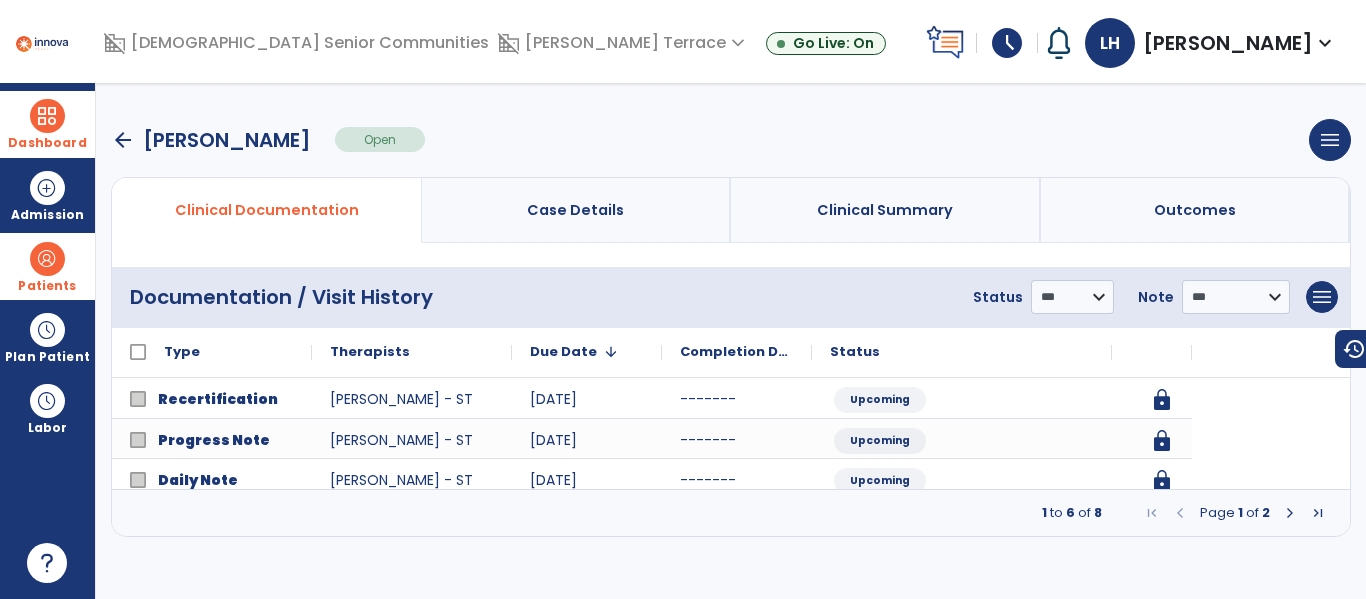 scroll, scrollTop: 0, scrollLeft: 0, axis: both 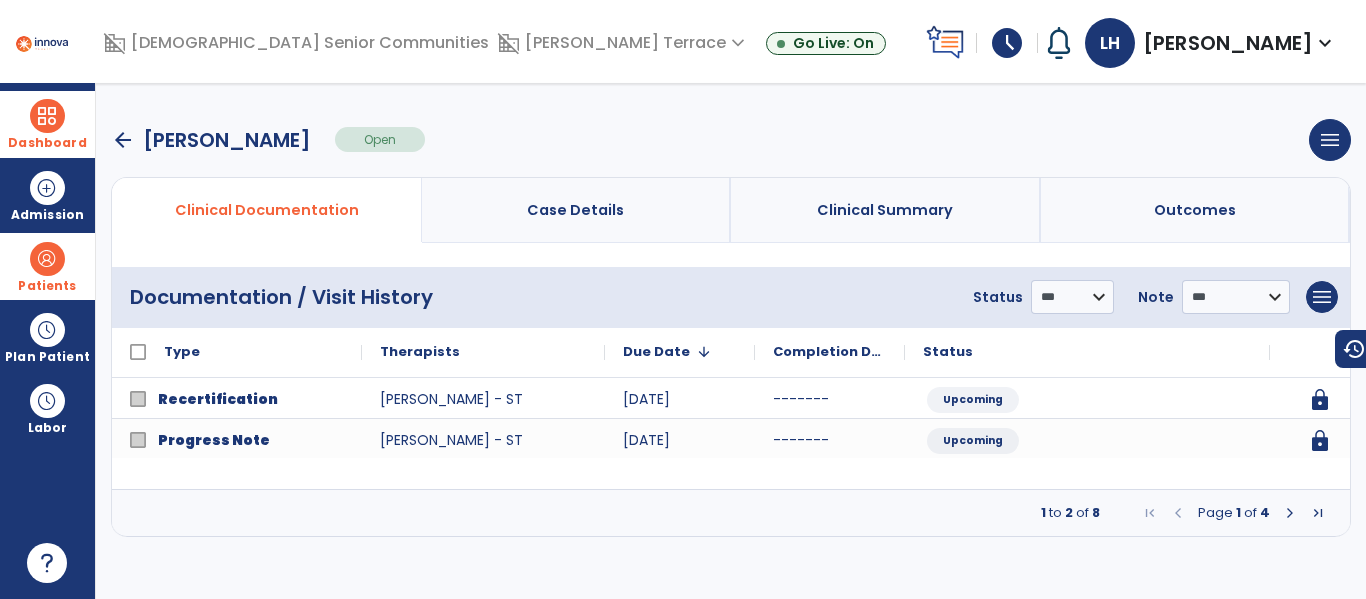 click at bounding box center (1290, 513) 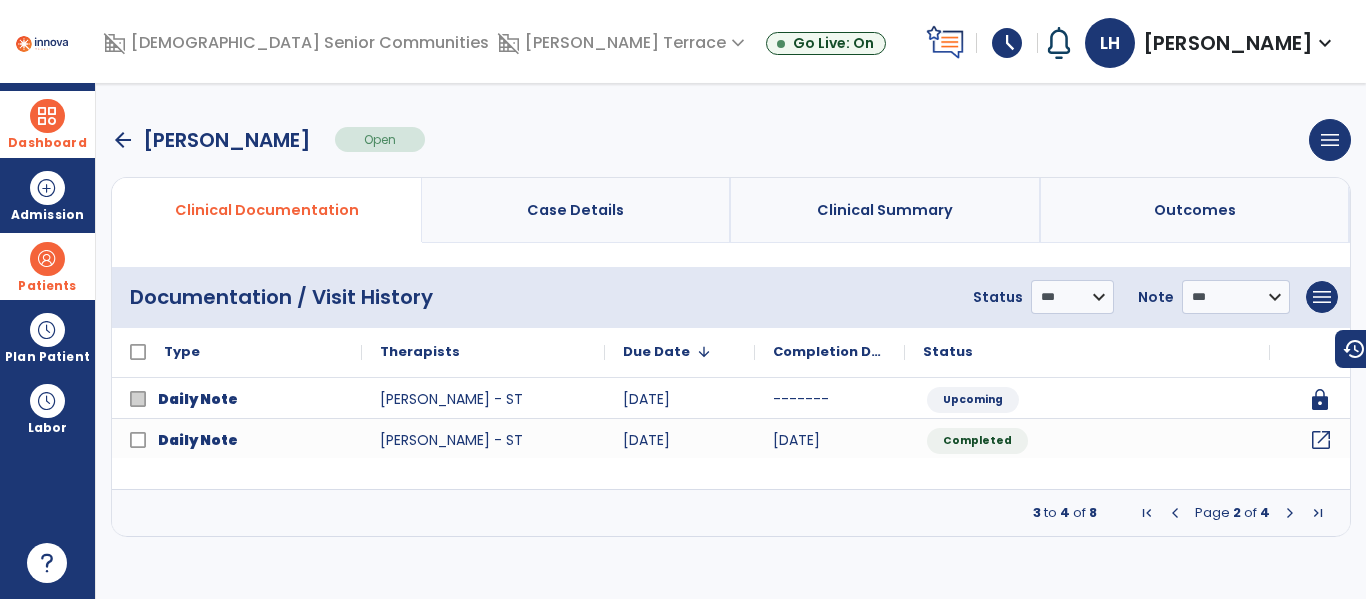 click on "open_in_new" 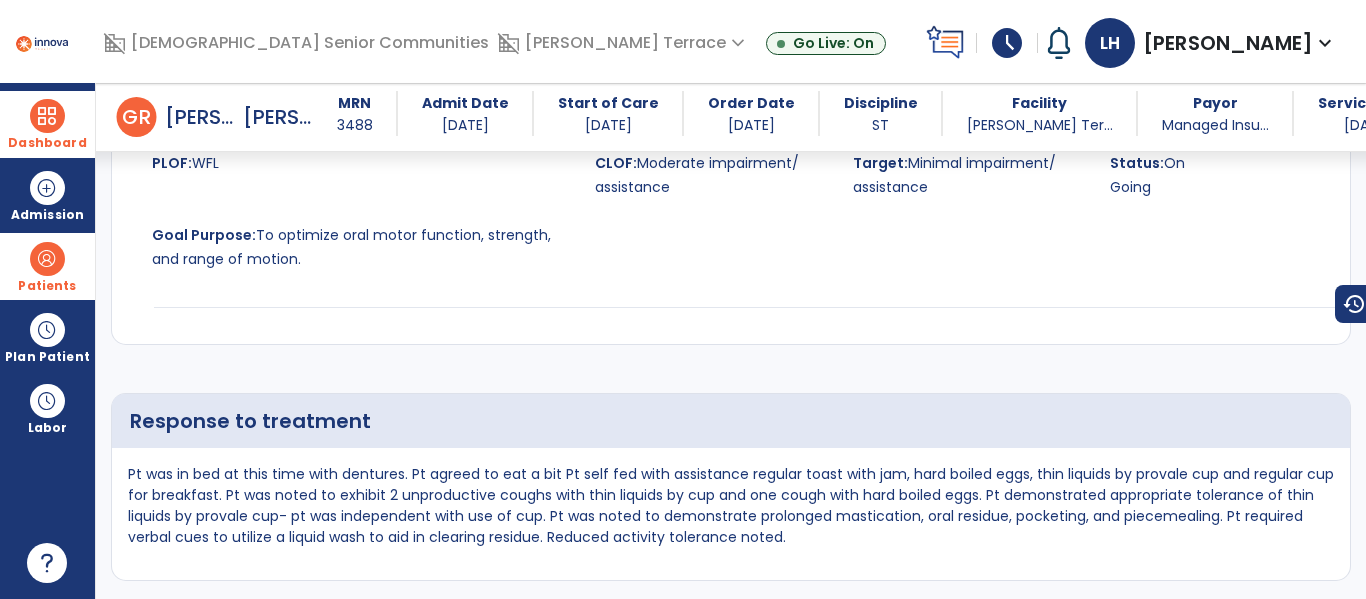 scroll, scrollTop: 3524, scrollLeft: 0, axis: vertical 